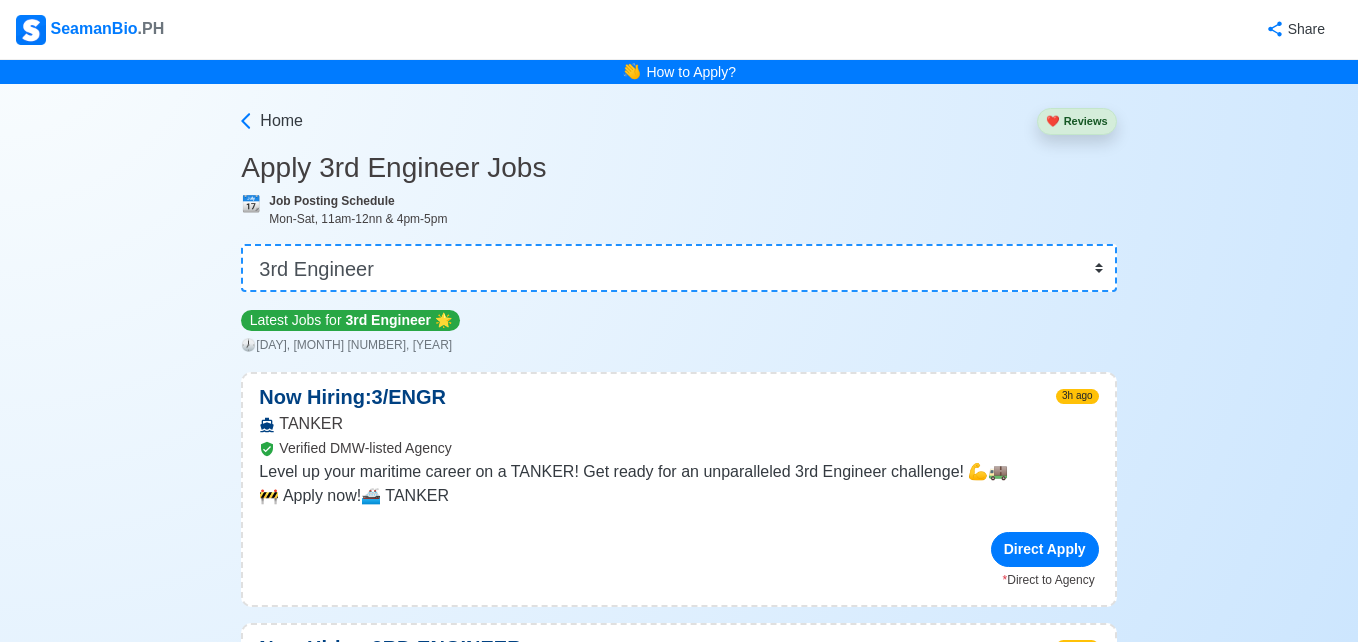 select on "3rd Engineer" 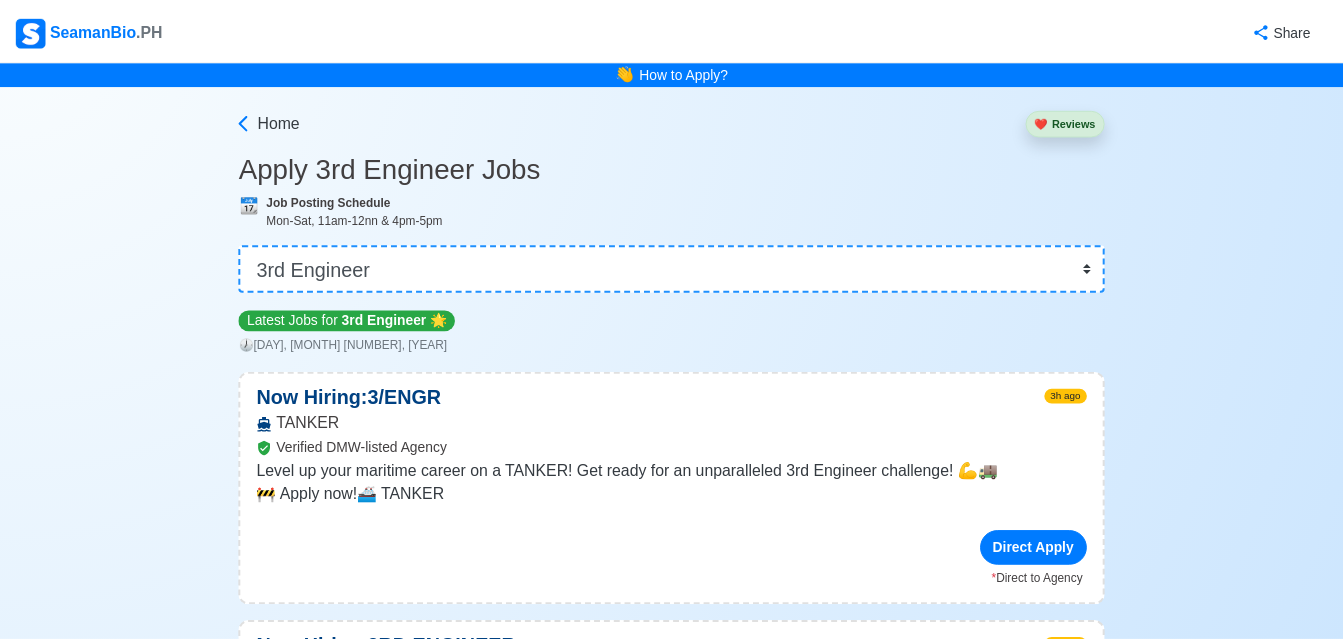 scroll, scrollTop: 0, scrollLeft: 0, axis: both 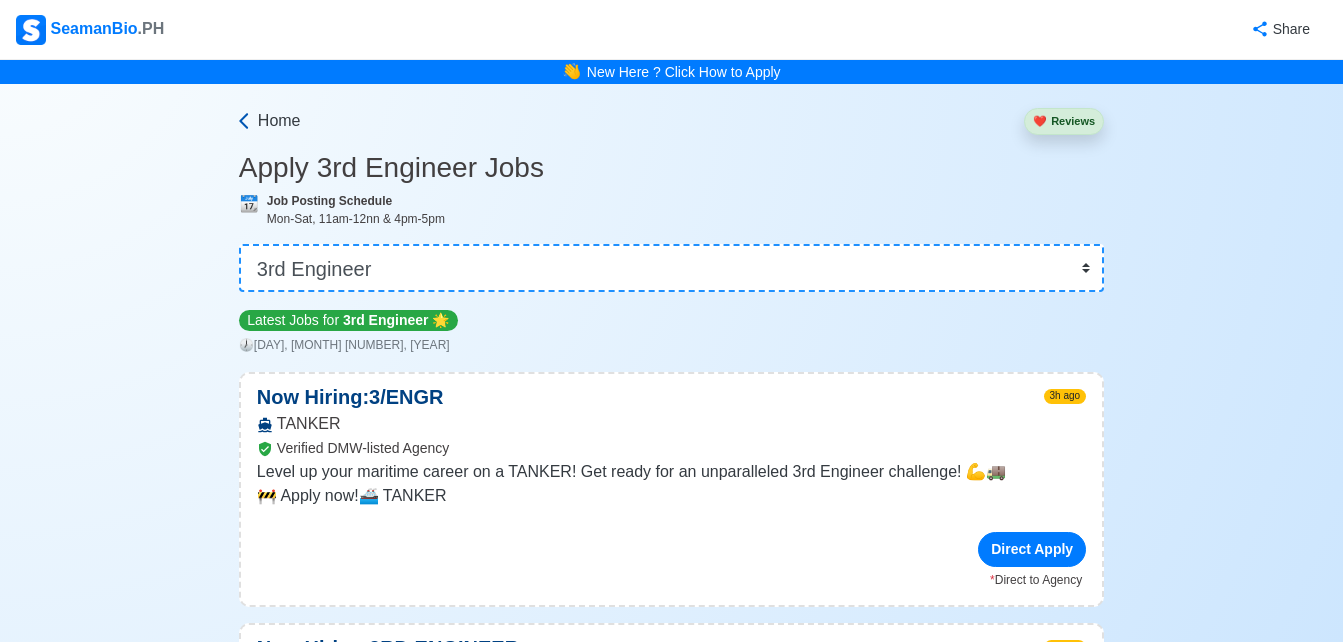 click on "Home" at bounding box center (279, 121) 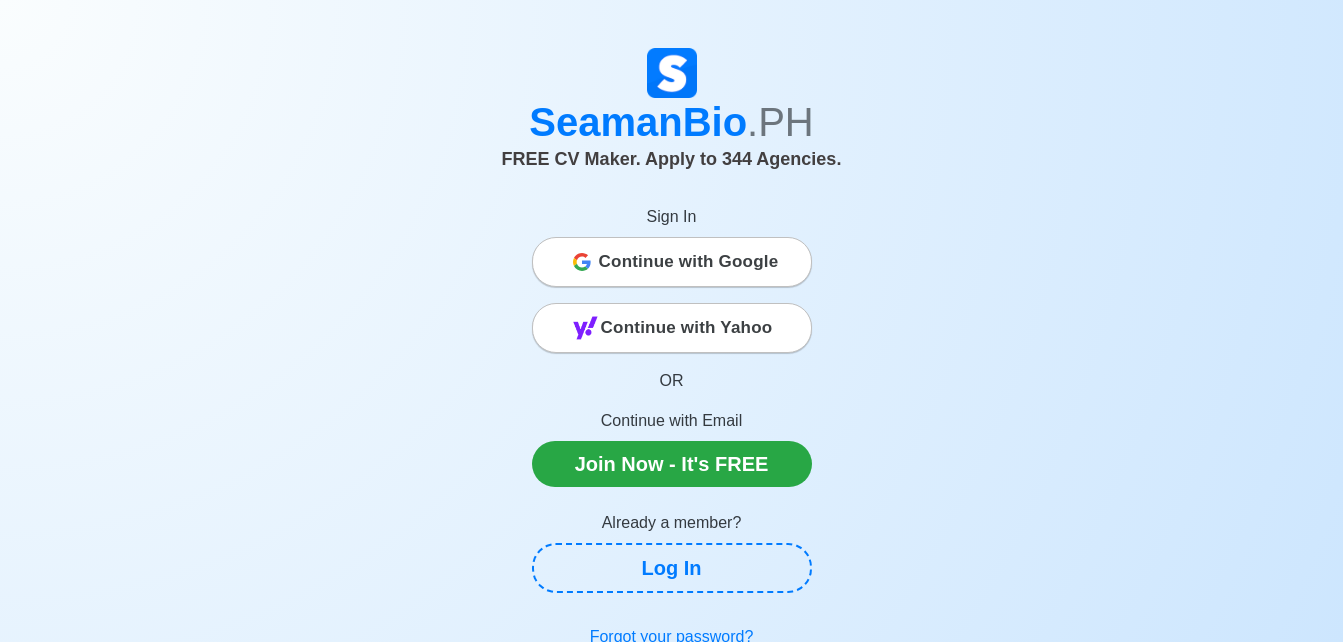 click on "Continue with Google" at bounding box center (689, 262) 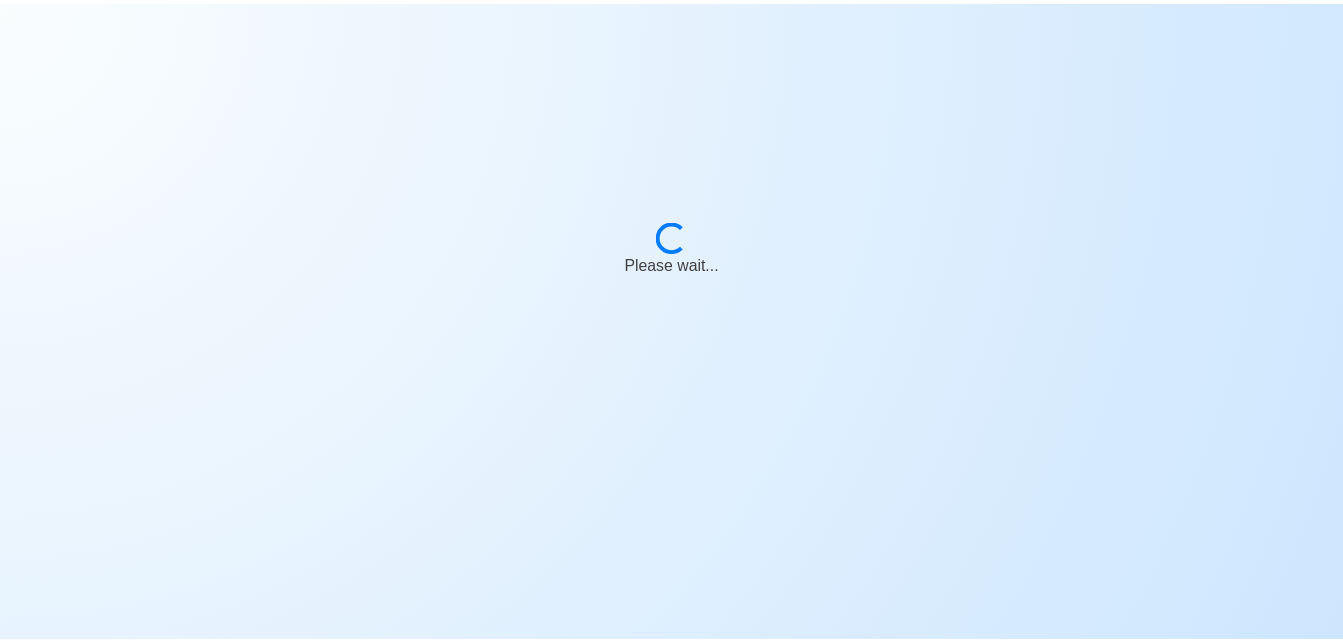 scroll, scrollTop: 0, scrollLeft: 0, axis: both 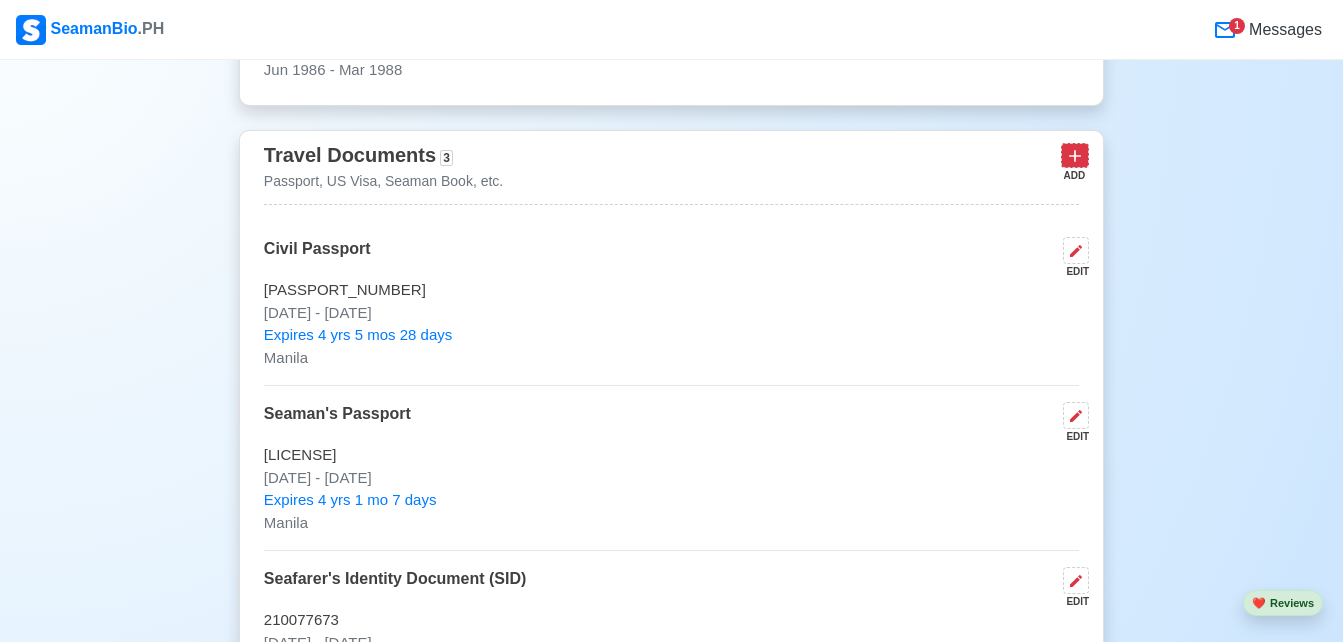 click 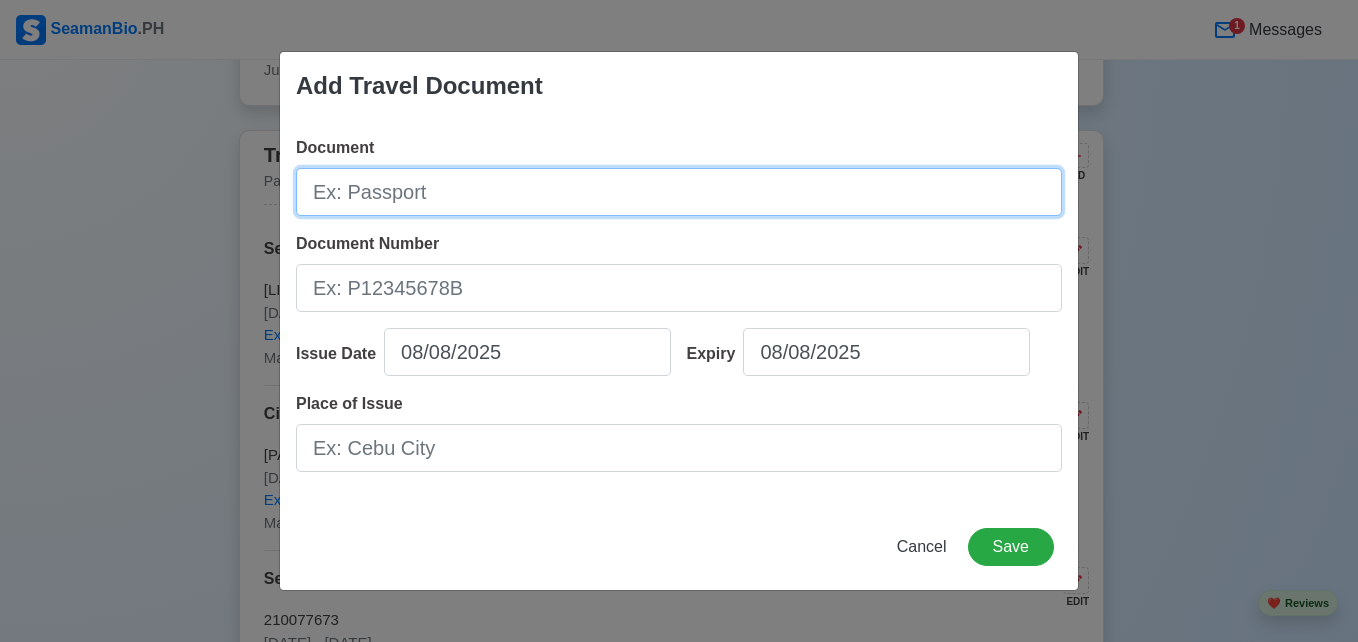 click on "Document" at bounding box center (679, 192) 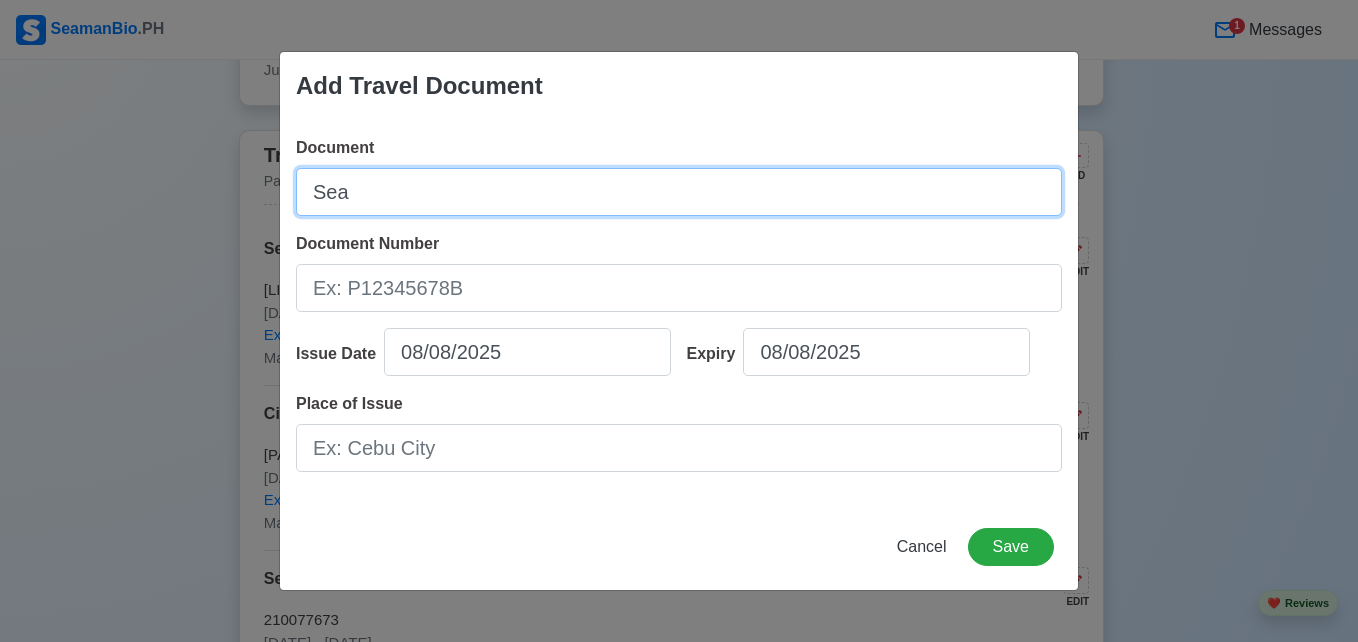 type on "Seaman's Passport" 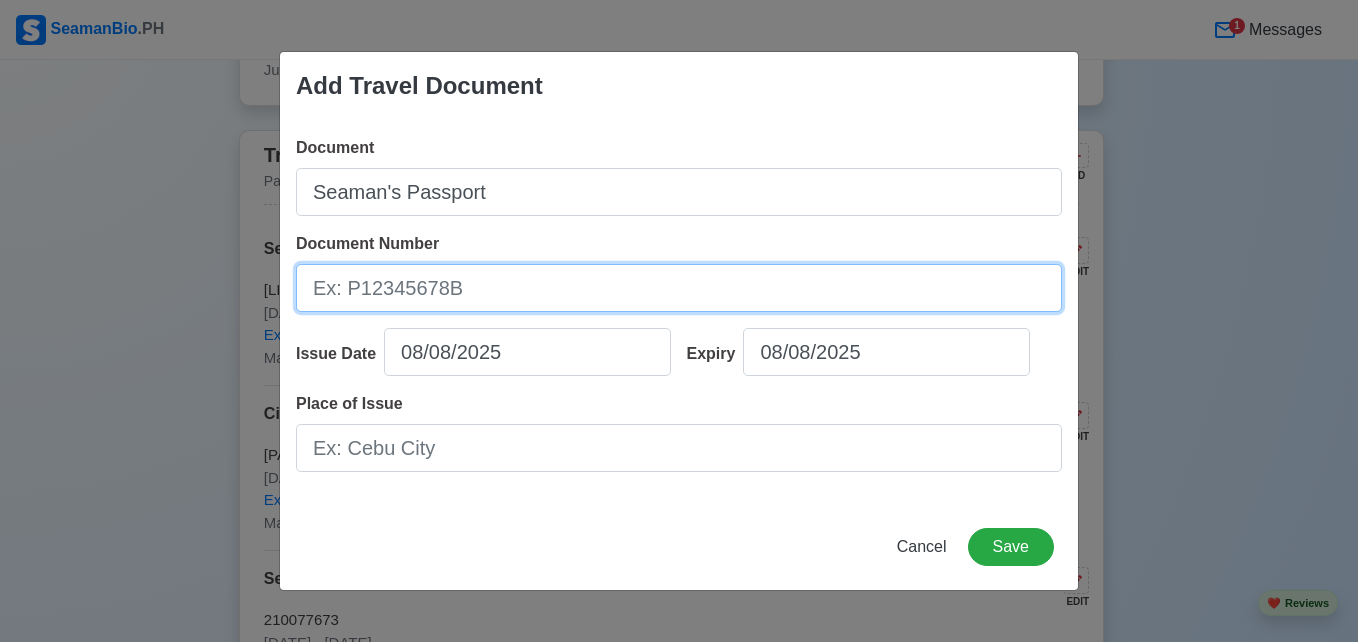 click on "Document Number" at bounding box center (679, 288) 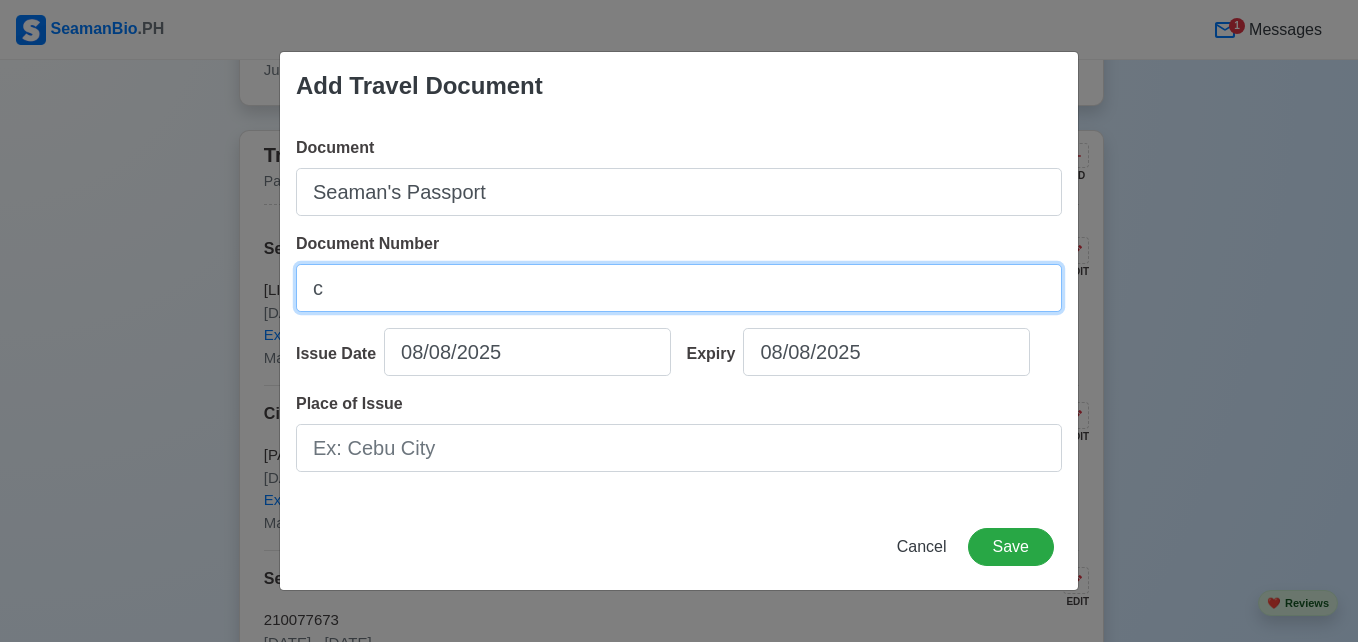 type on "[LICENSE]" 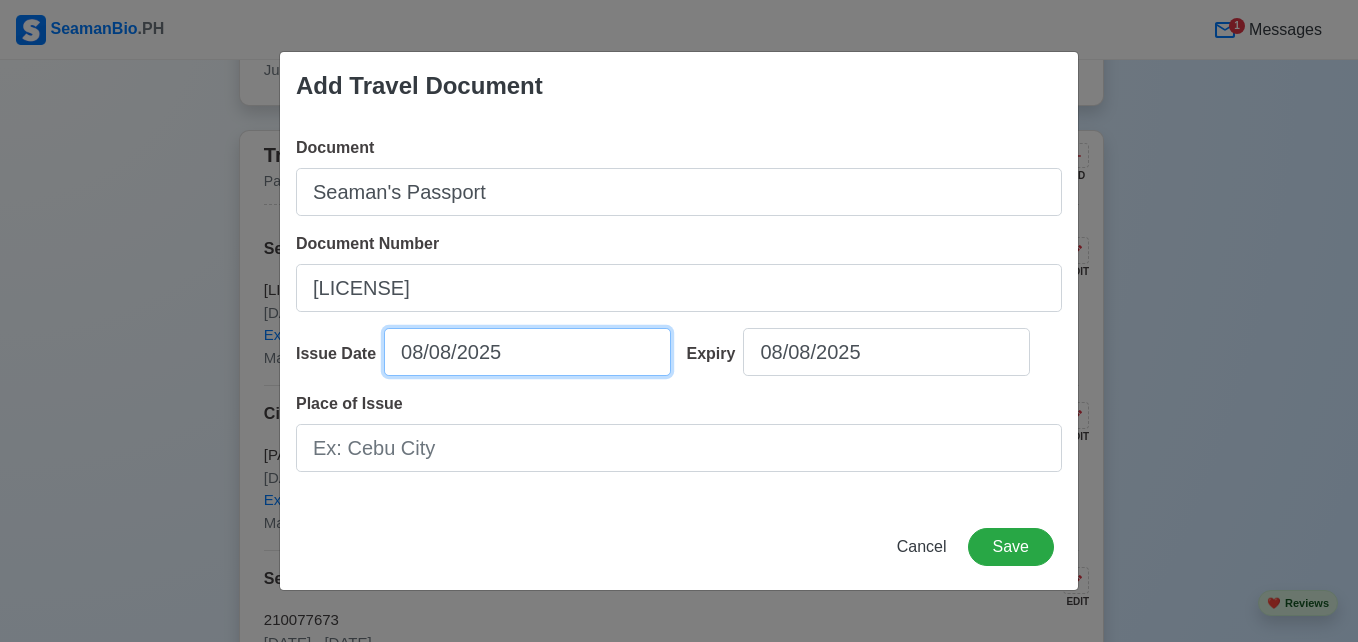 select on "****" 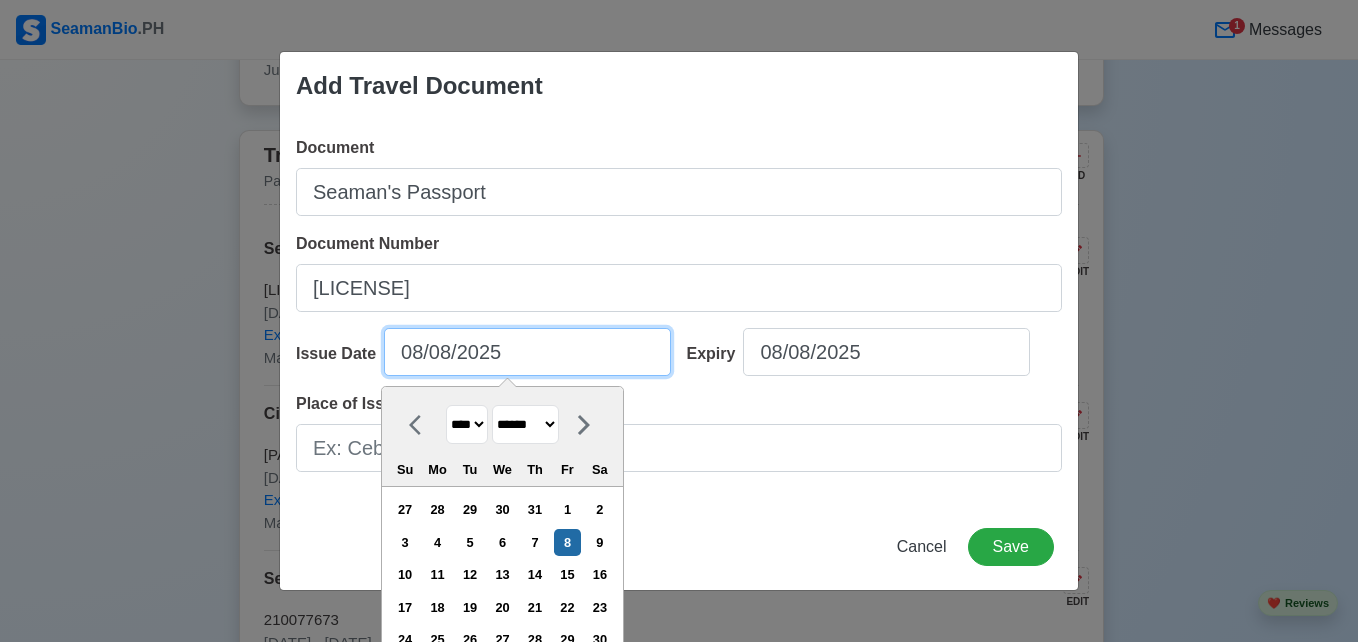 click on "08/08/2025" at bounding box center (527, 352) 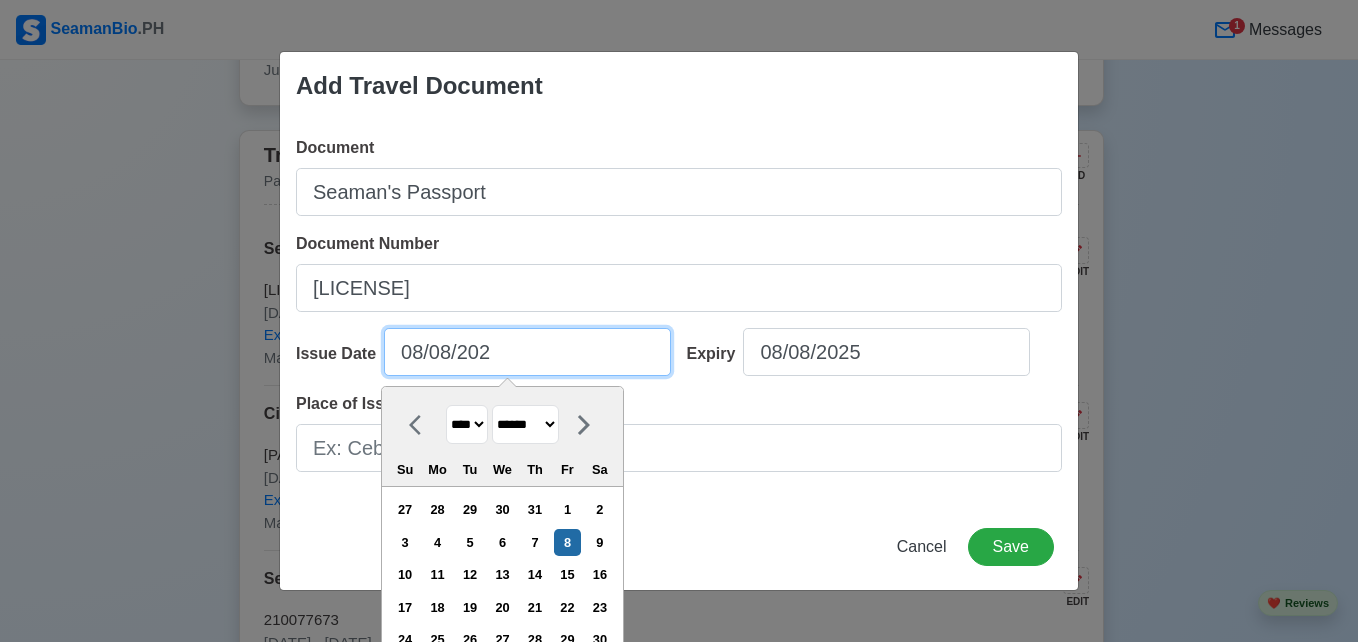 type on "08/08/20" 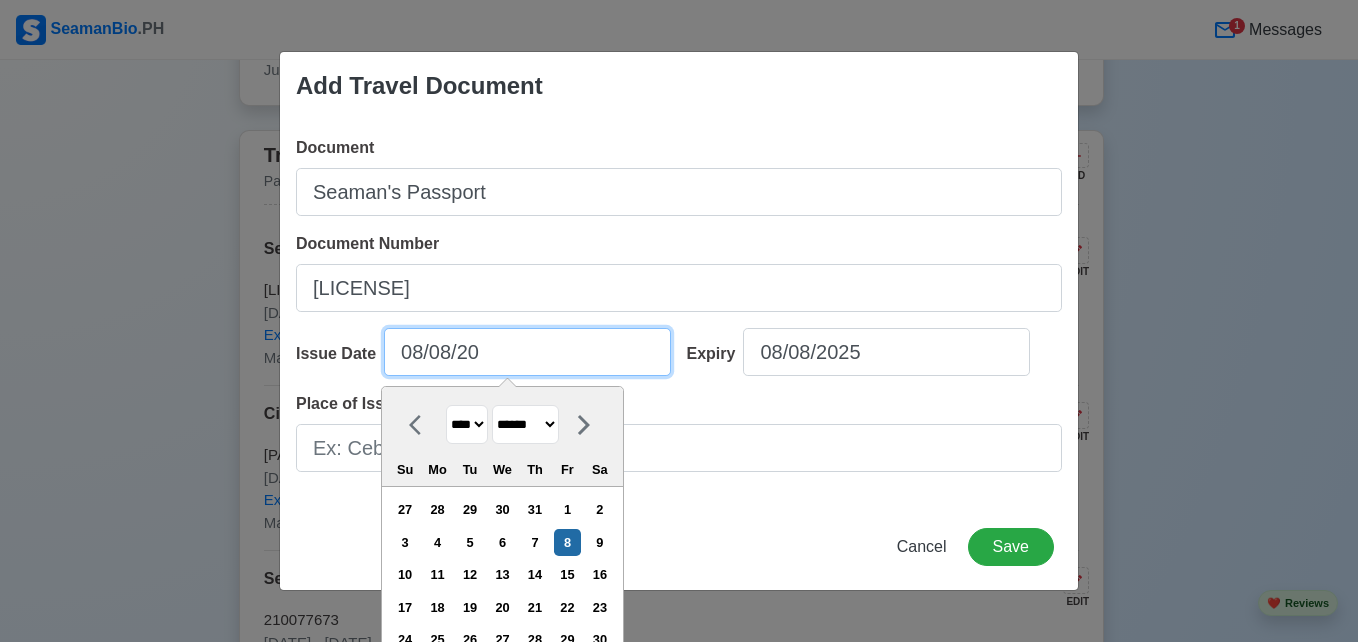 type on "[DATE]" 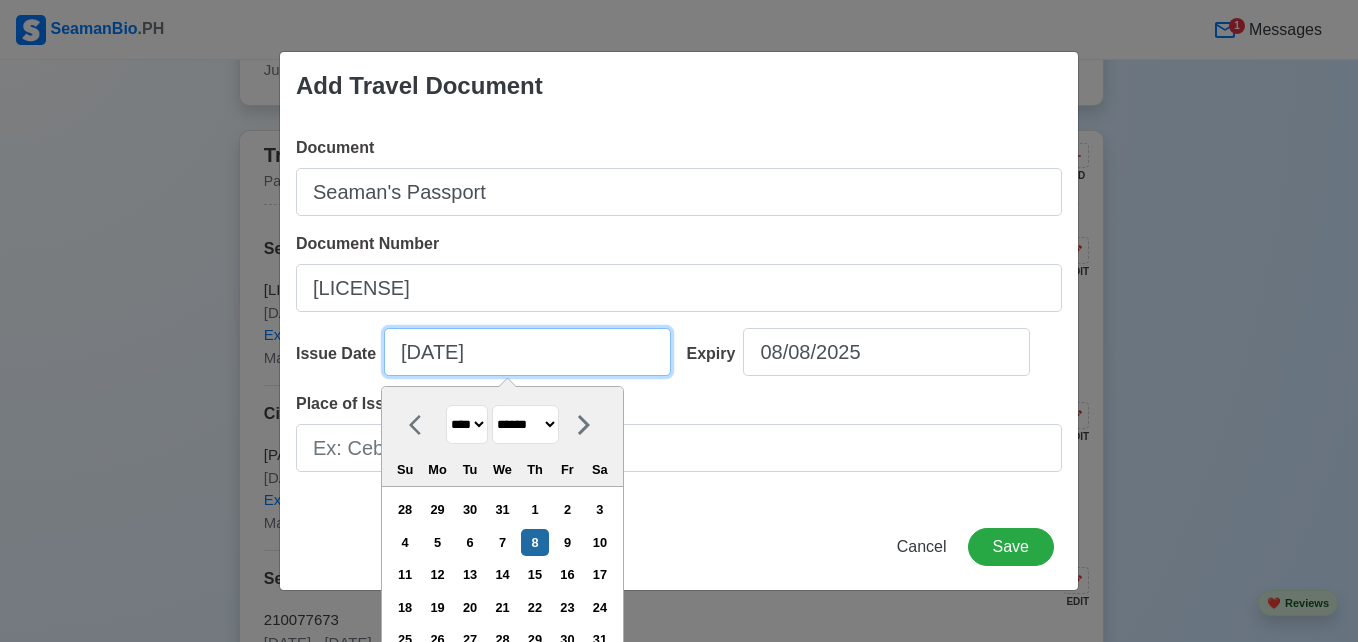type on "08/08/" 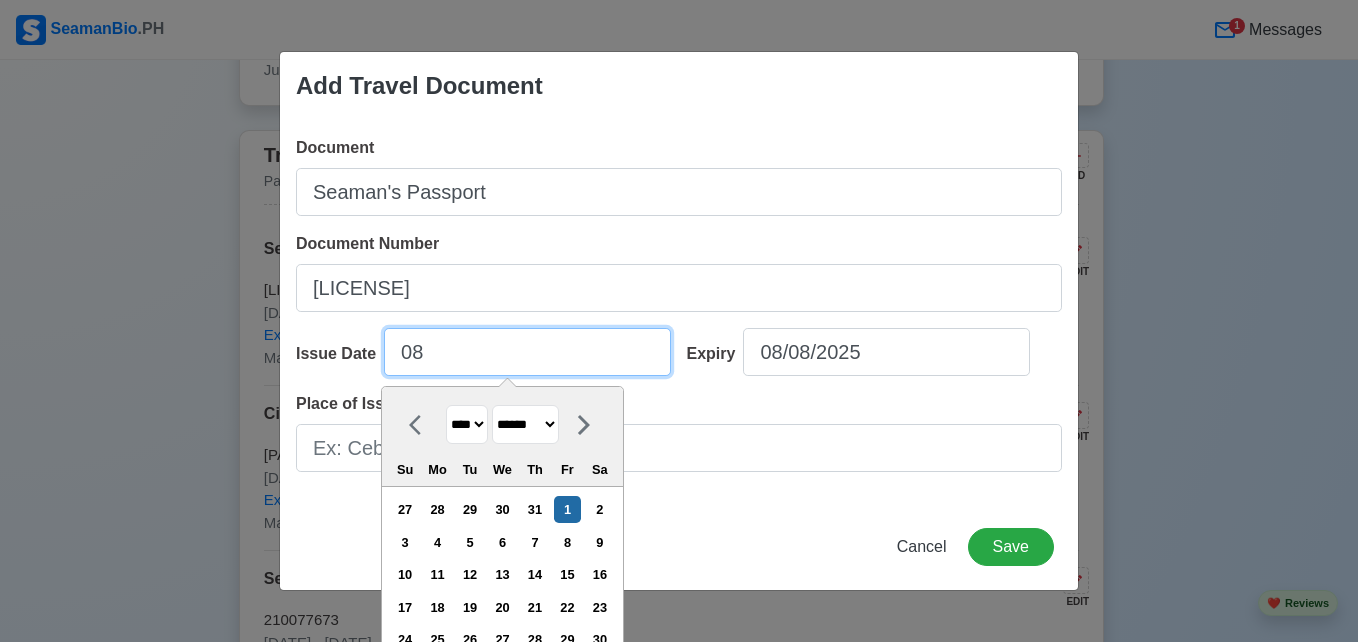 type on "0" 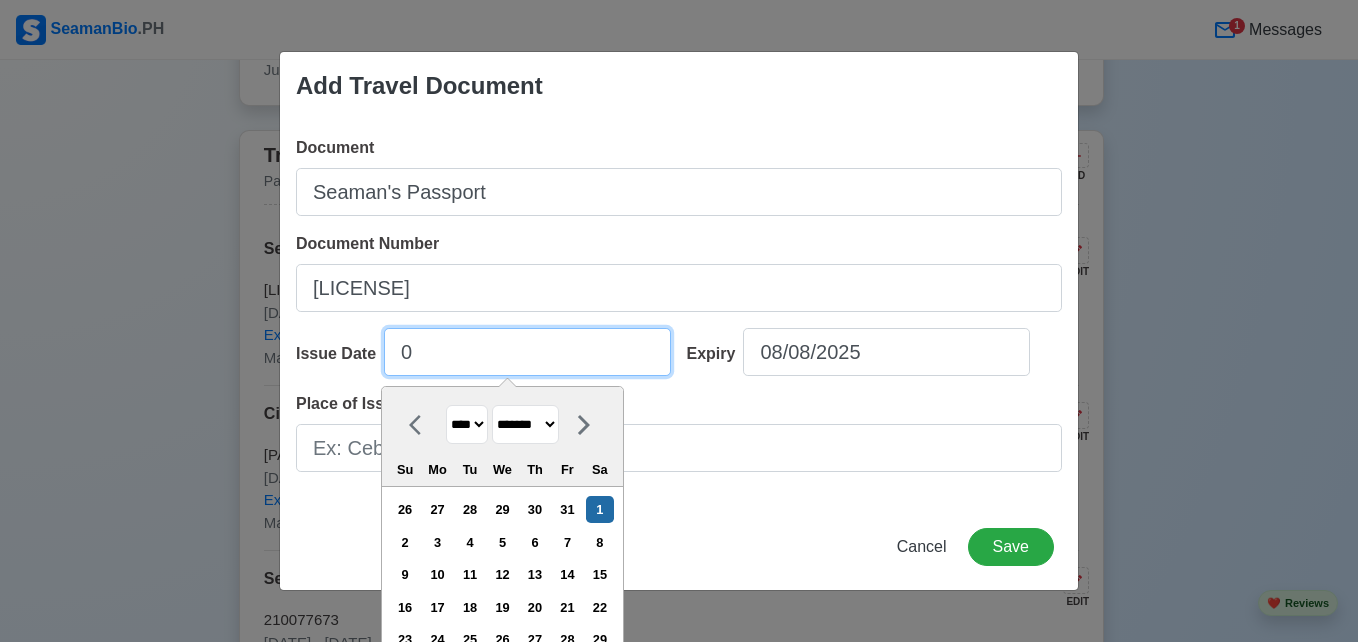 type on "09" 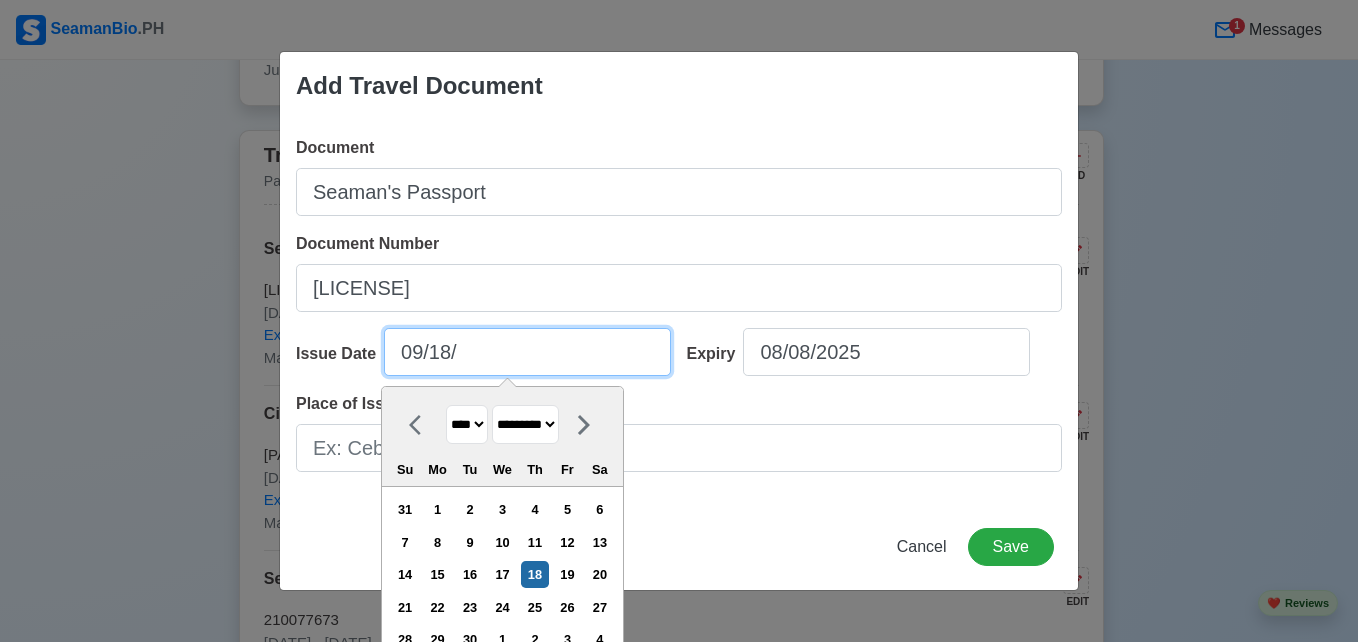 type on "[DATE]" 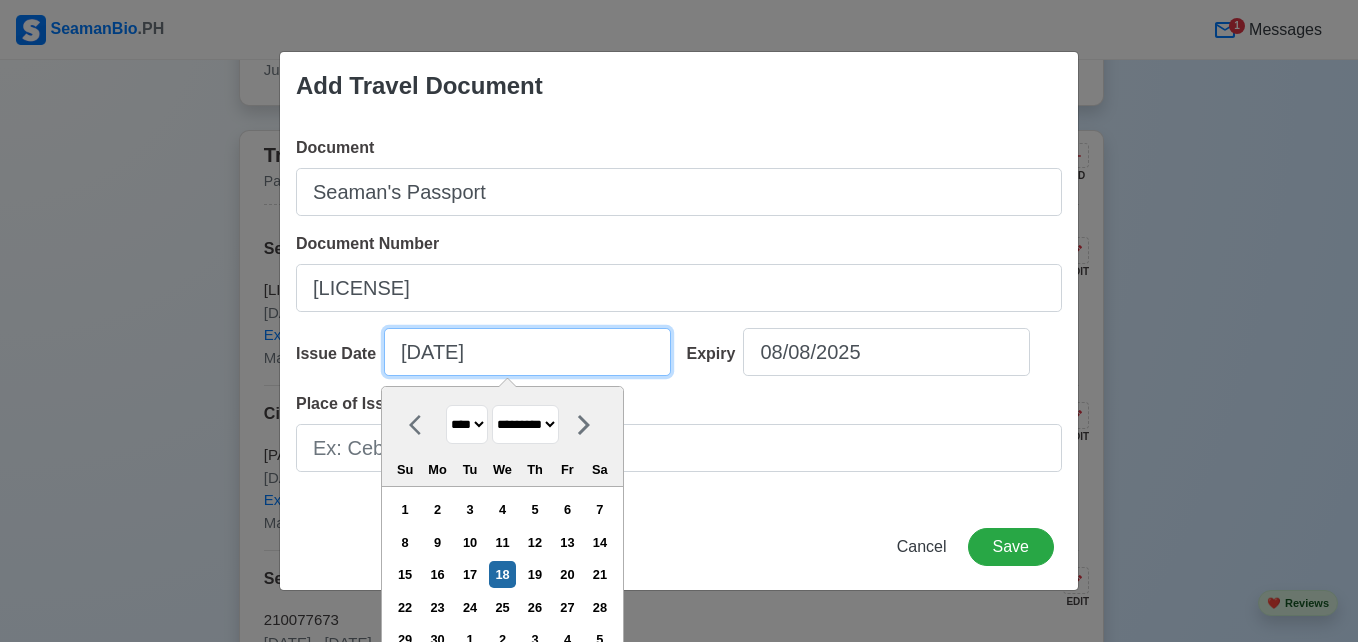 type on "[DATE]" 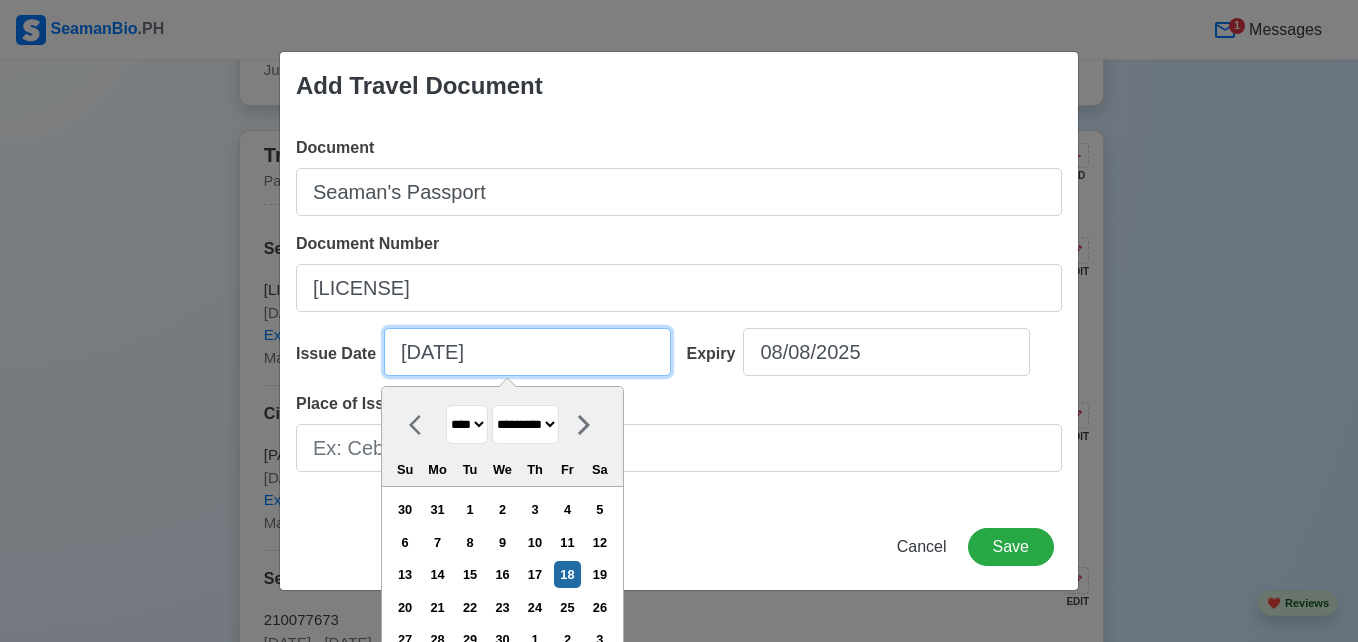 type on "[DATE]" 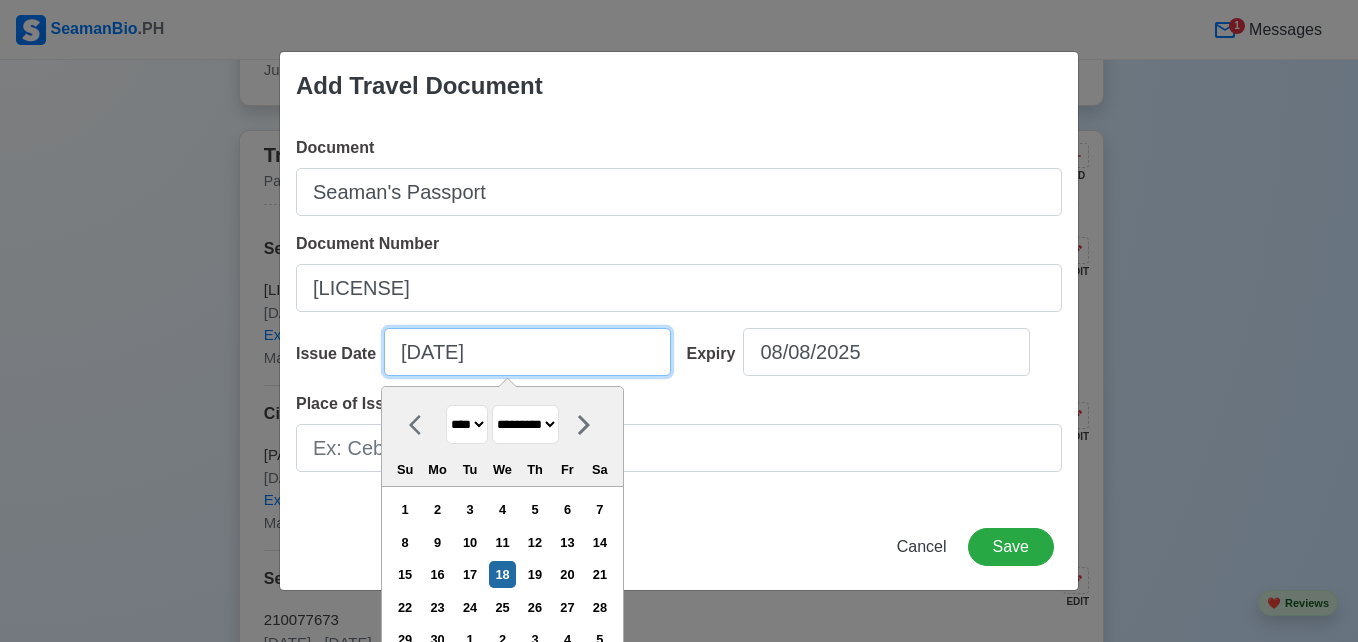 type on "[DATE]" 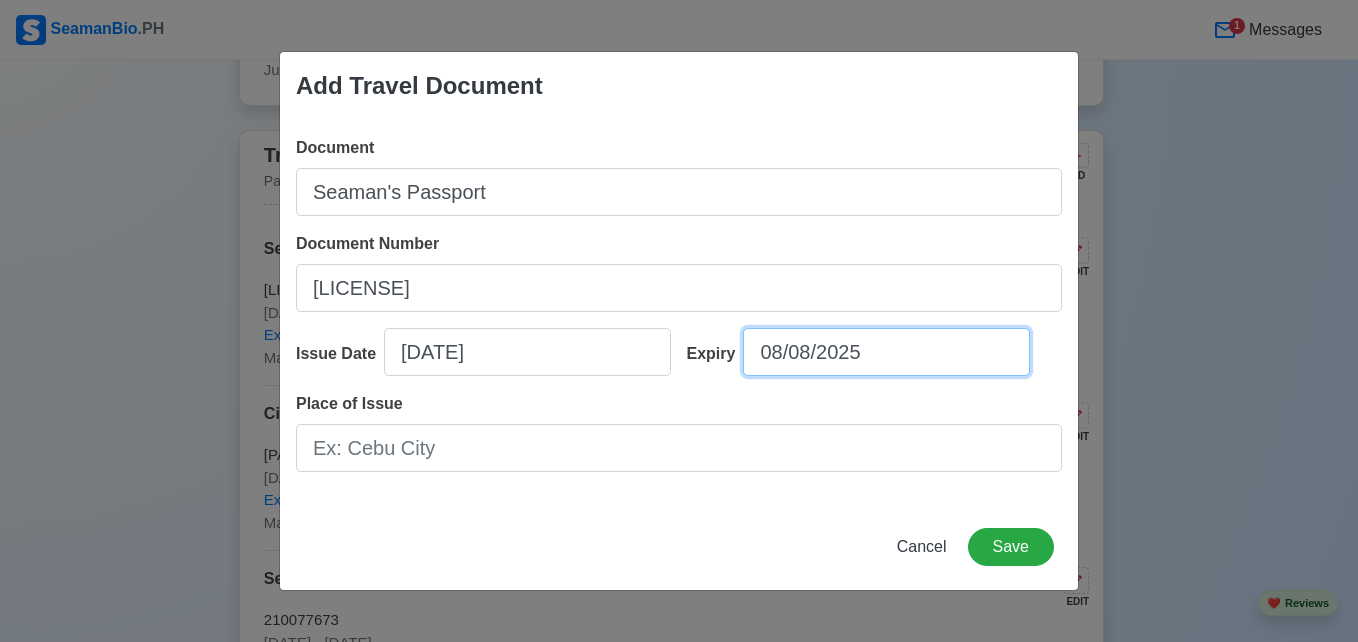 select on "****" 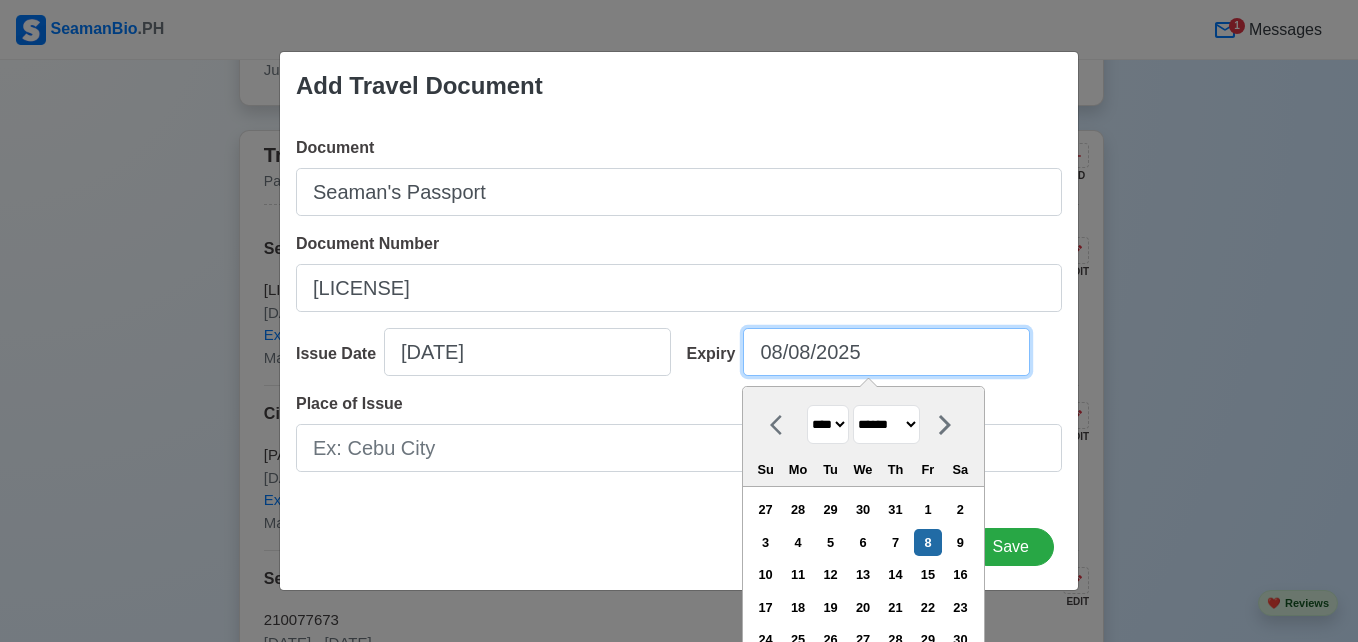 click on "08/08/2025" at bounding box center [886, 352] 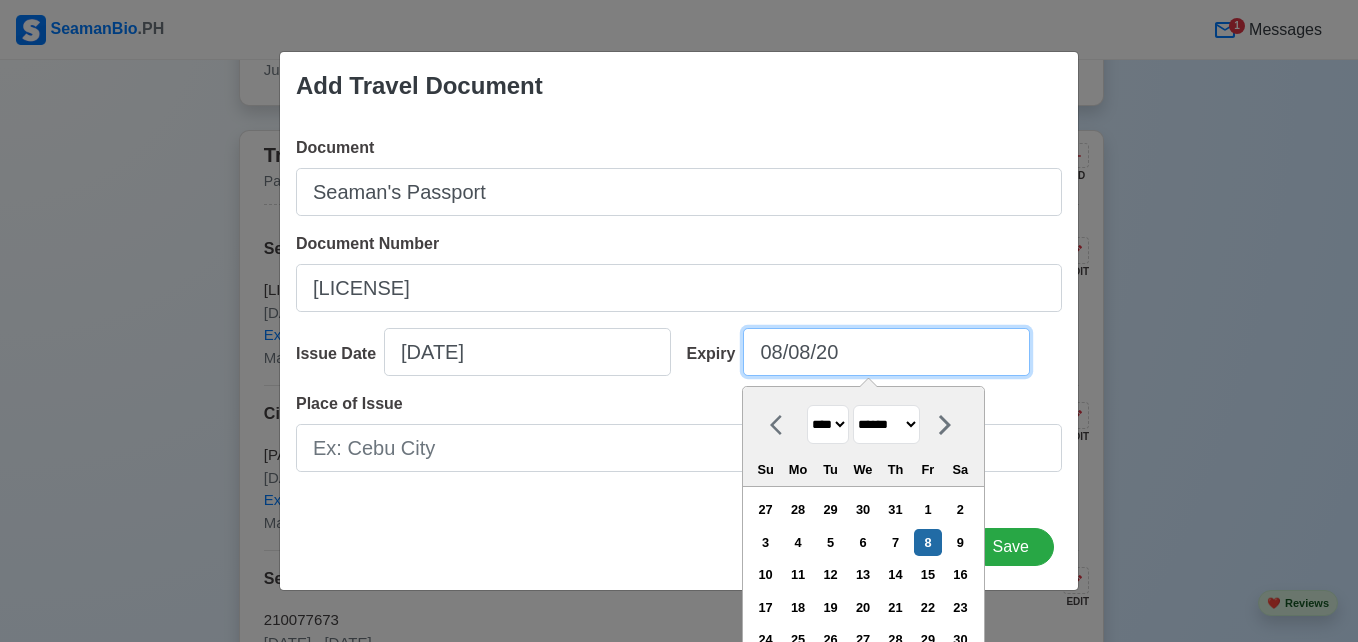 type on "[DATE]" 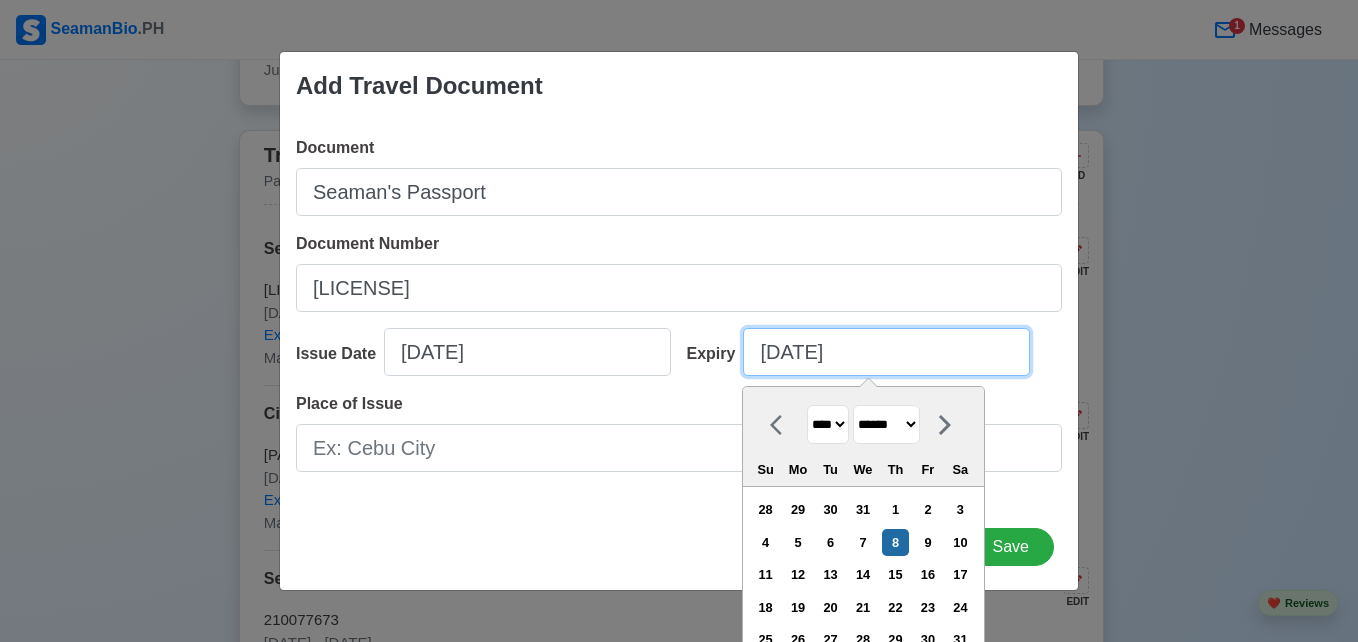 type on "08/08/" 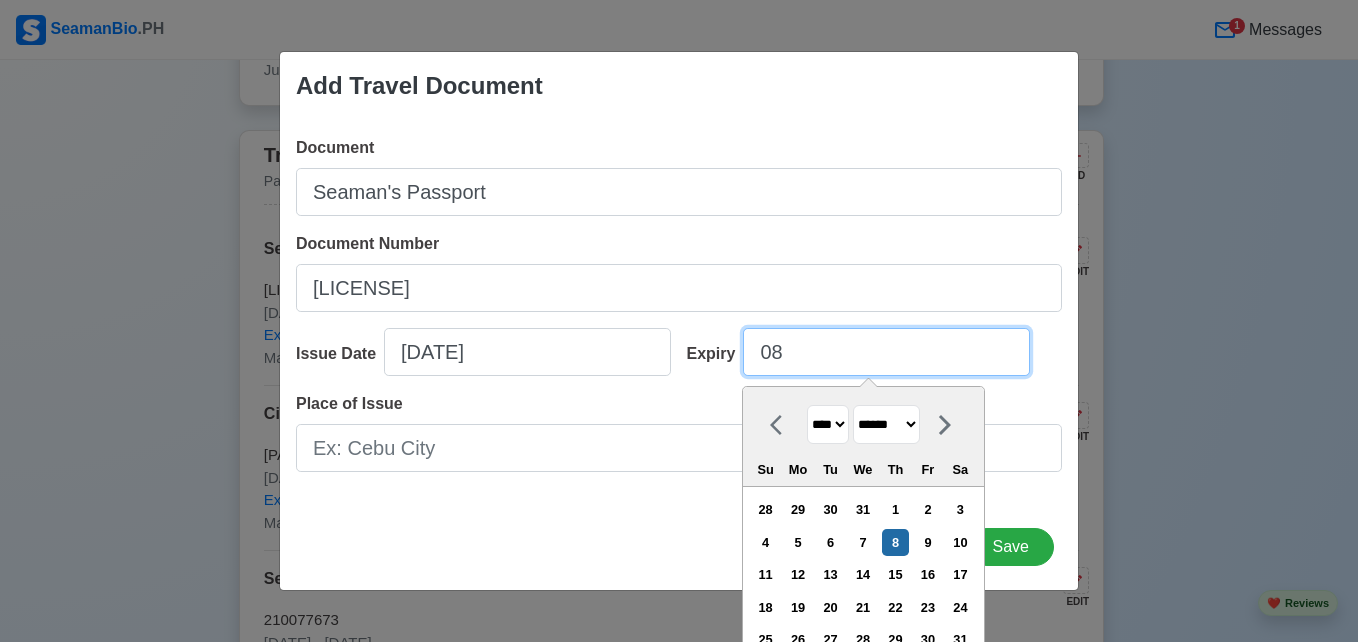 type on "0" 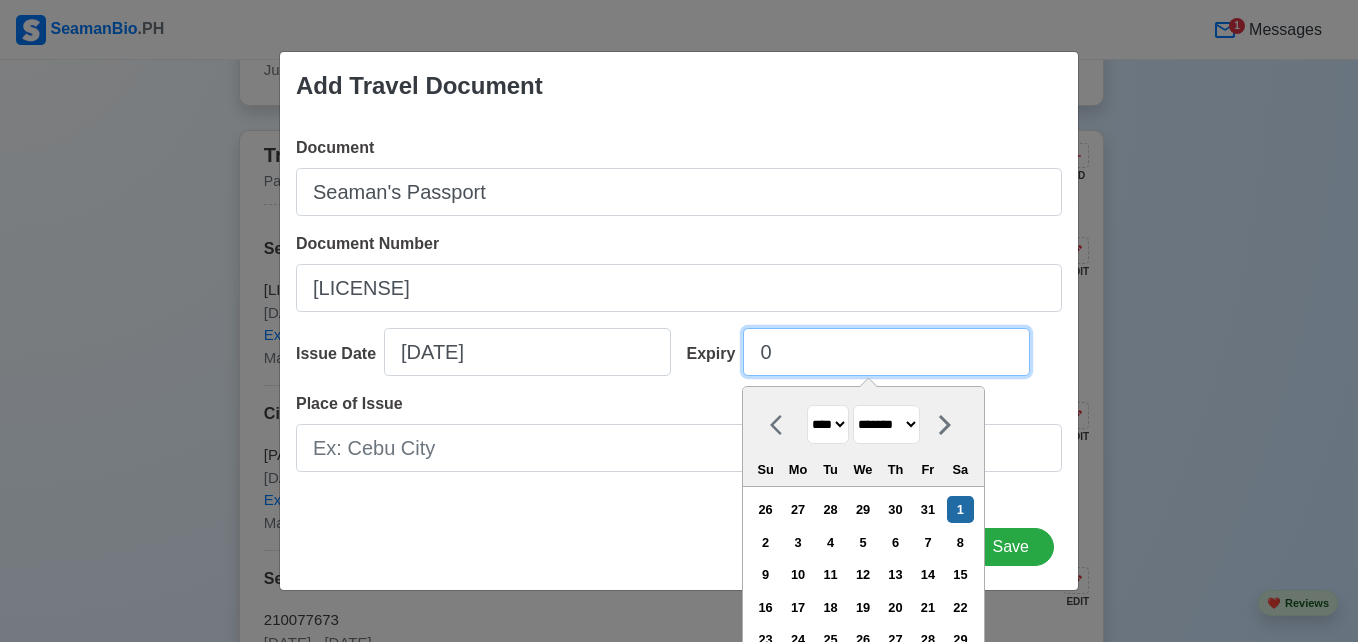 type on "09" 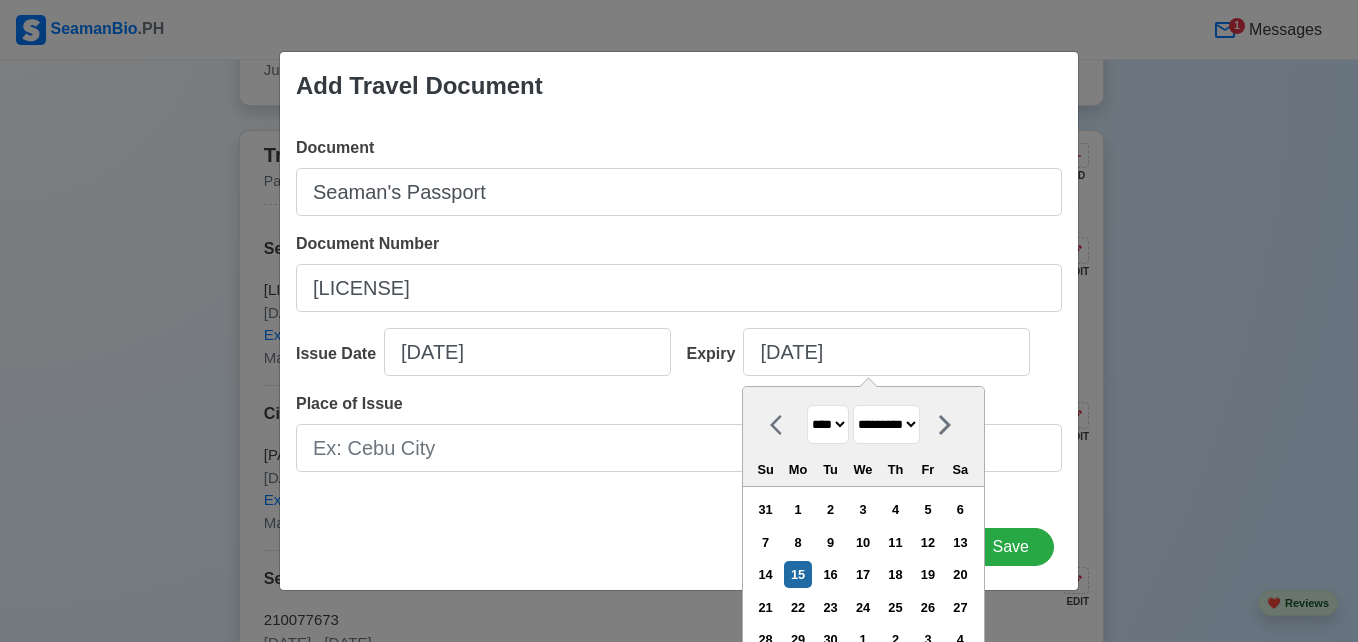type on "[DATE]" 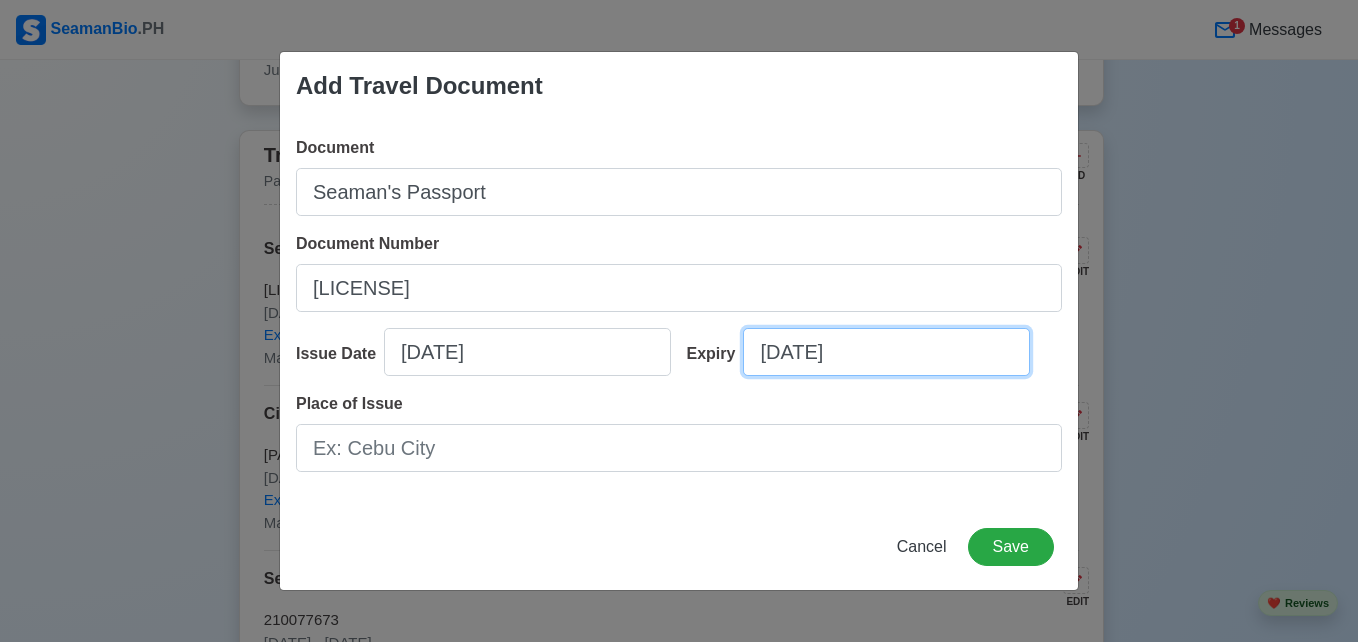 select on "****" 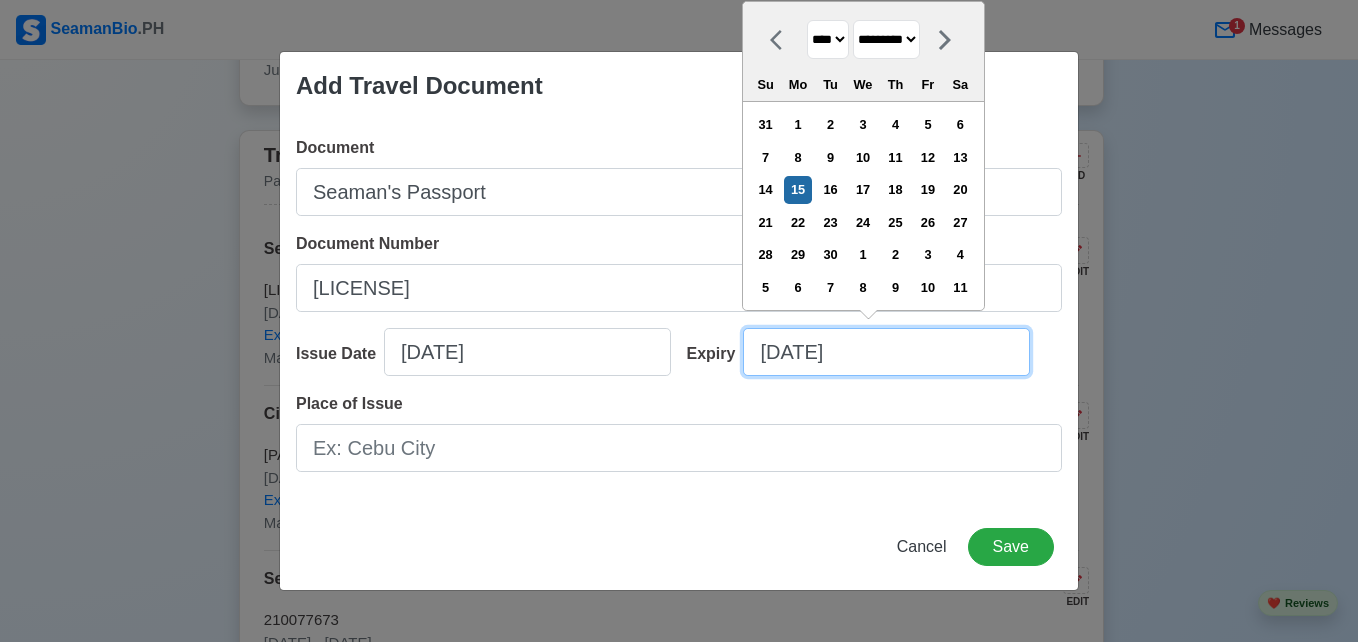 click on "[DATE]" at bounding box center (886, 352) 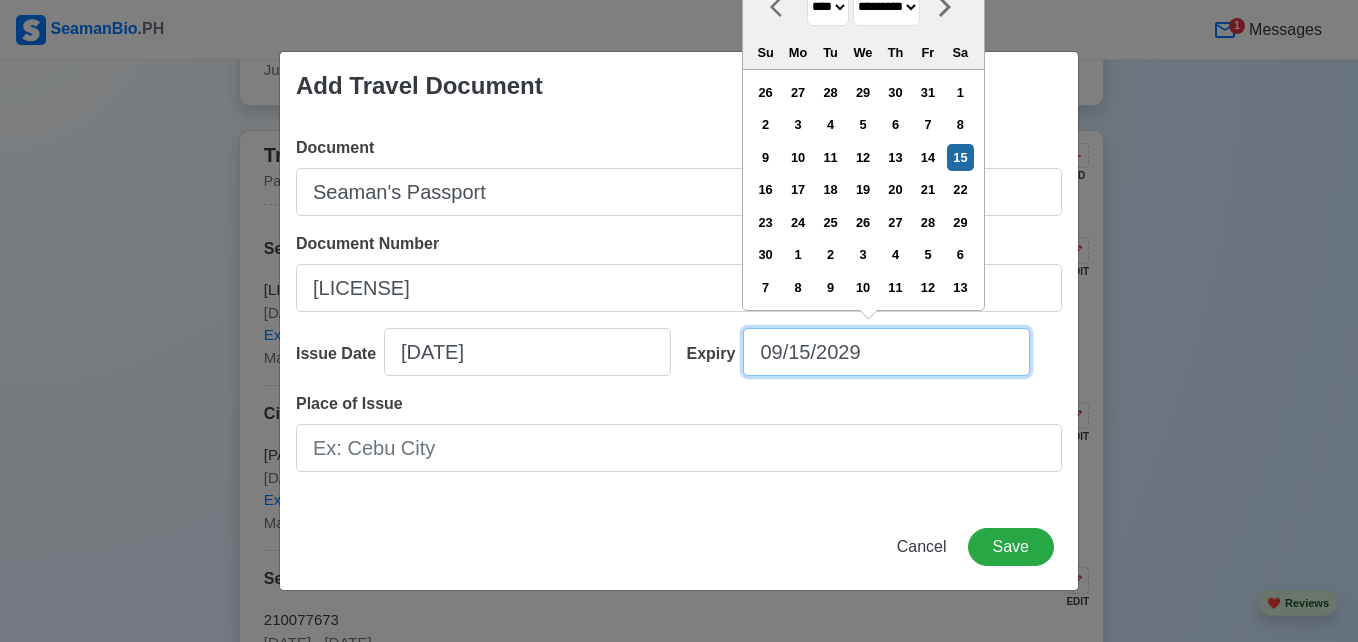 type on "09/15/2029" 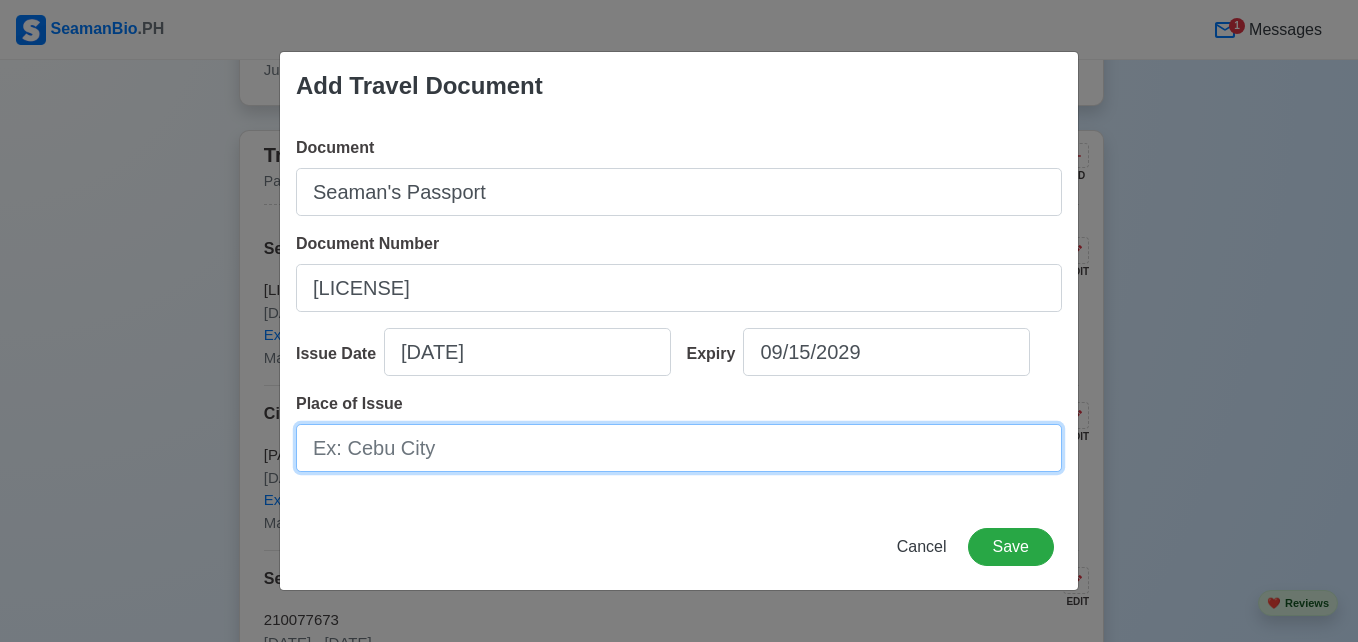click on "Place of Issue" at bounding box center [679, 448] 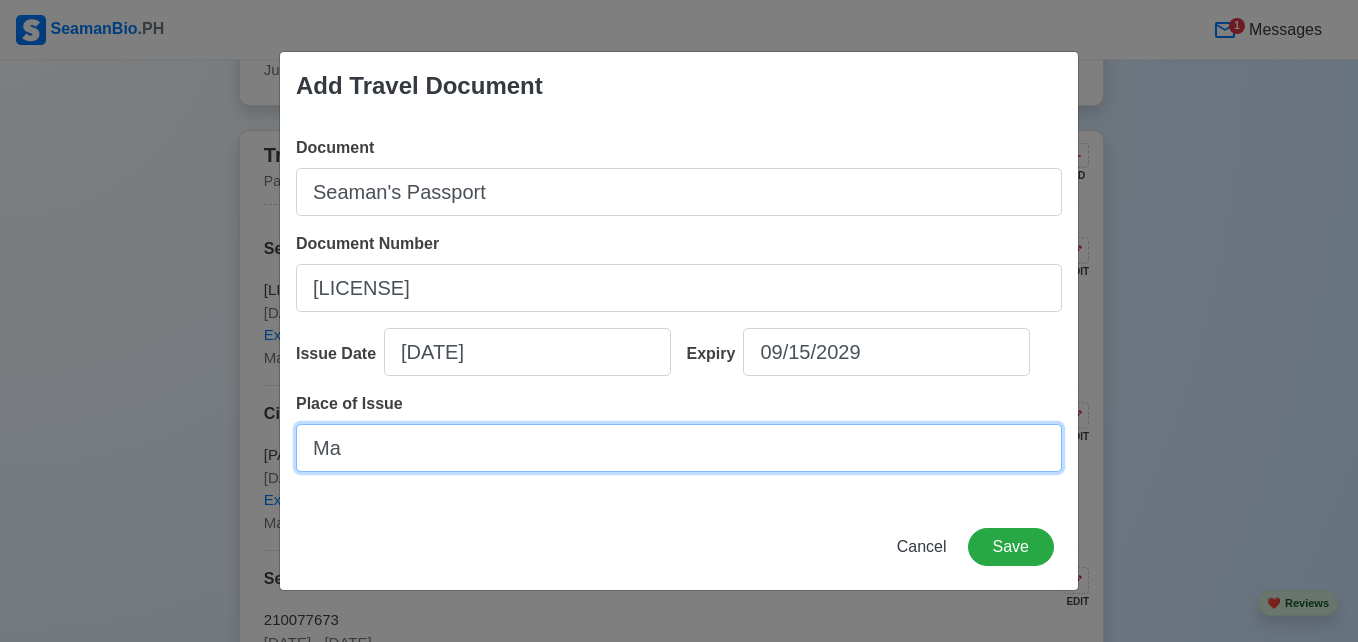 type on "M" 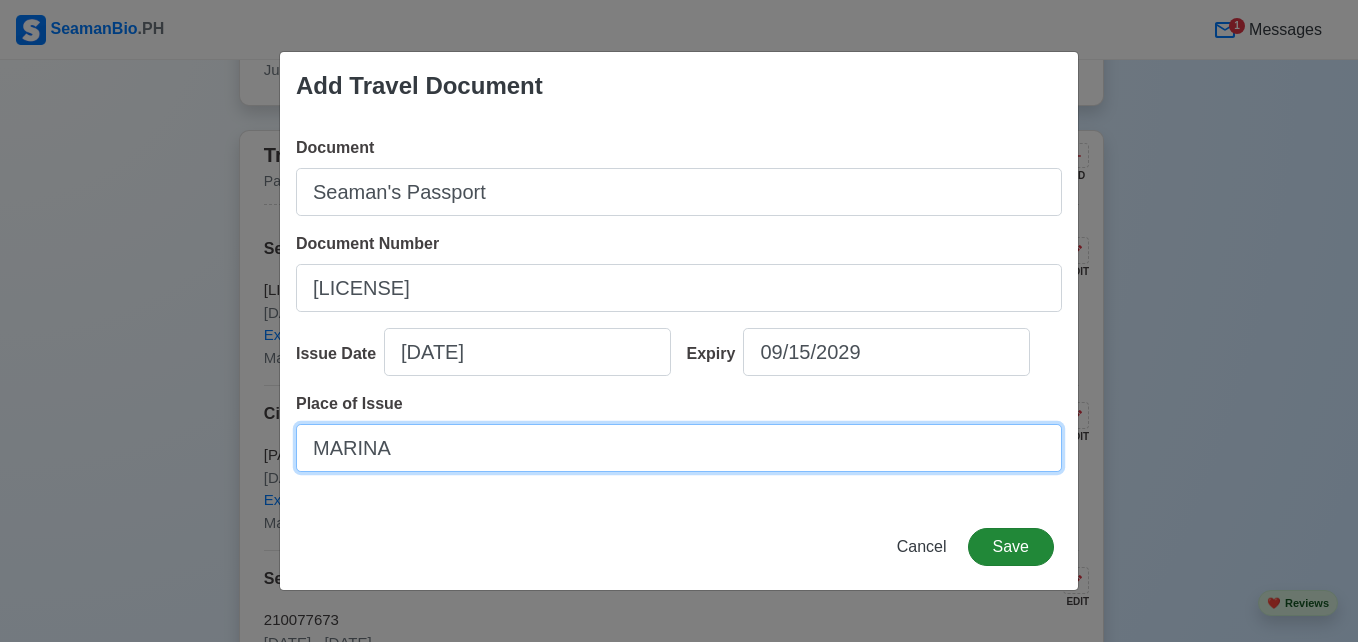 type on "MARINA" 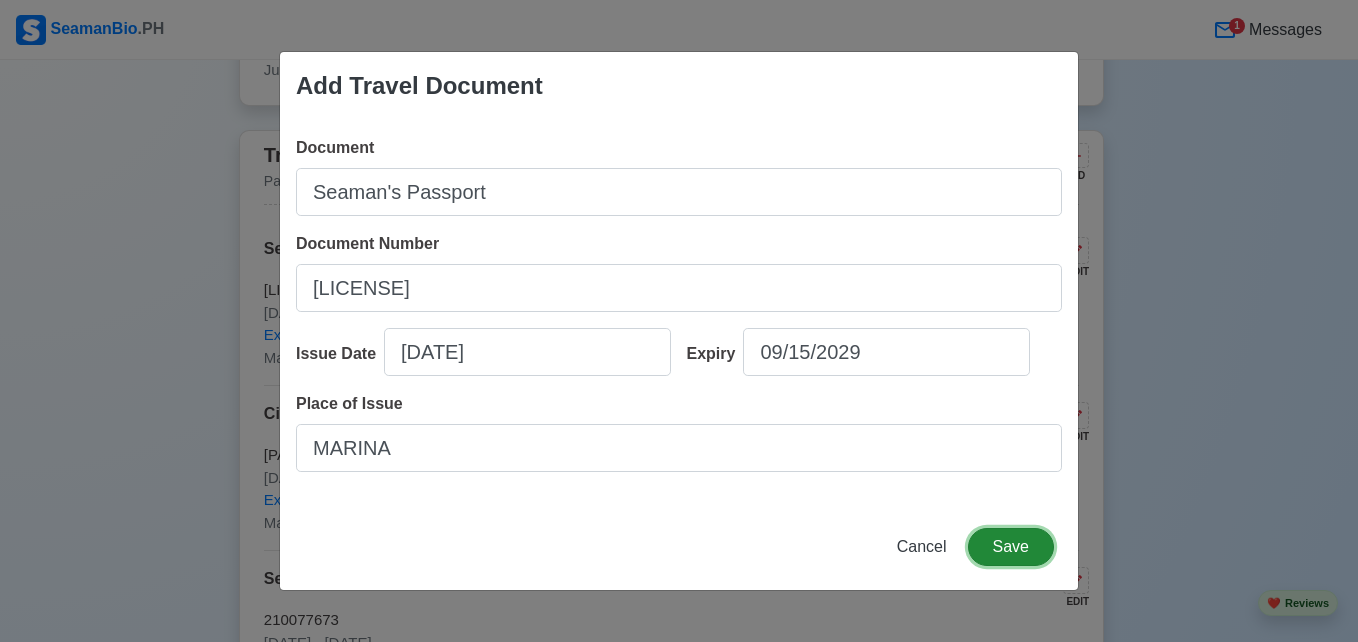 click on "Save" at bounding box center (1011, 547) 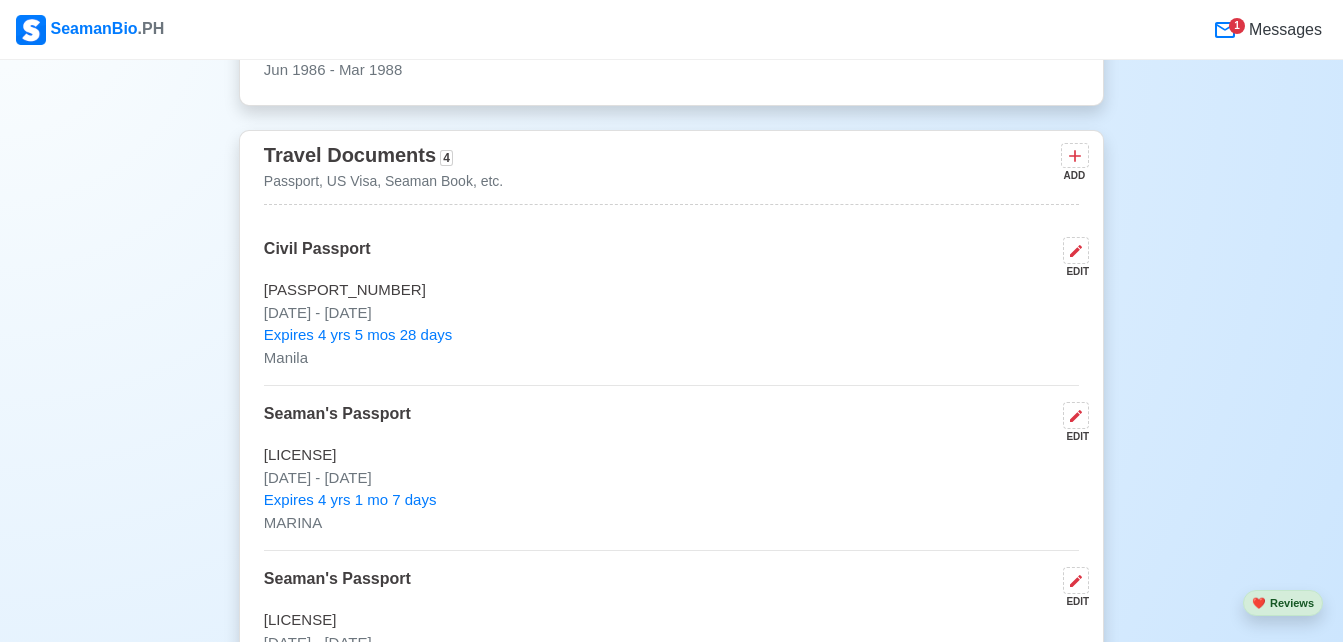 scroll, scrollTop: 1605, scrollLeft: 0, axis: vertical 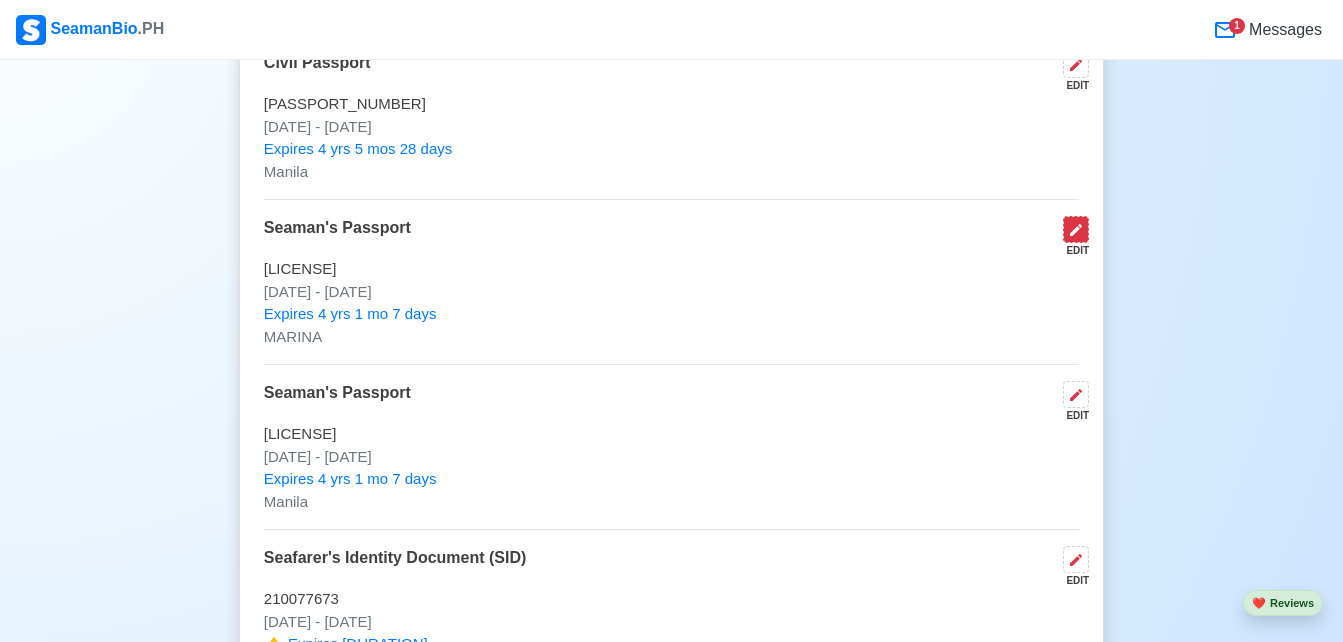 click 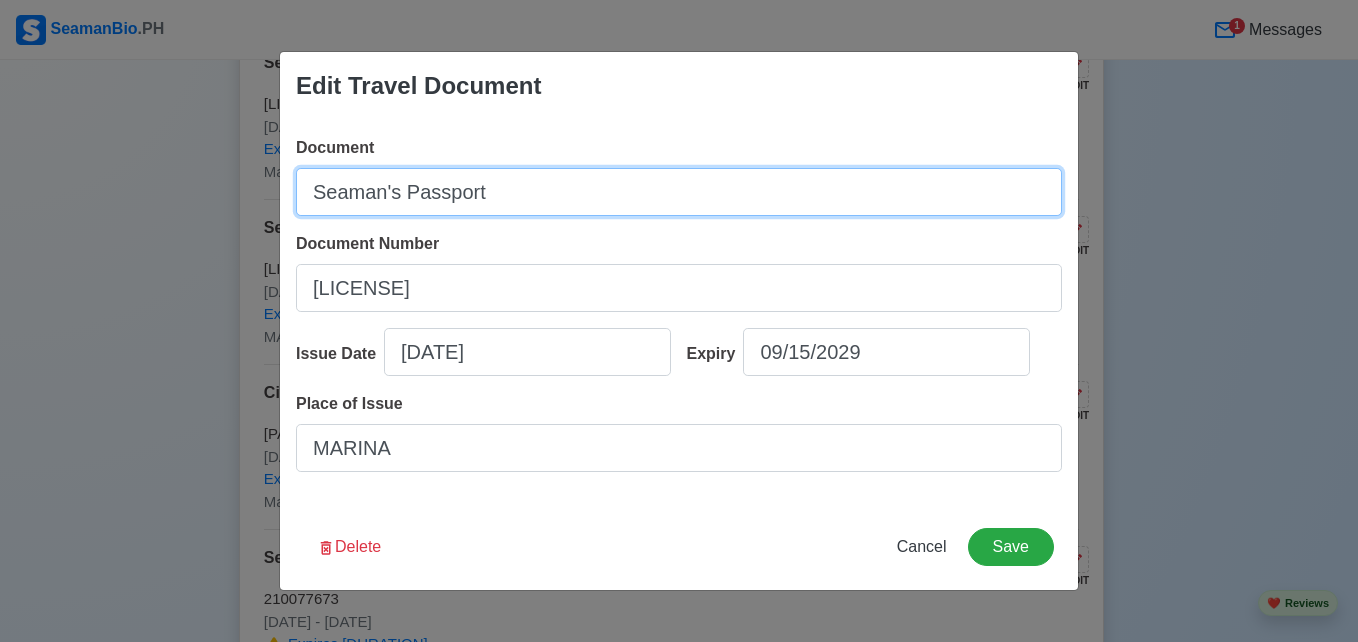drag, startPoint x: 515, startPoint y: 194, endPoint x: 401, endPoint y: 194, distance: 114 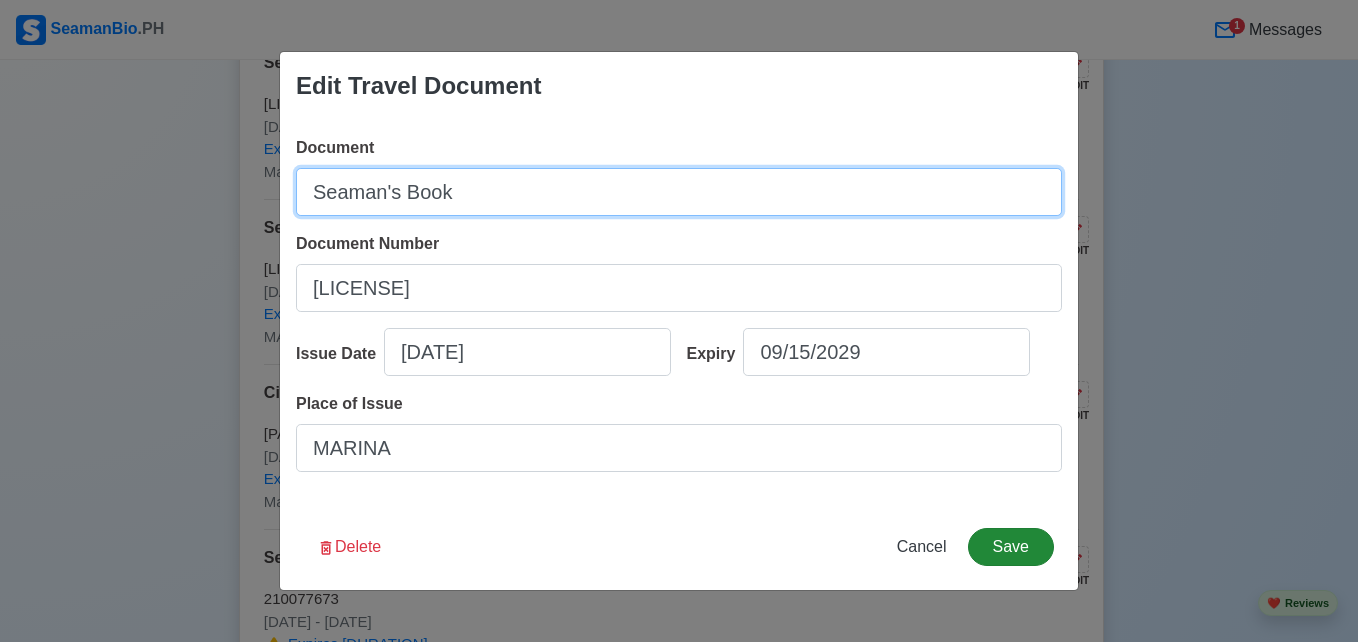 type on "Seaman's Book" 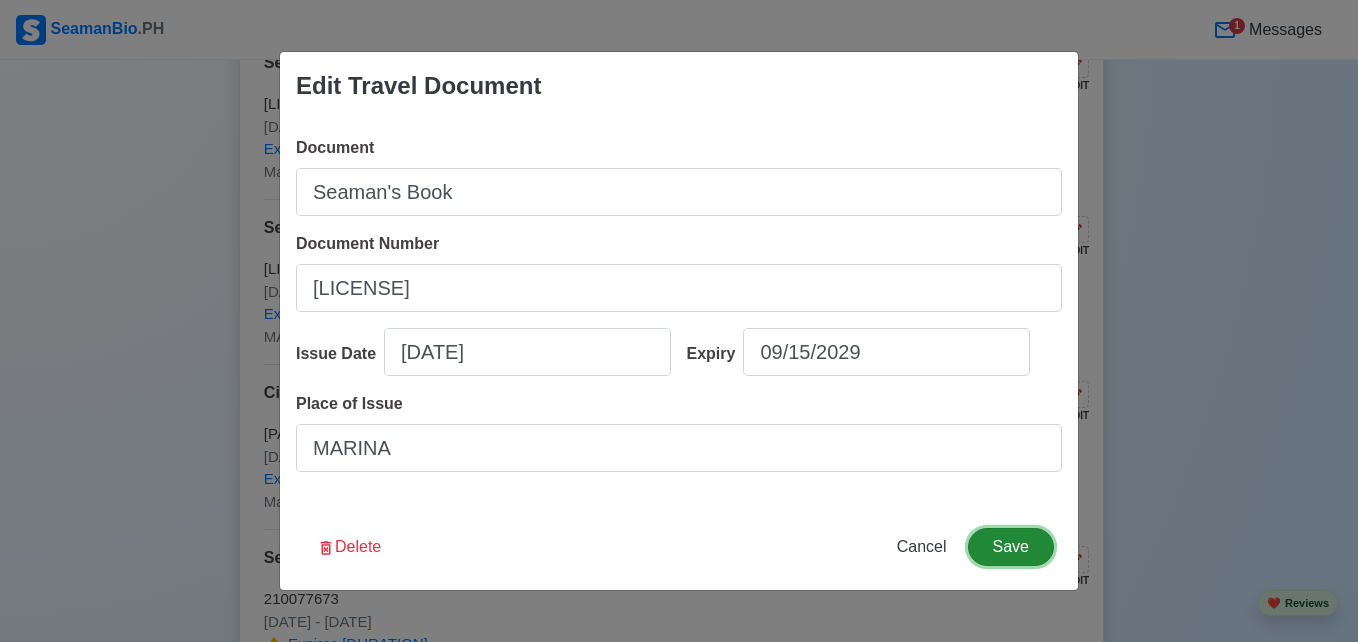 click on "Save" at bounding box center [1011, 547] 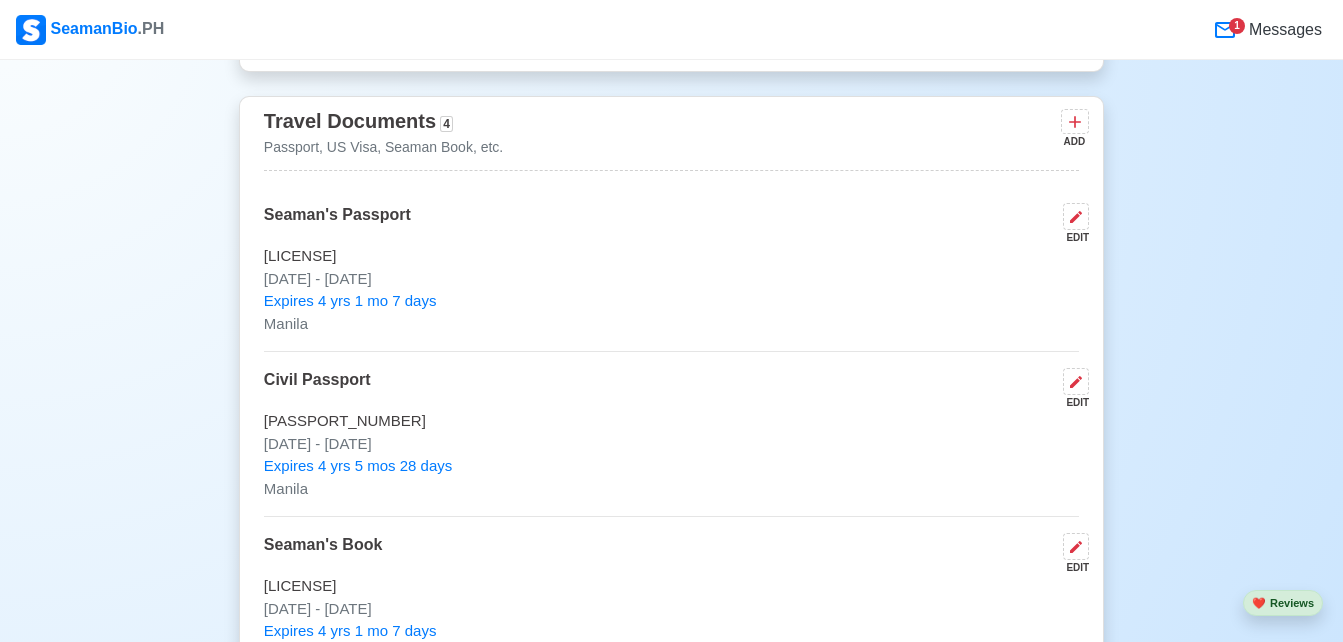 scroll, scrollTop: 1436, scrollLeft: 0, axis: vertical 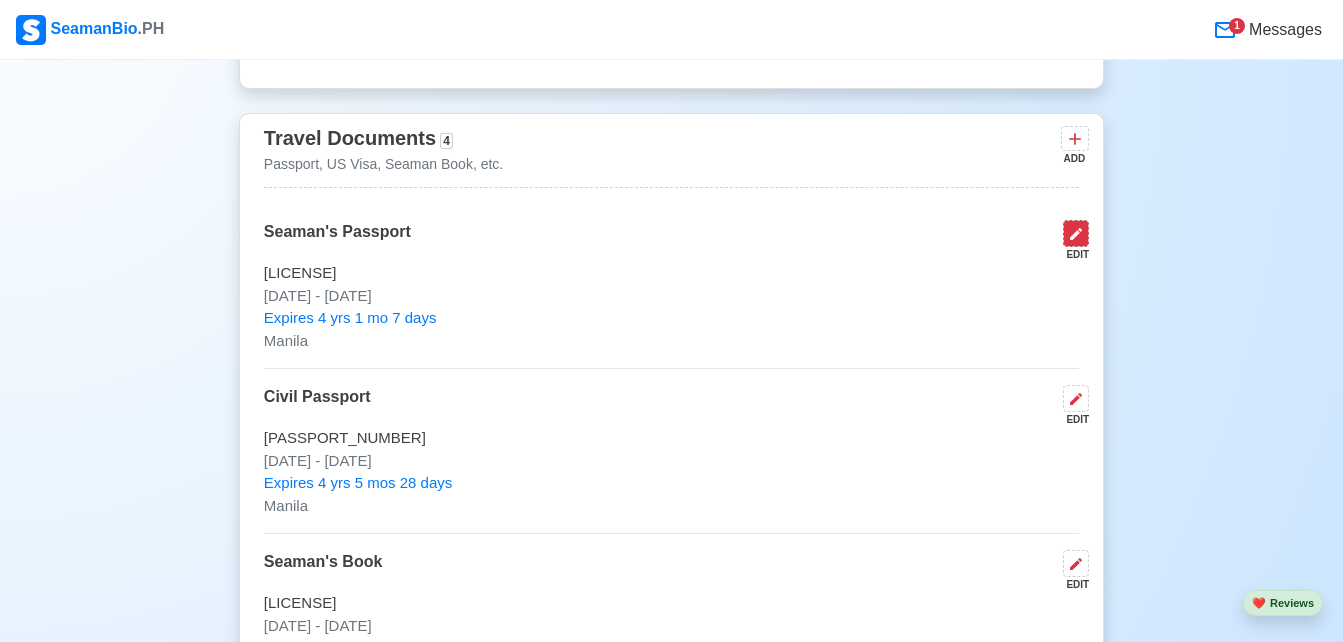 click 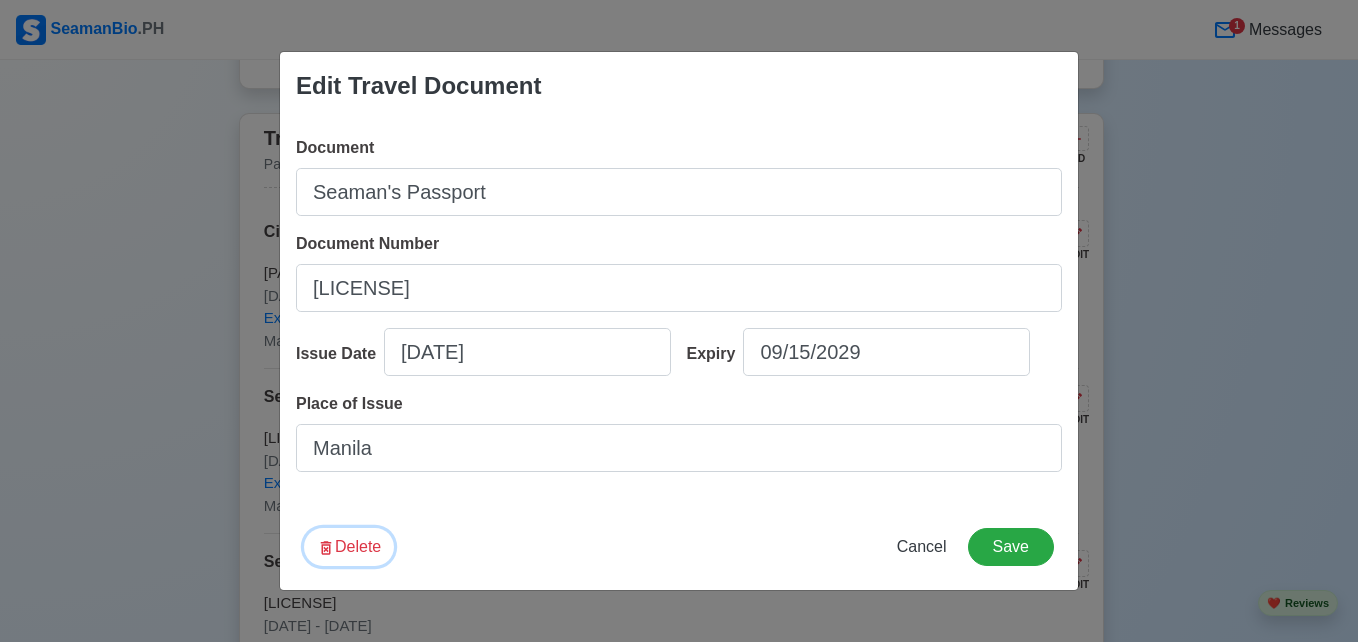 click 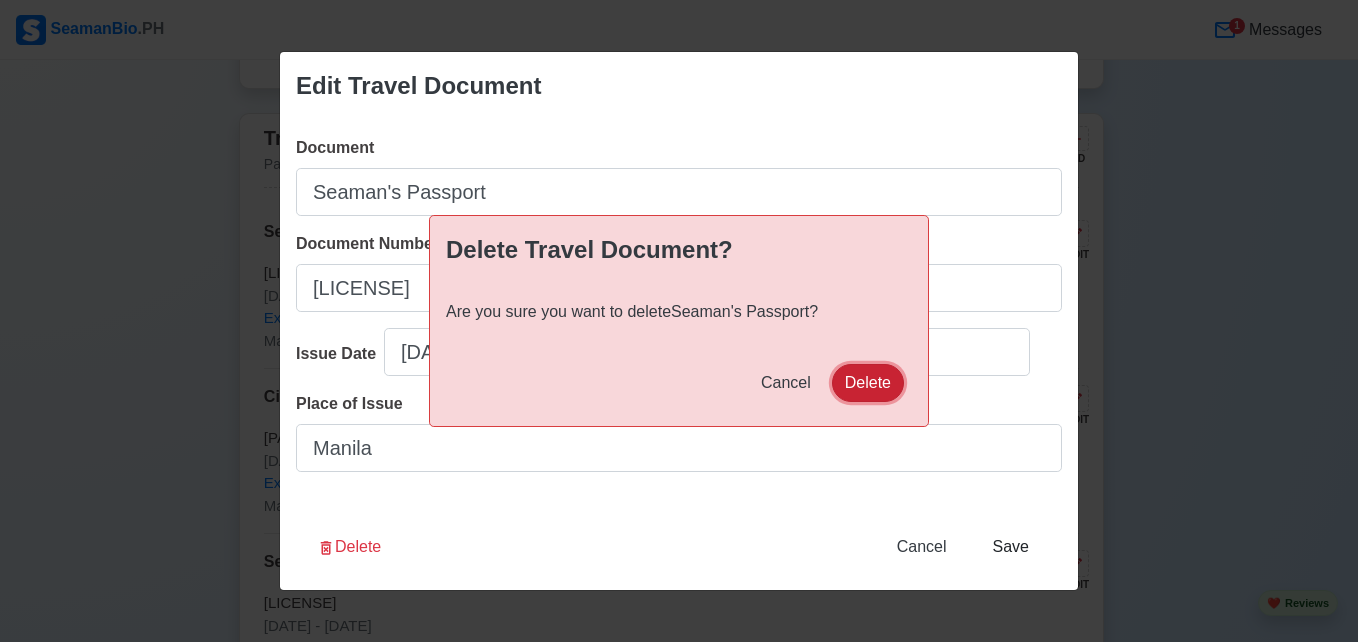 click on "Delete" at bounding box center (868, 383) 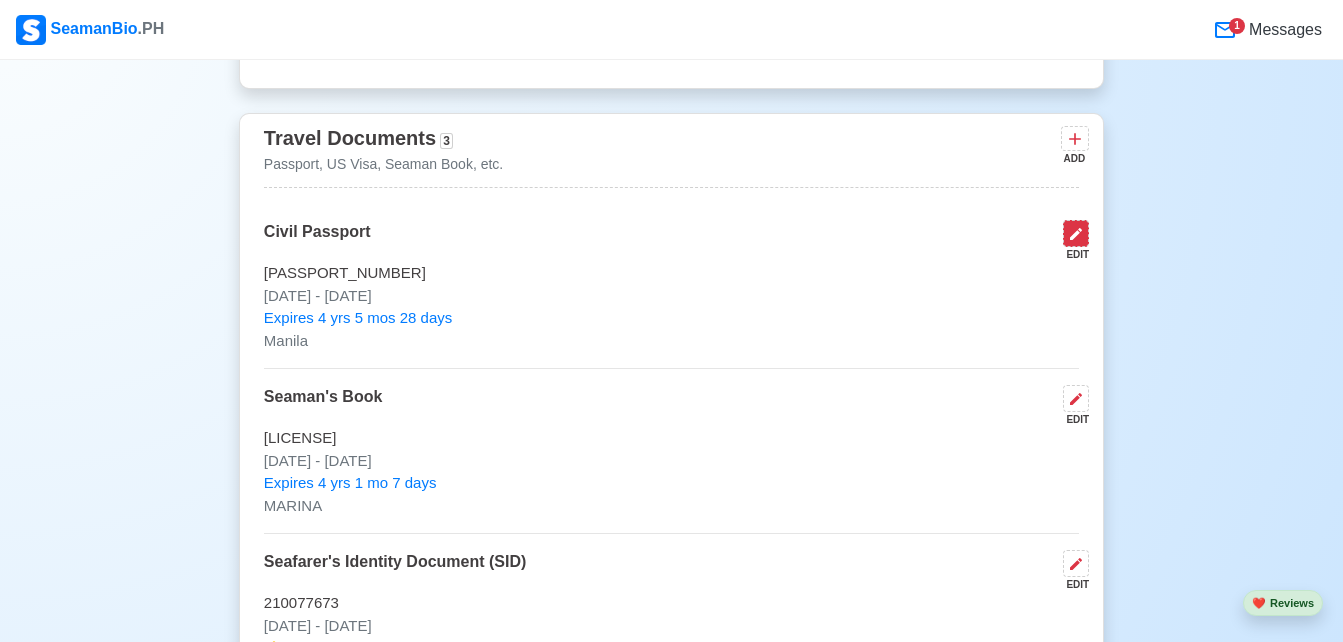 click 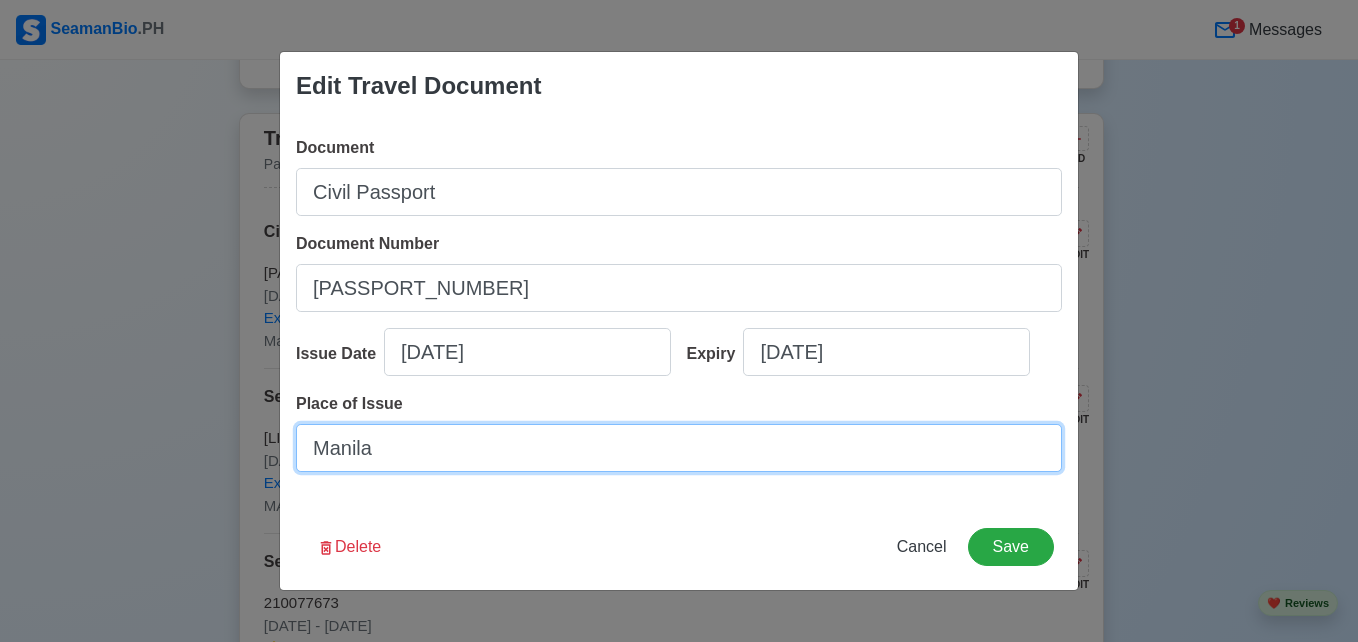 click on "Manila" at bounding box center (679, 448) 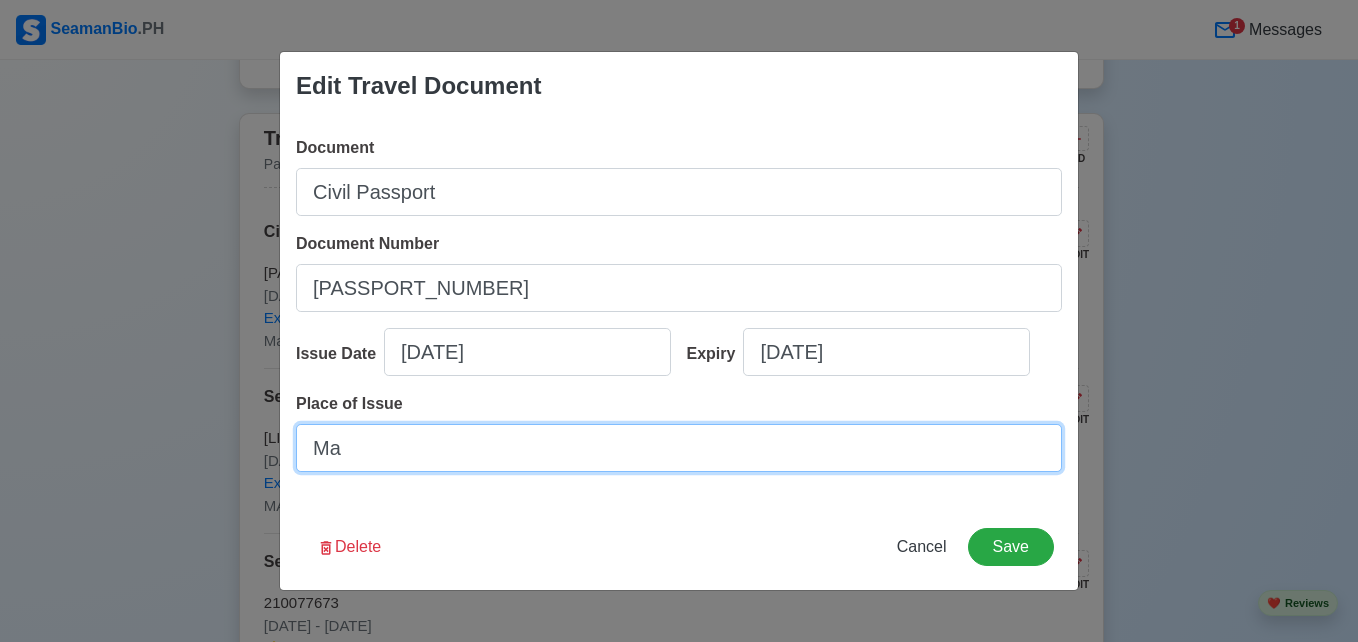 type on "M" 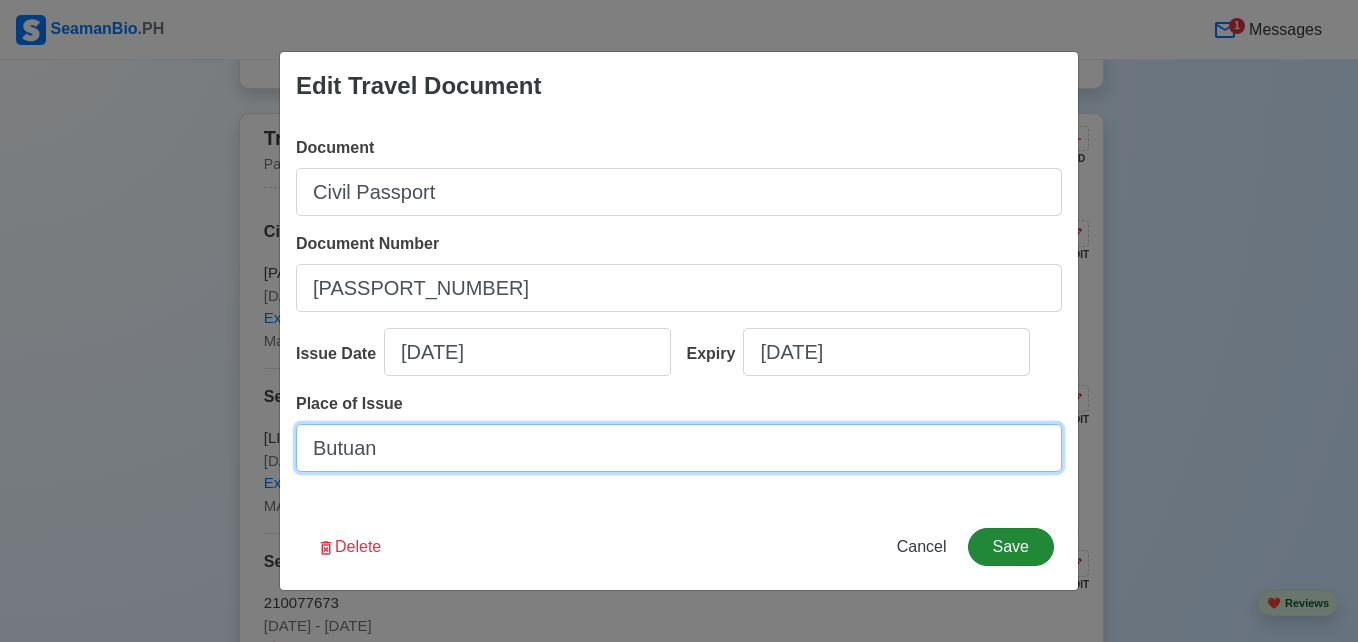 type on "Butuan" 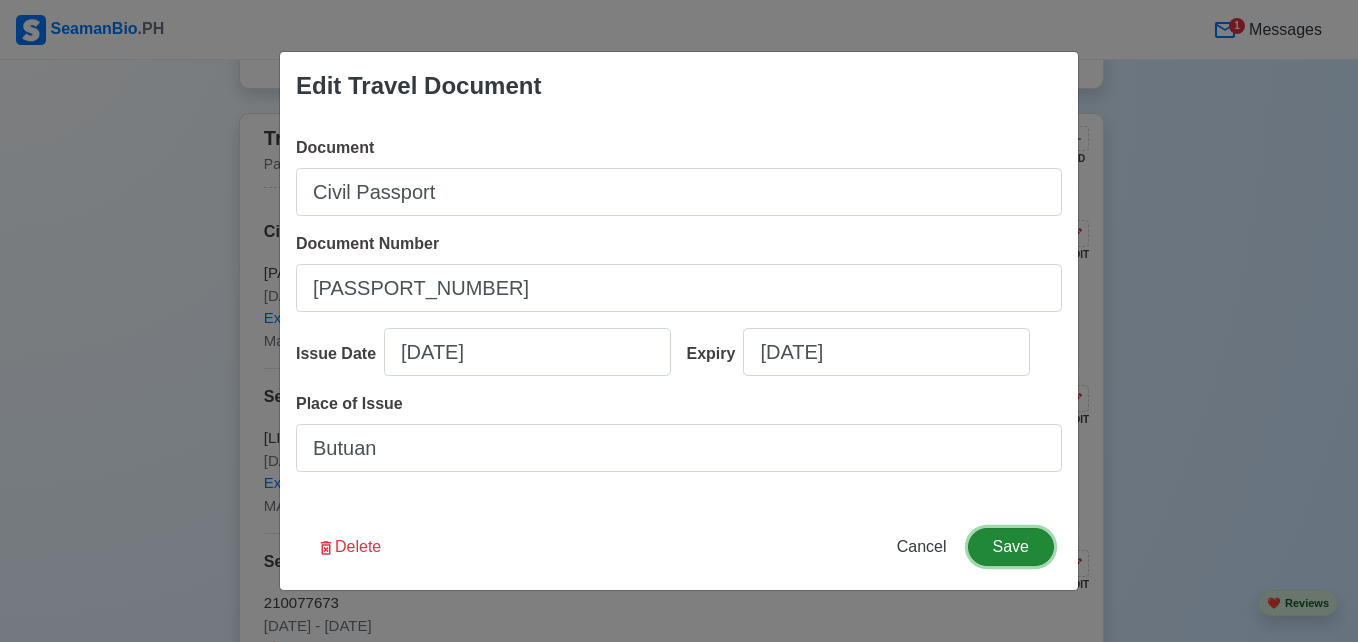 click on "Save" at bounding box center [1011, 547] 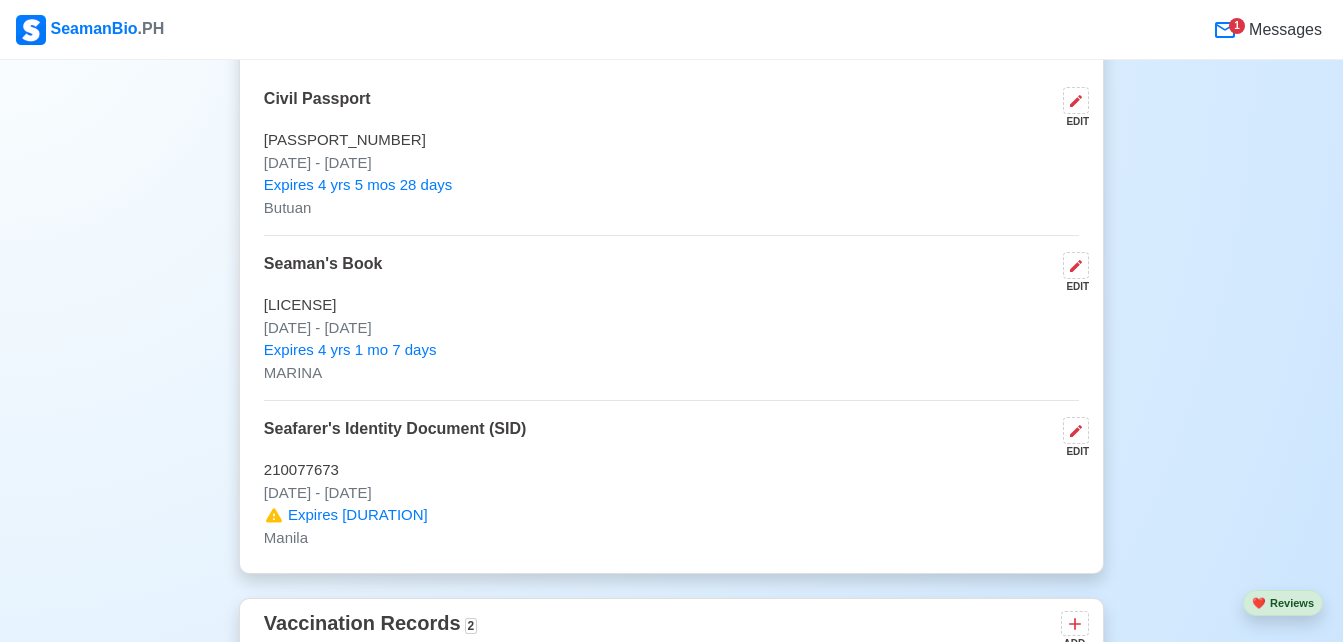 scroll, scrollTop: 1536, scrollLeft: 0, axis: vertical 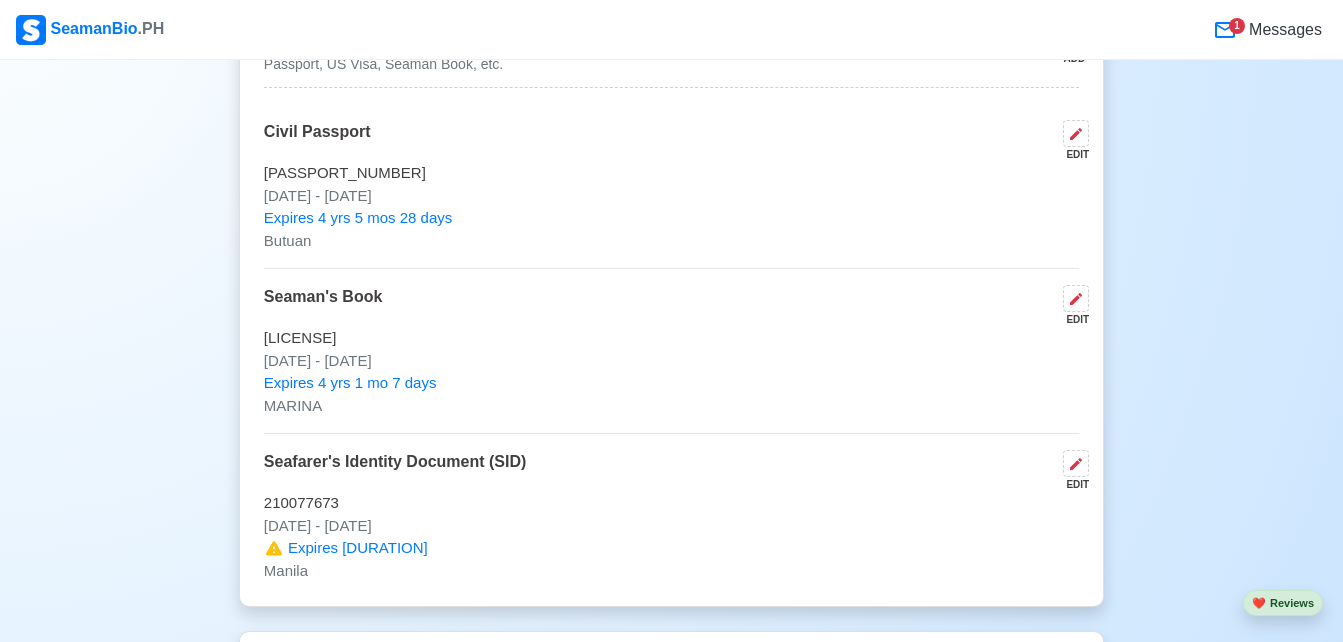drag, startPoint x: 1342, startPoint y: 144, endPoint x: 1354, endPoint y: 137, distance: 13.892444 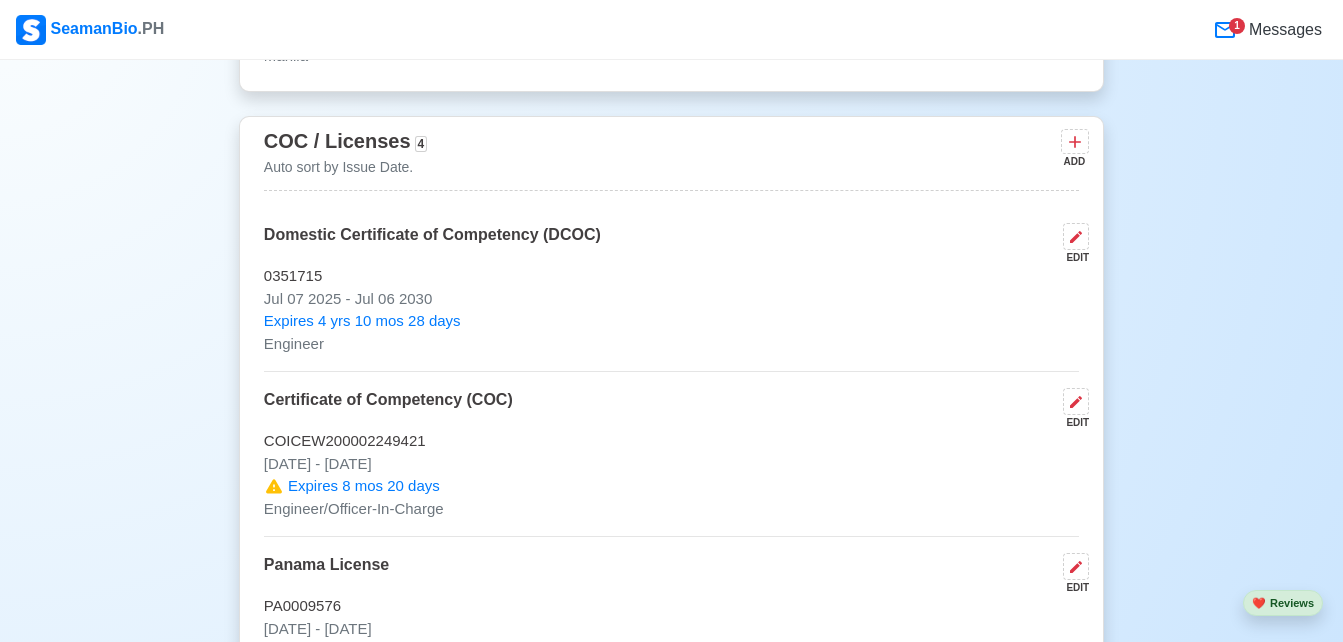 scroll, scrollTop: 2487, scrollLeft: 0, axis: vertical 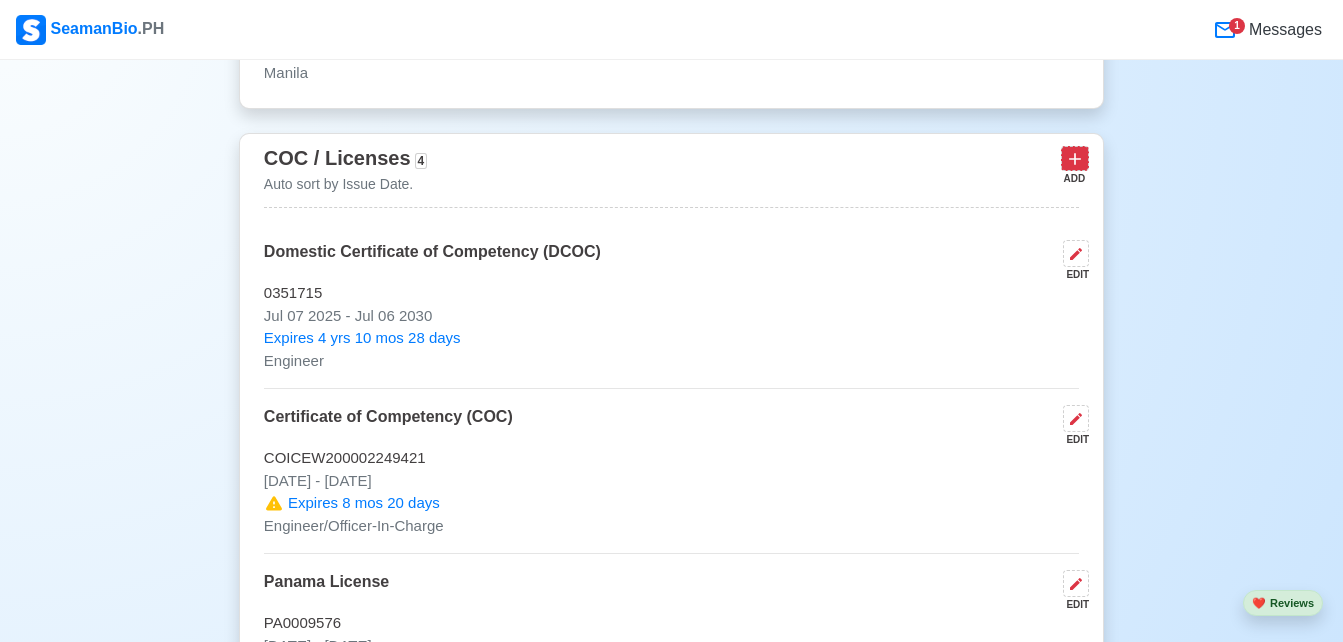click 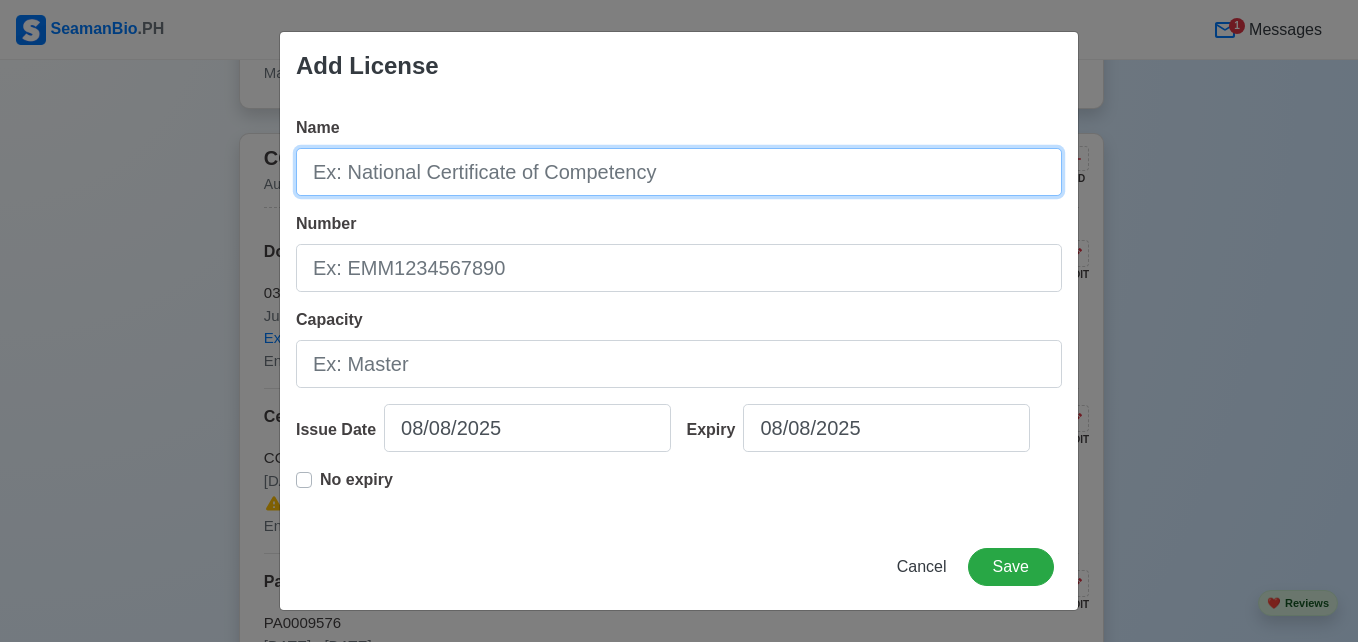 click on "Name" at bounding box center [679, 172] 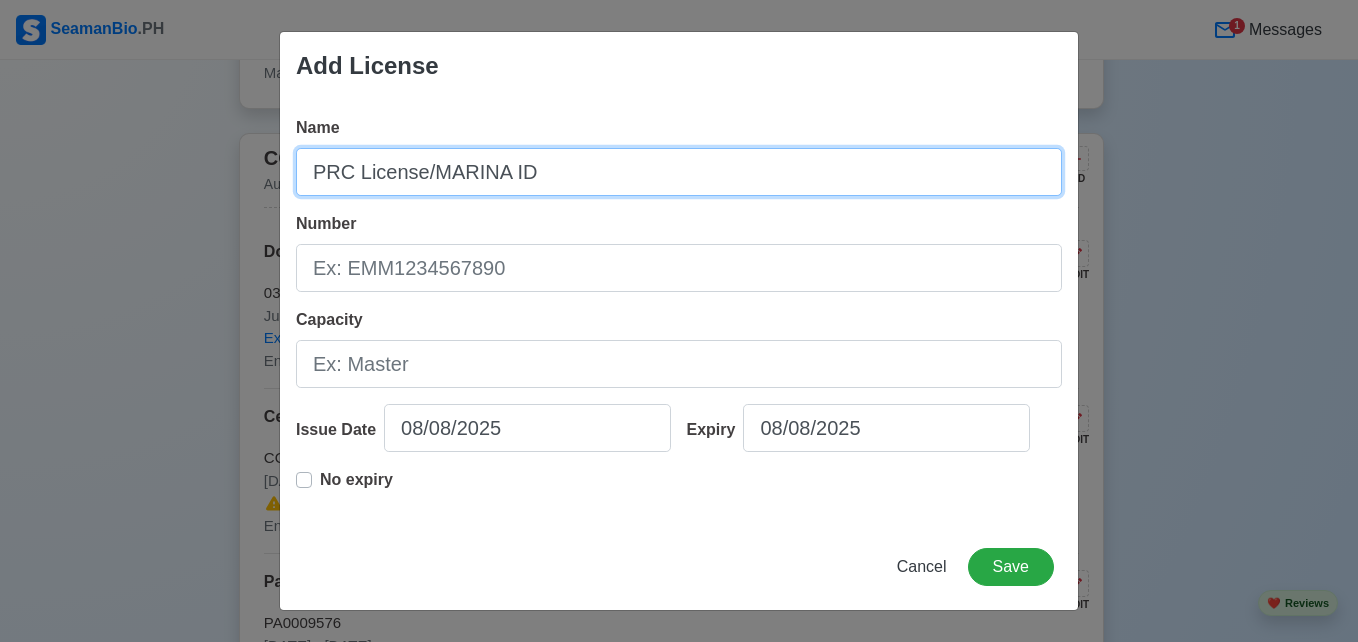 type on "PRC License/MARINA ID" 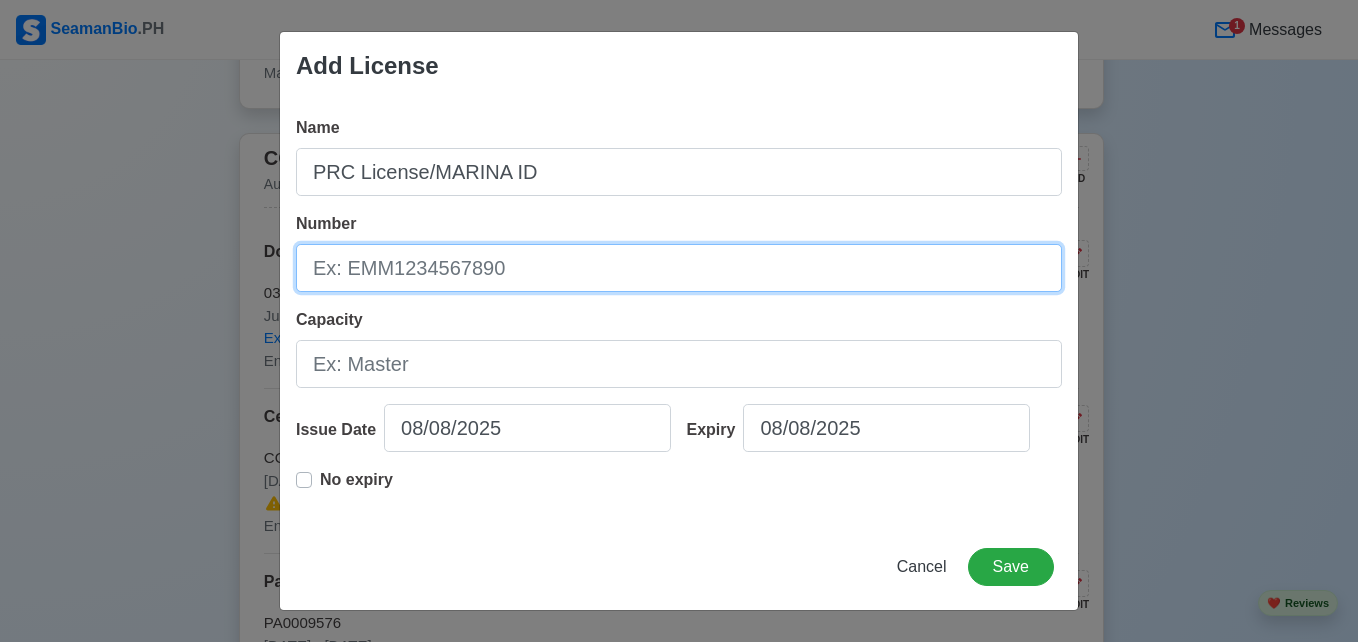 click on "Number" at bounding box center [679, 268] 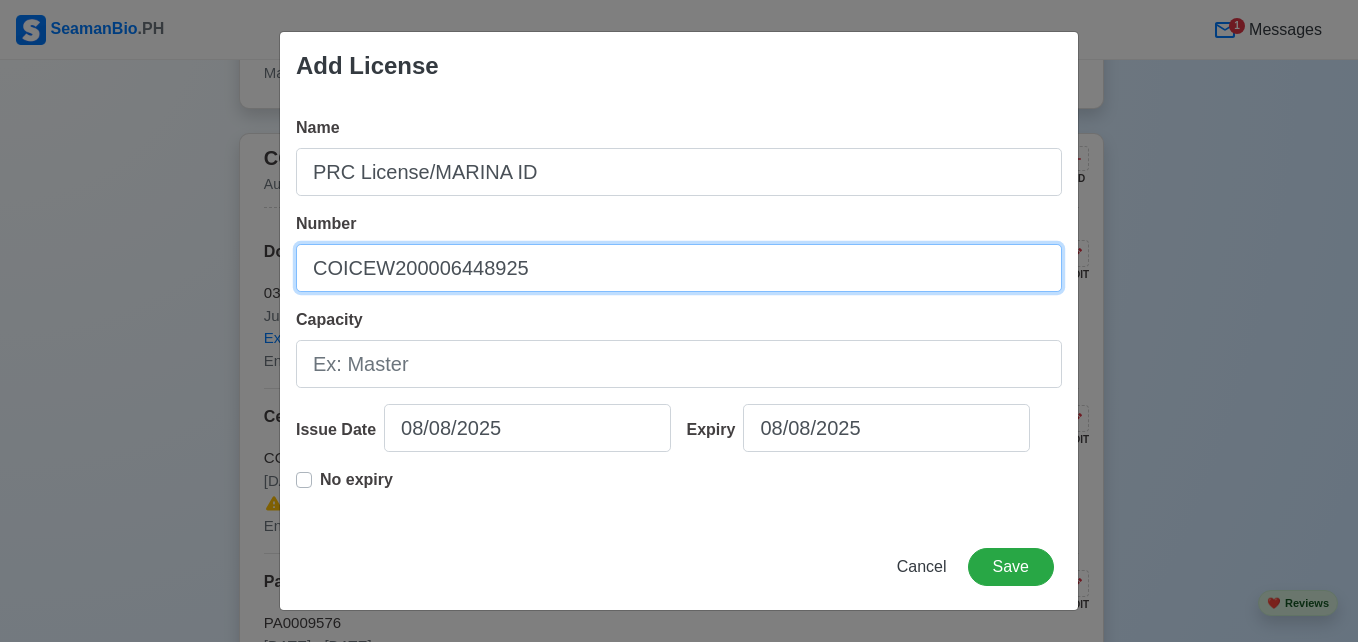type on "COICEW200006448925" 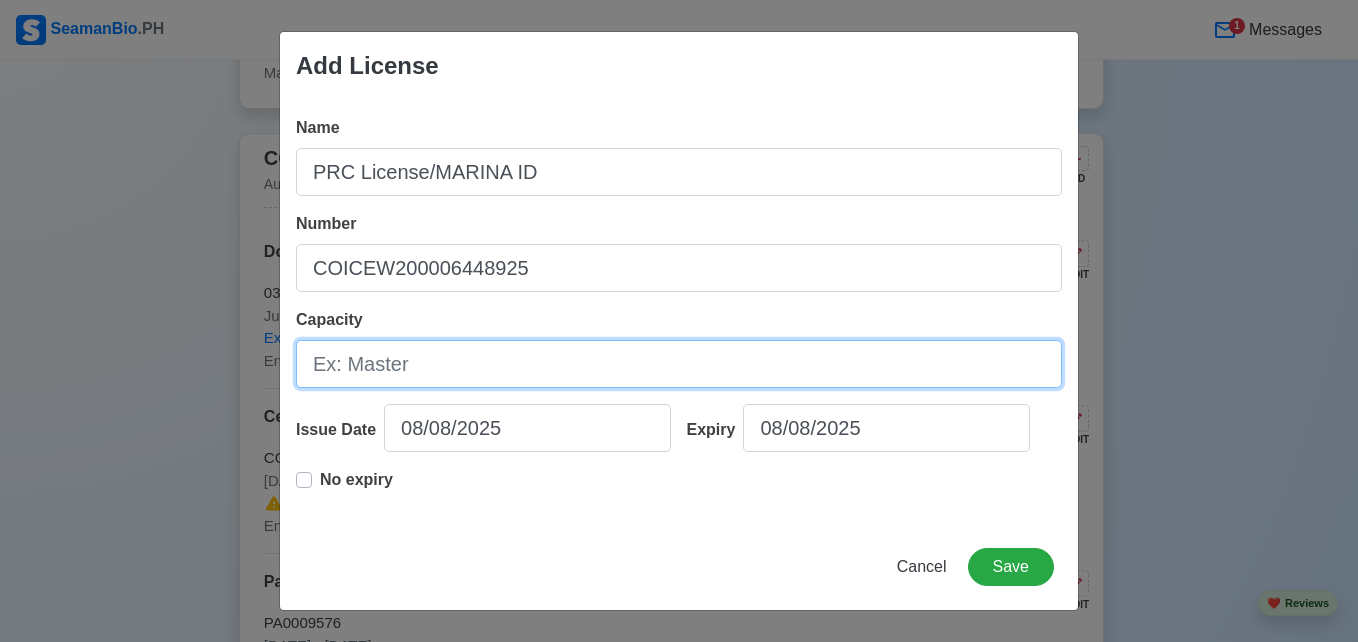 click on "Capacity" at bounding box center [679, 364] 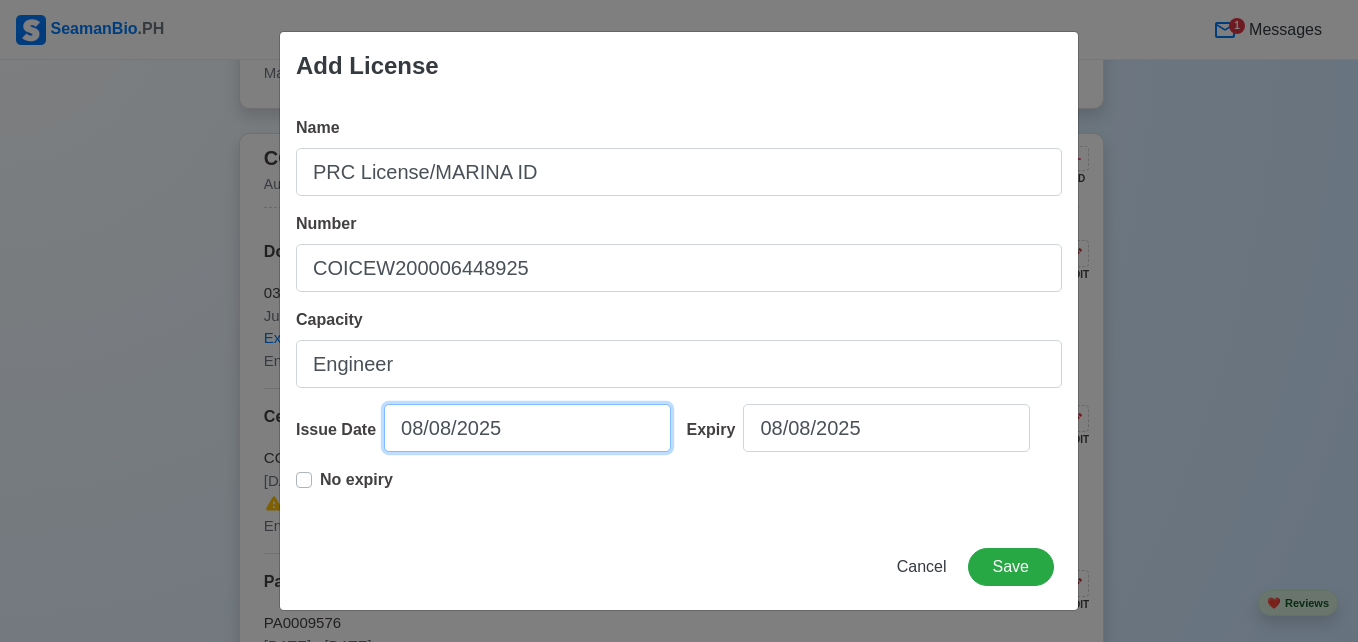select on "****" 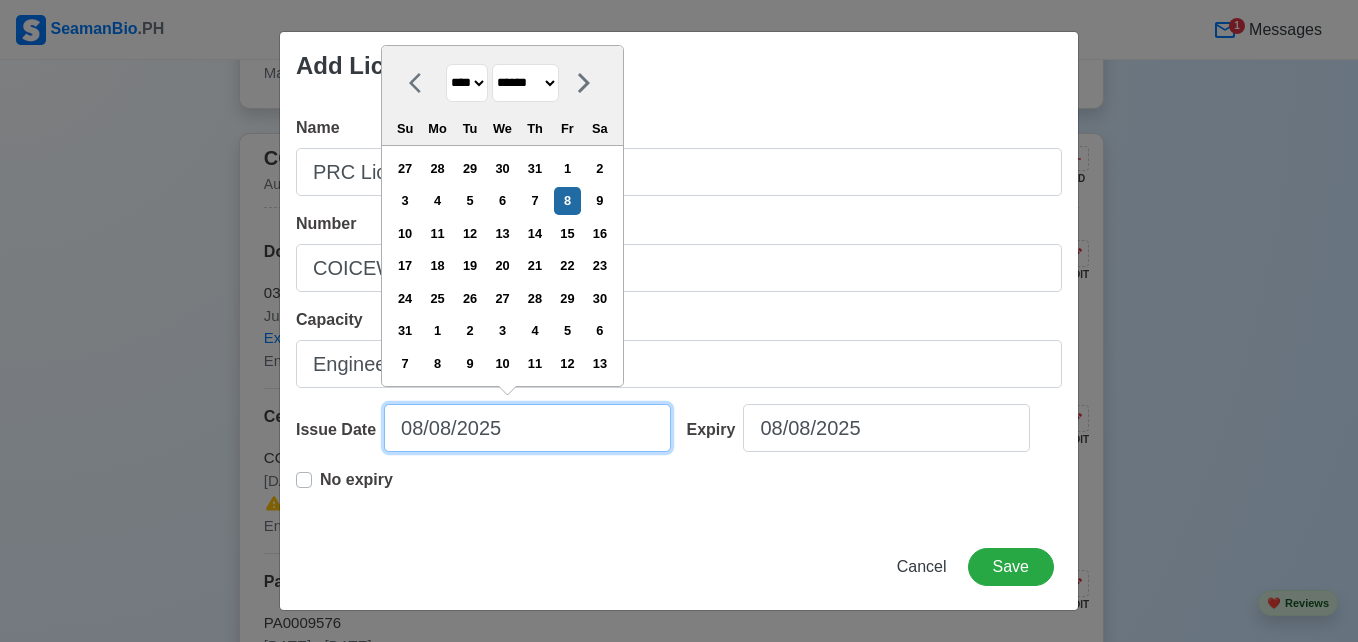 click on "08/08/2025" at bounding box center [527, 428] 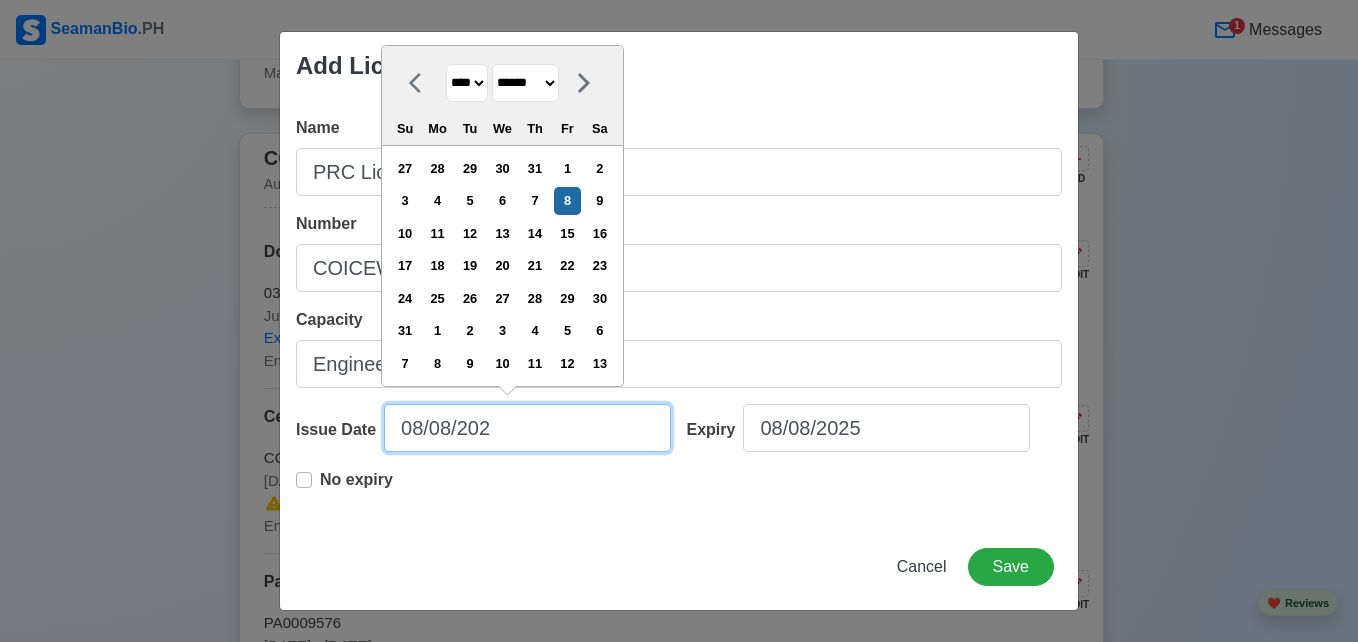 type on "08/08/20" 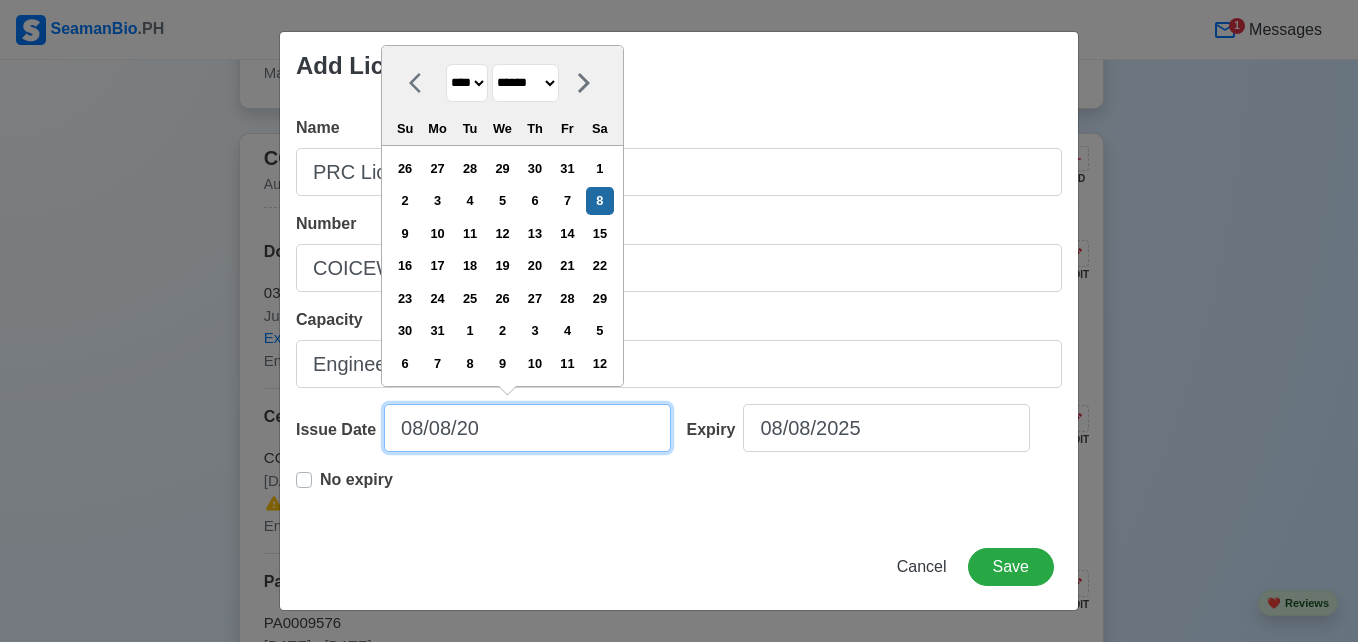 type on "[DATE]" 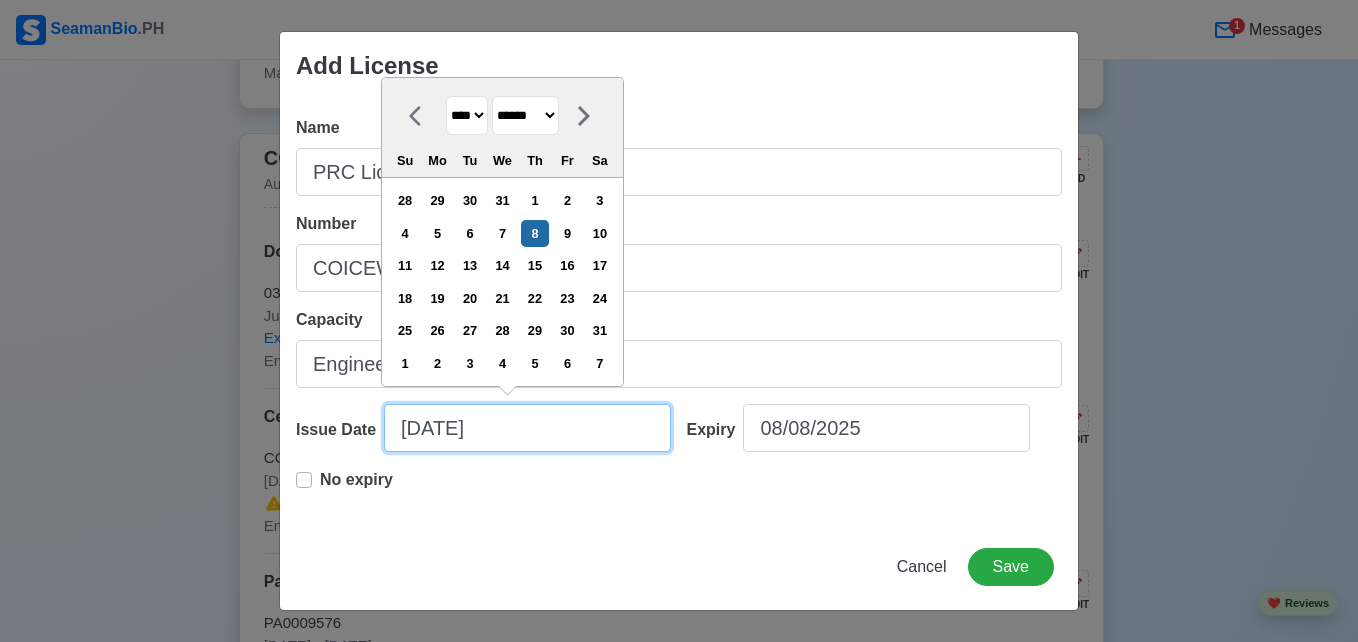 type on "08/08/" 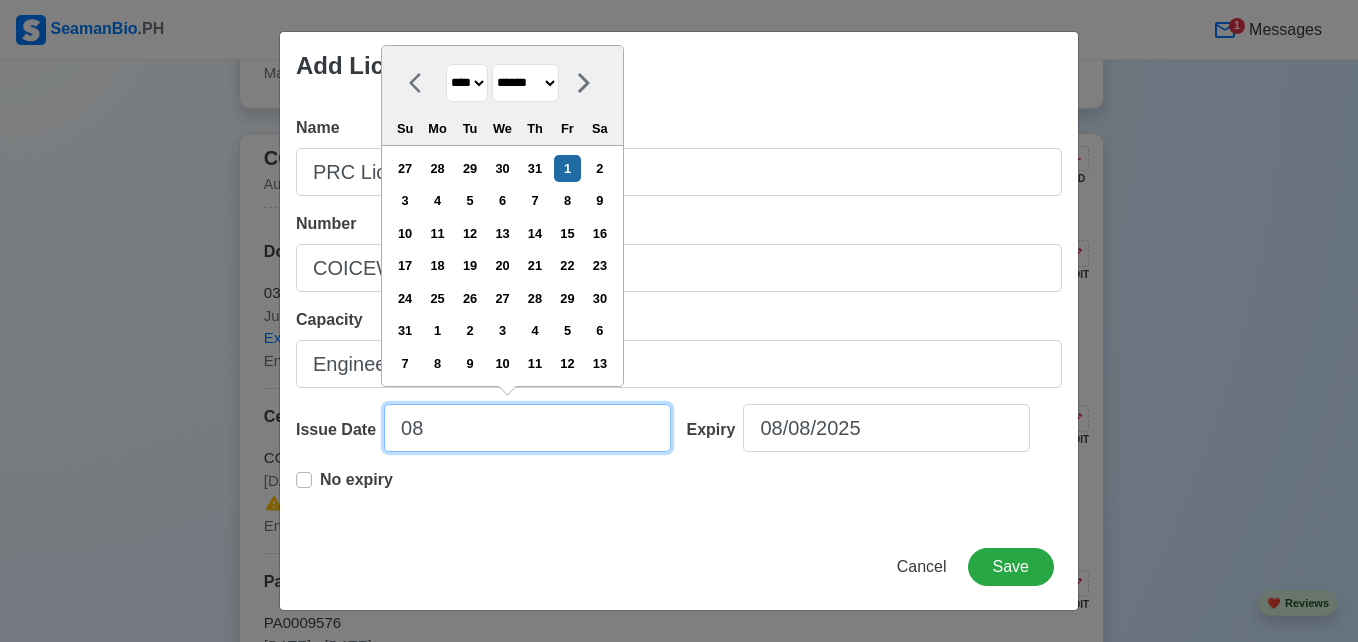 type on "0" 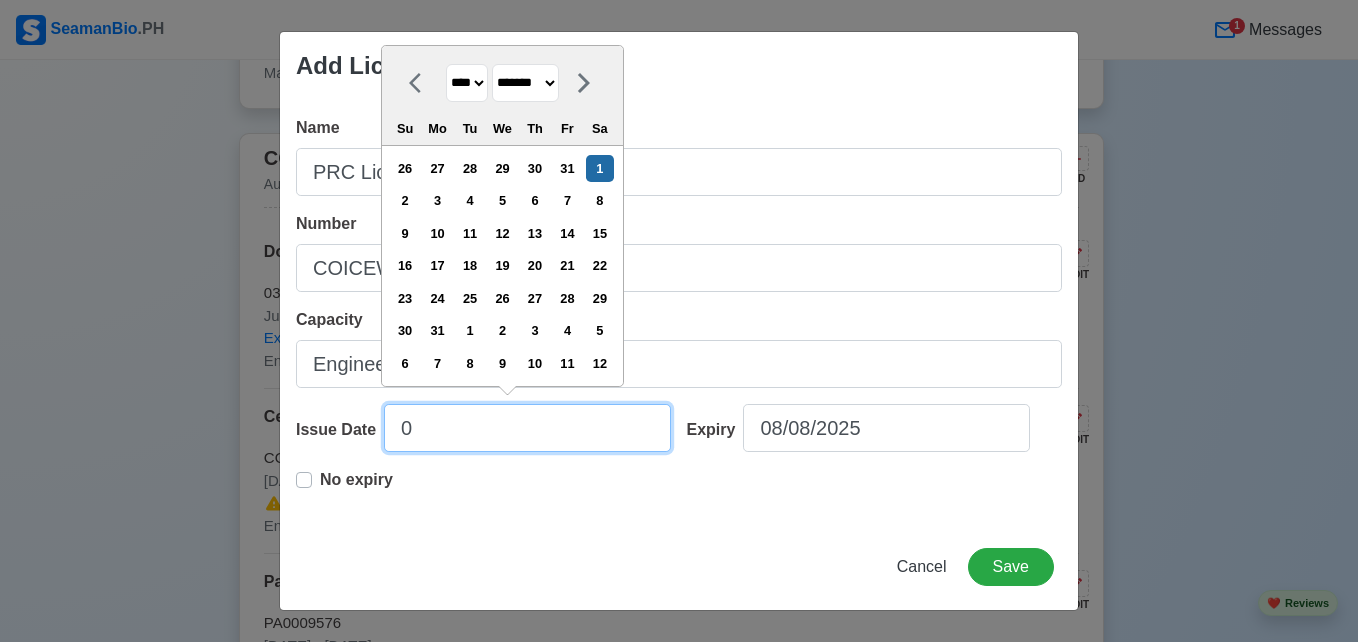type on "06" 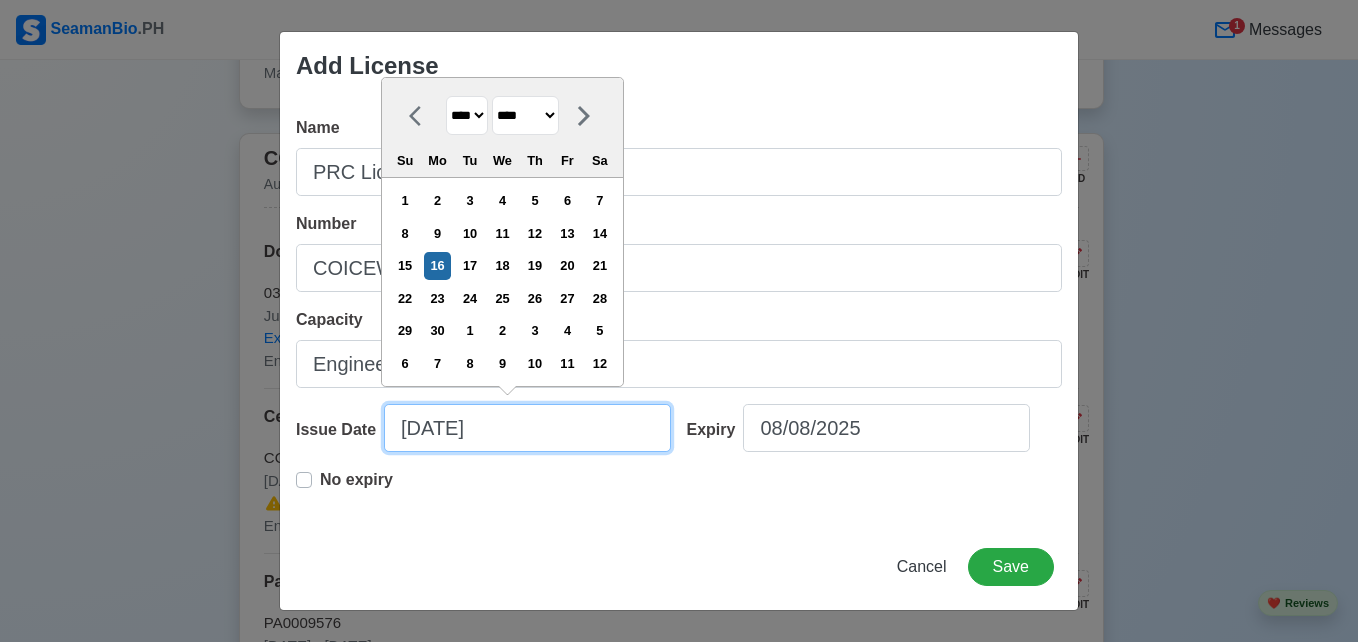 type on "[DATE]" 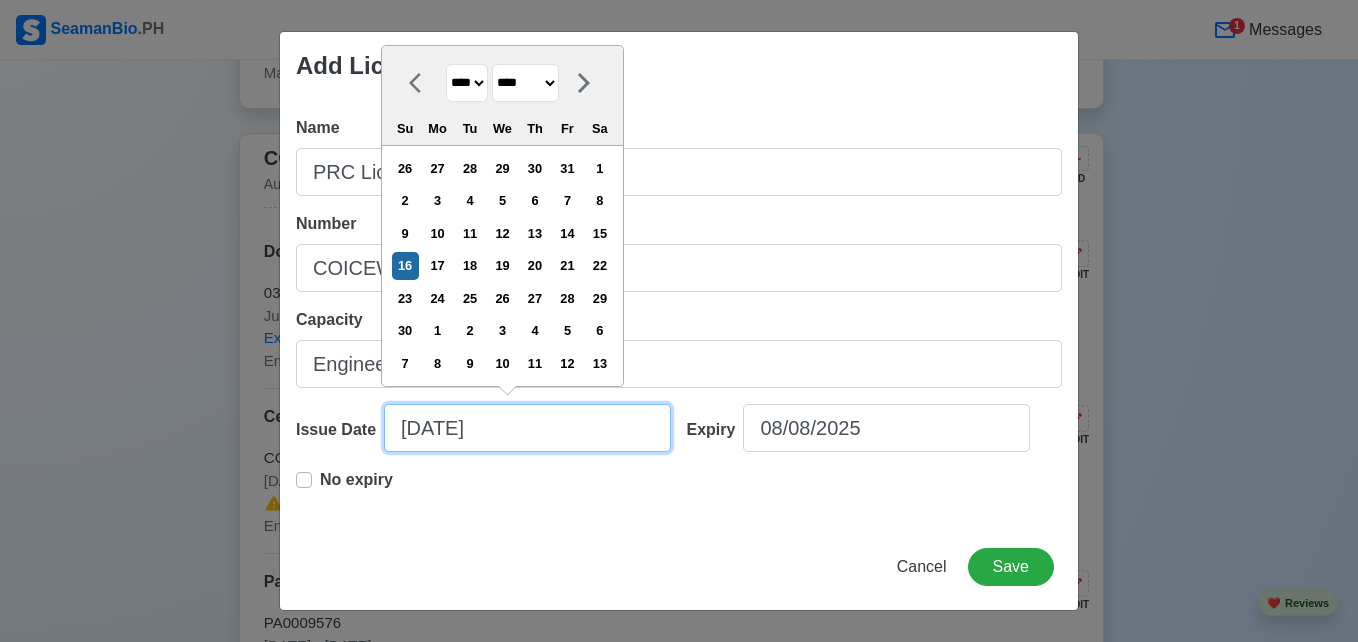 type on "[DATE]" 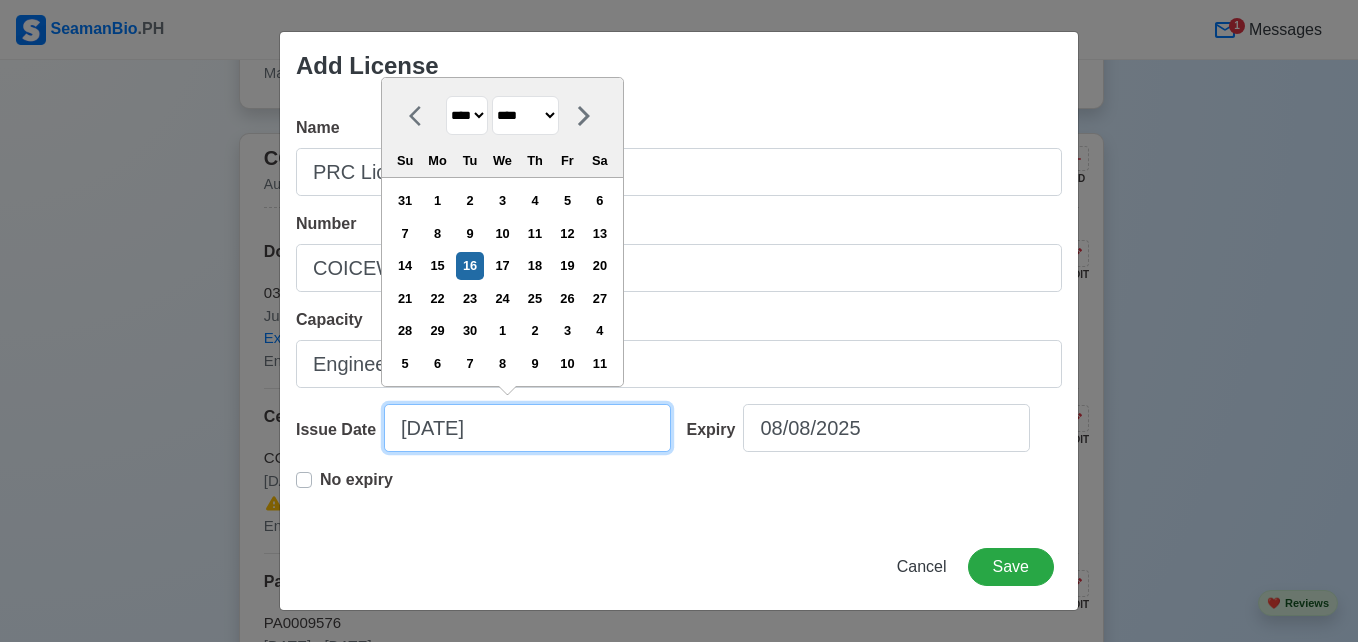 type on "[DATE]" 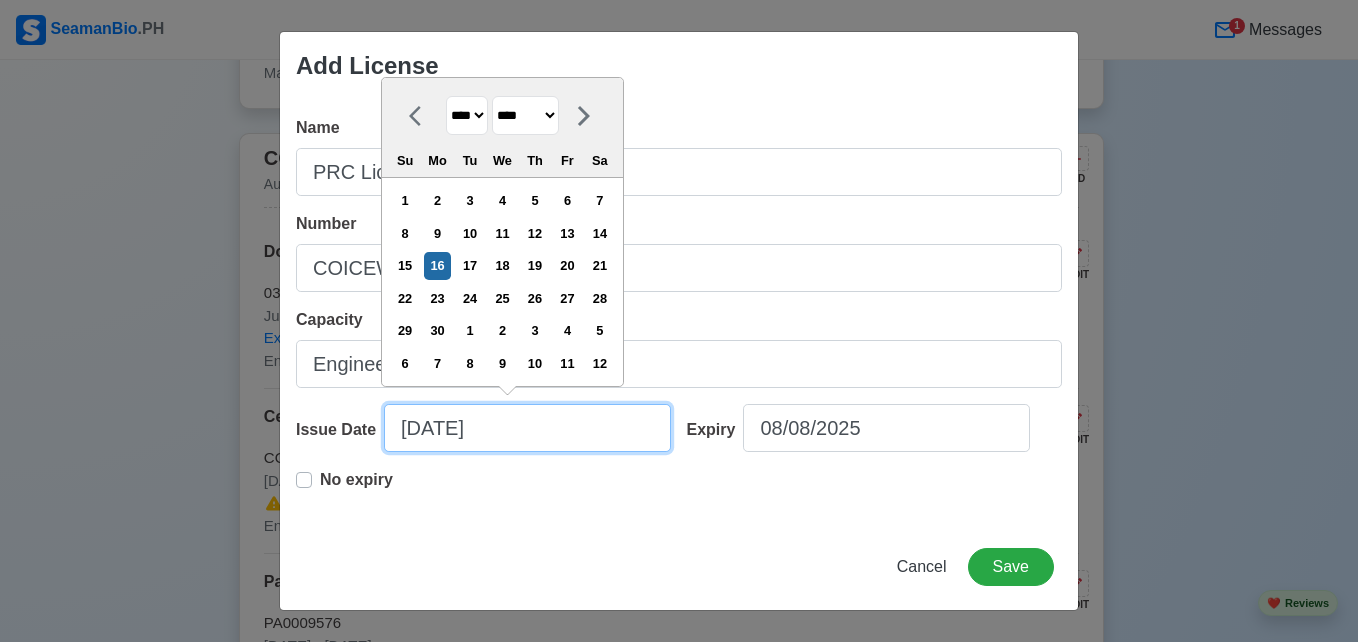 type on "[DATE]" 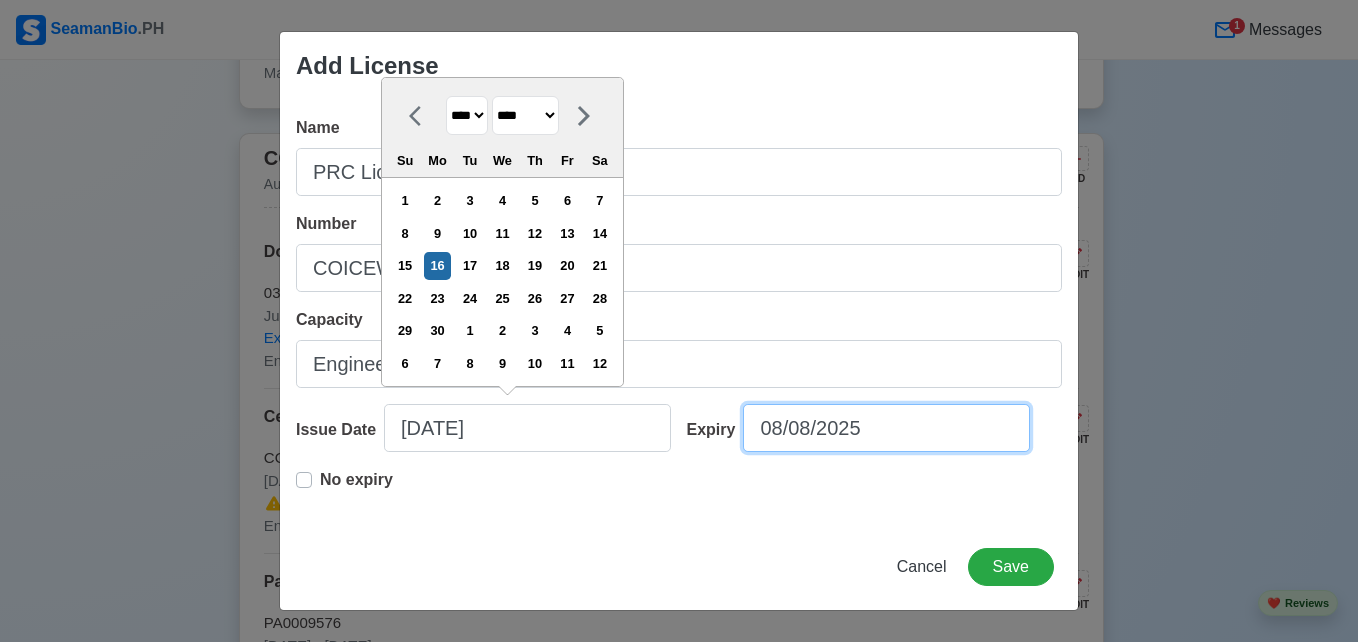 select on "****" 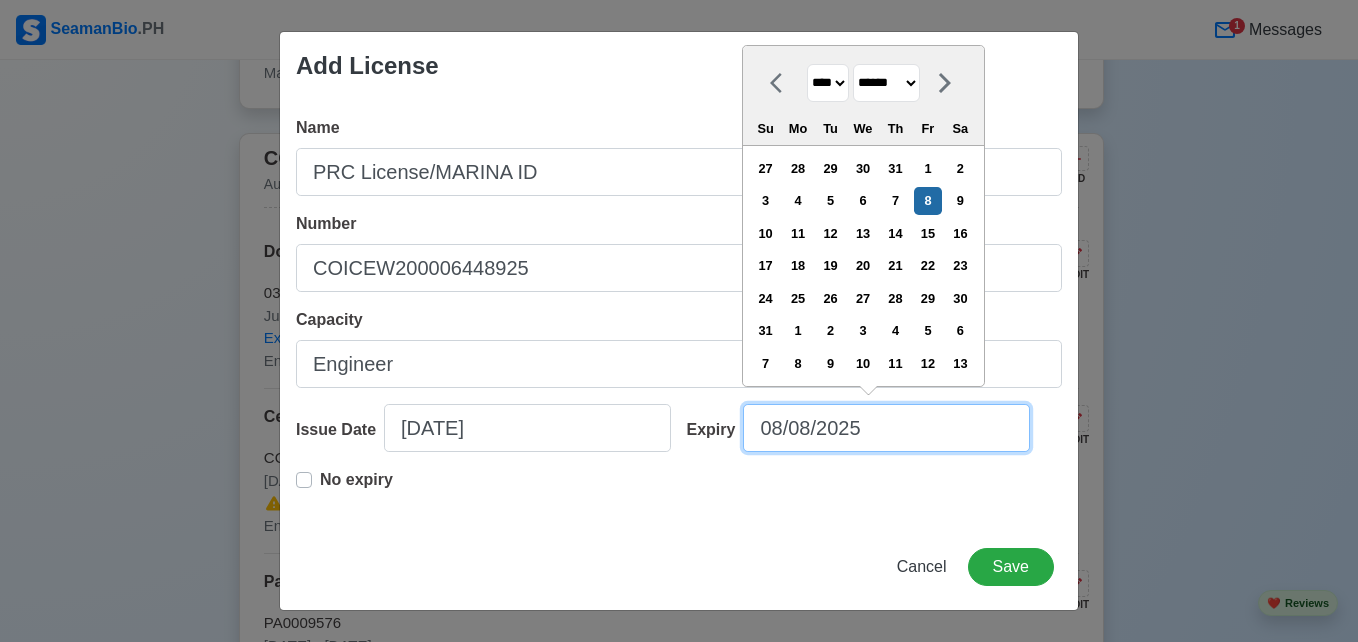 click on "08/08/2025" at bounding box center [886, 428] 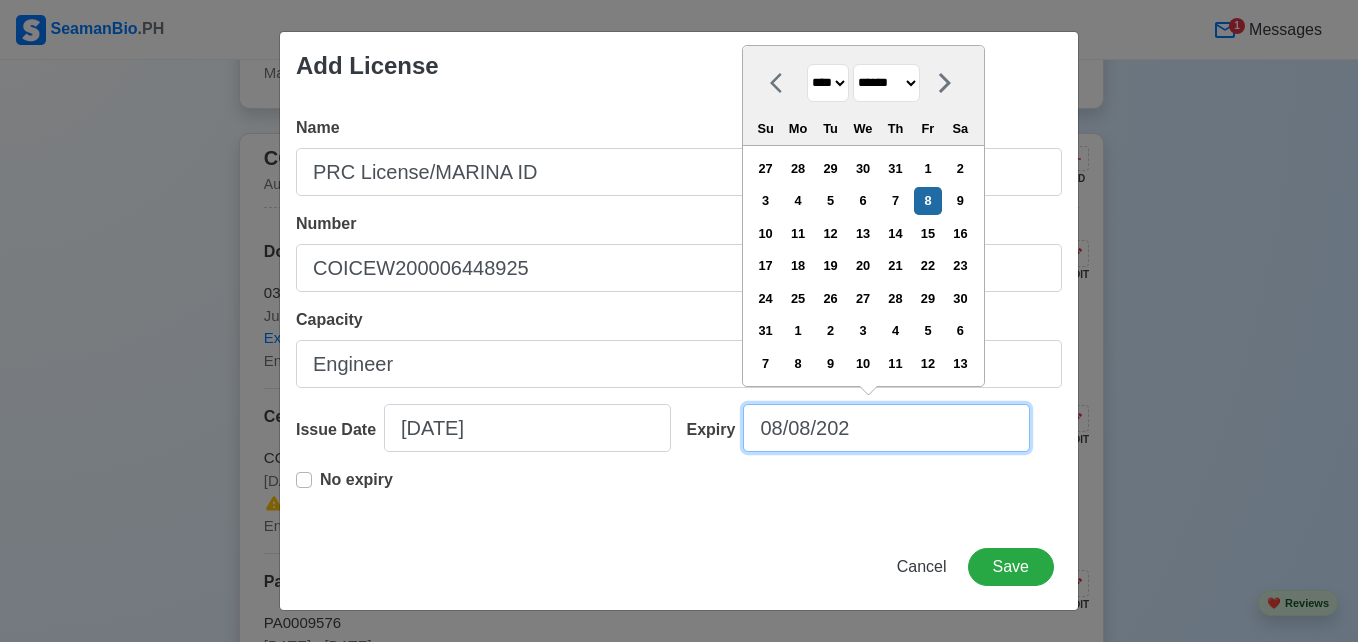 type on "08/08/20" 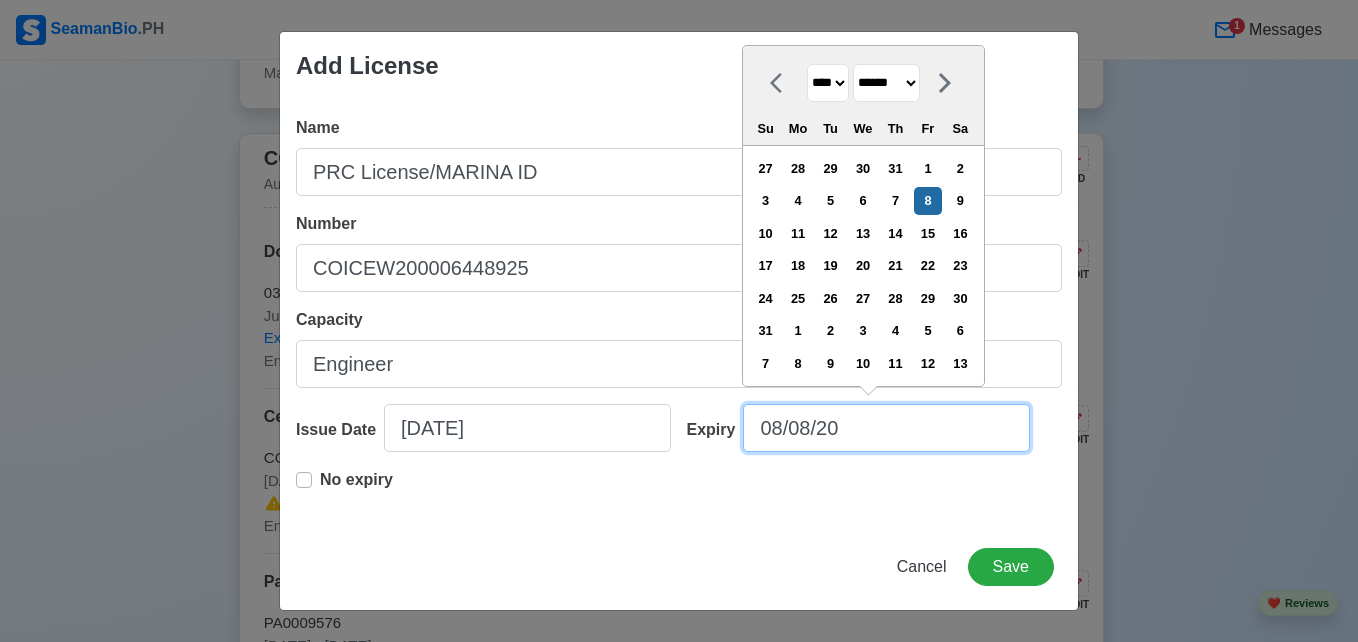 type on "[DATE]" 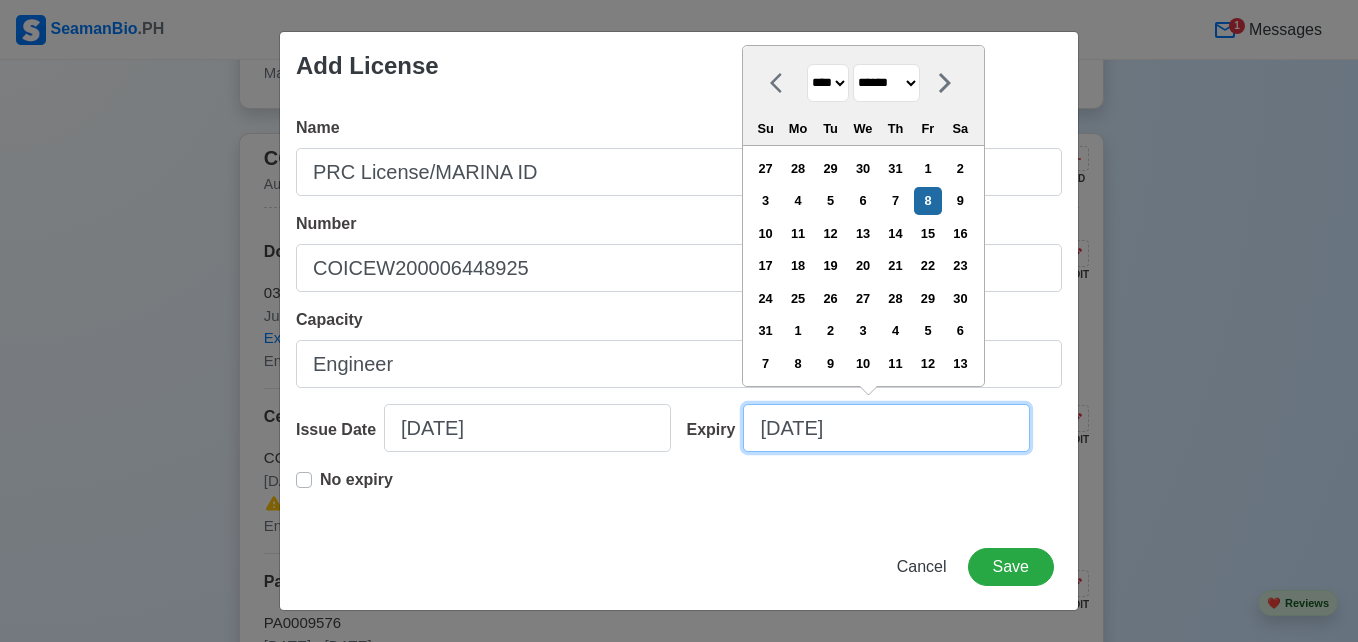 type on "08/08/" 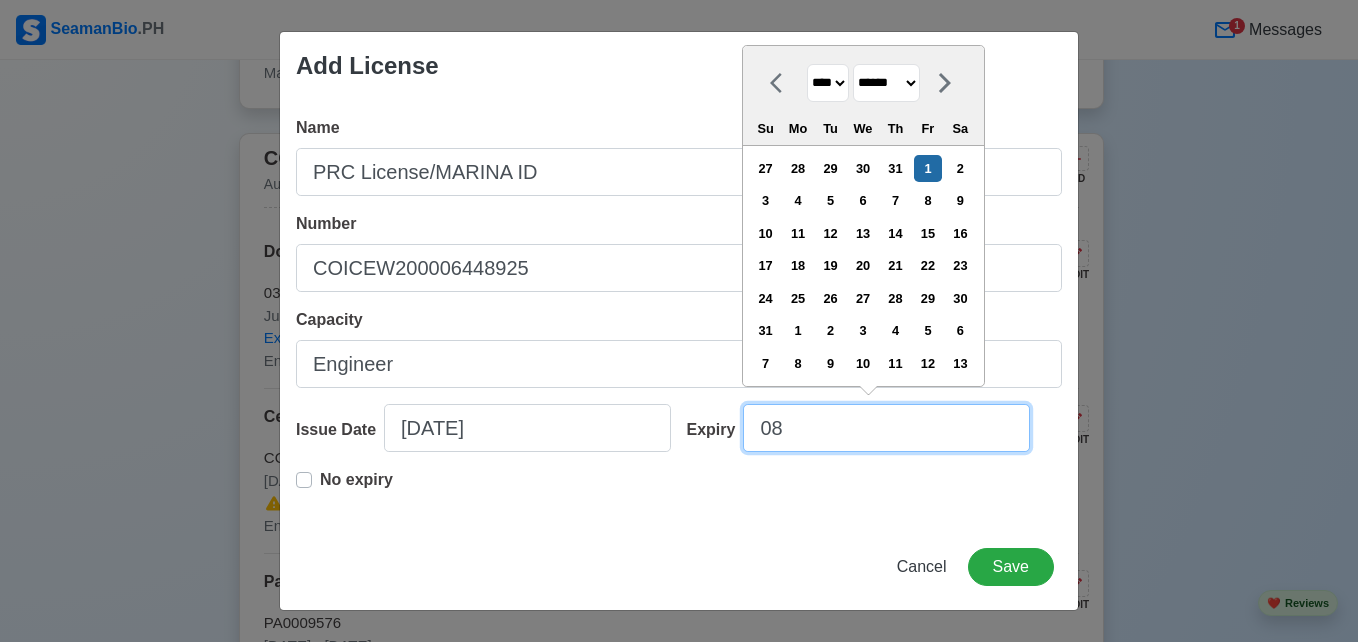 type on "0" 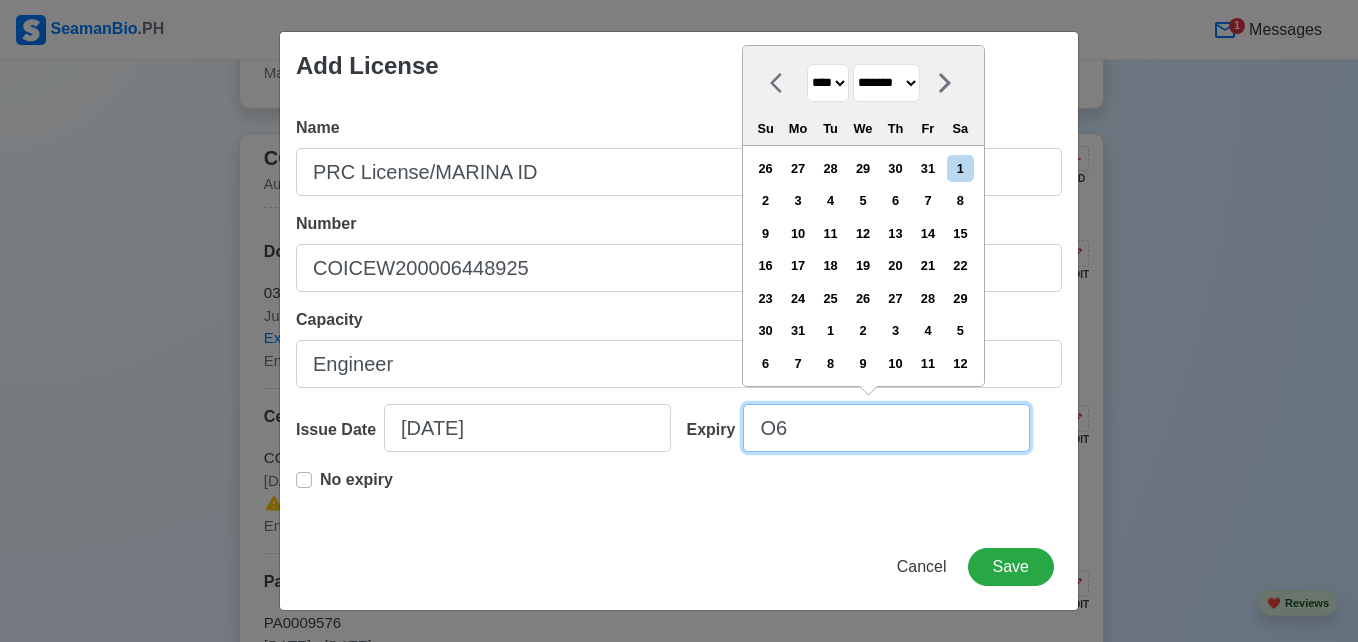 type on "O" 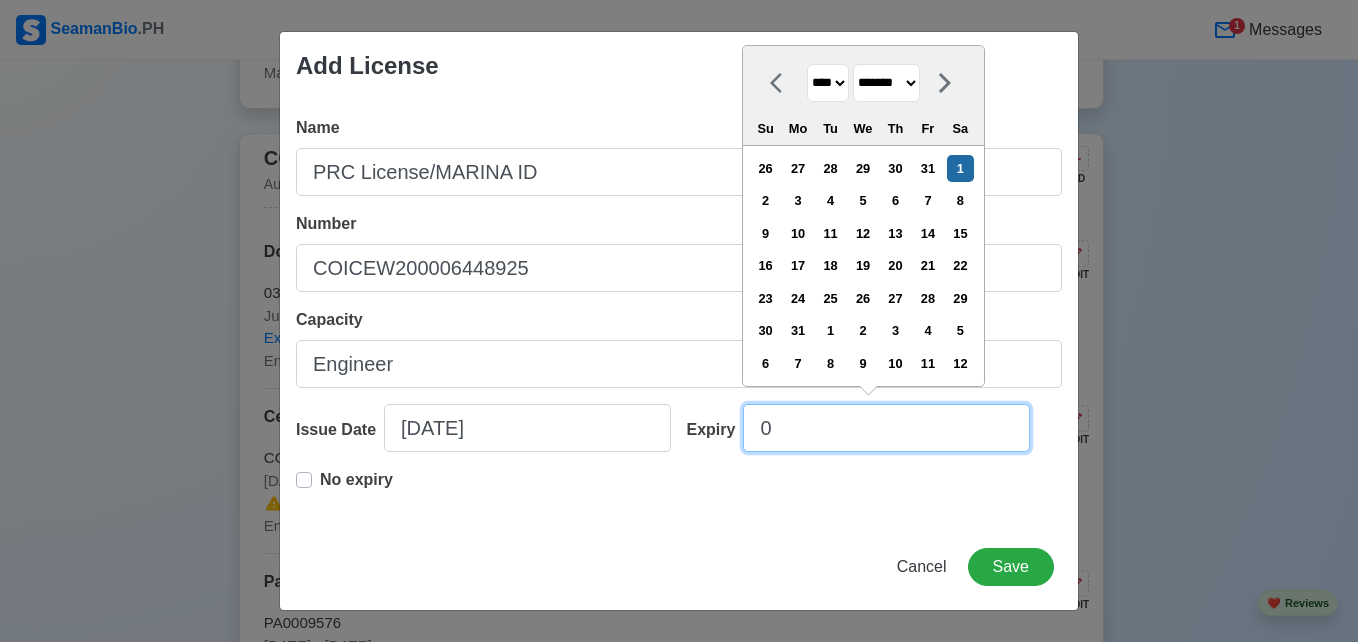 type on "06" 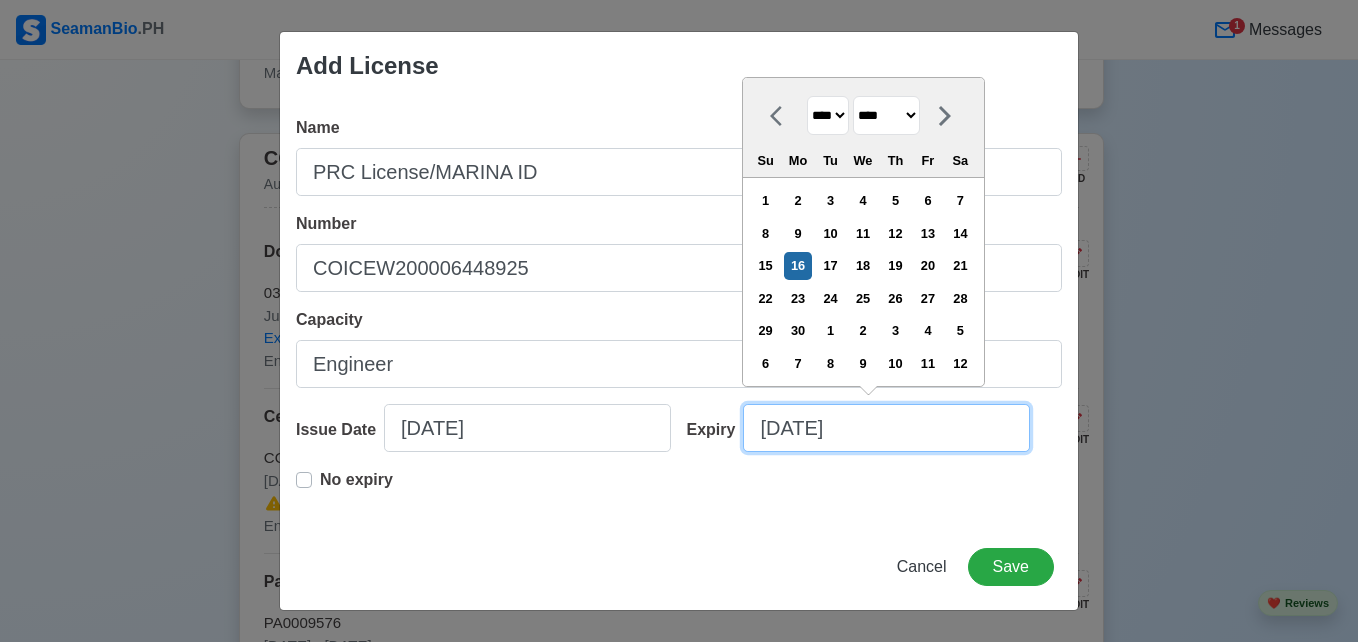 type on "[DATE]" 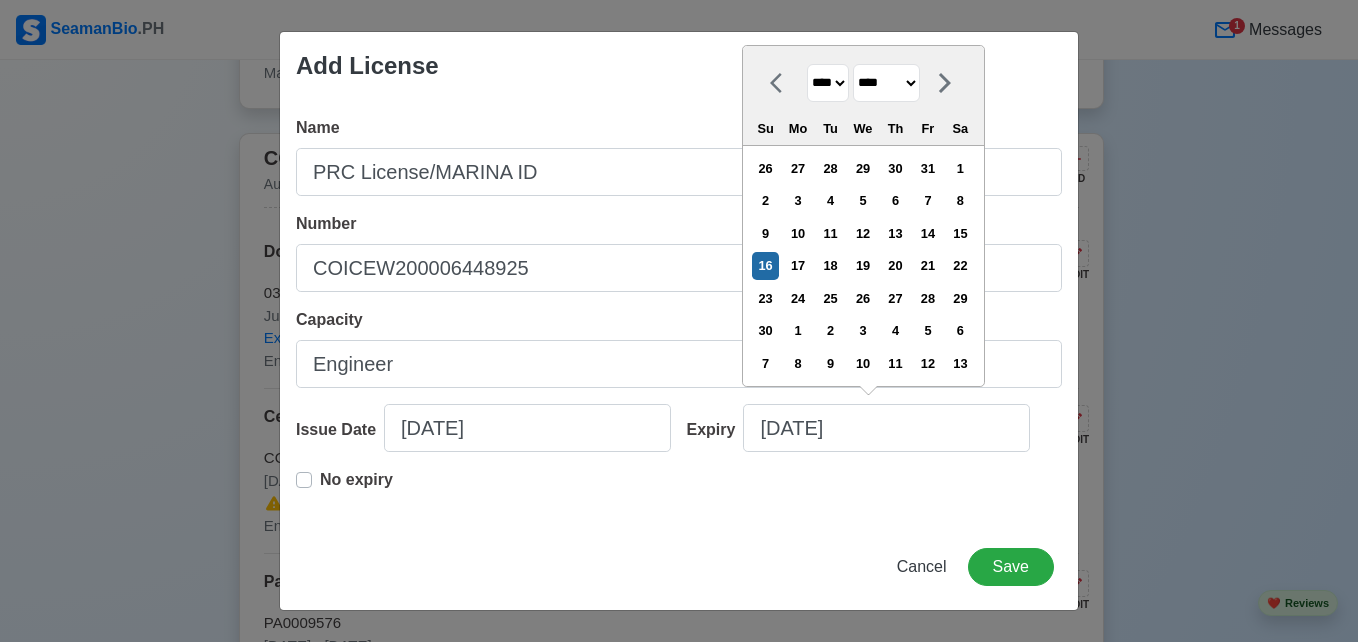 type on "[DATE]" 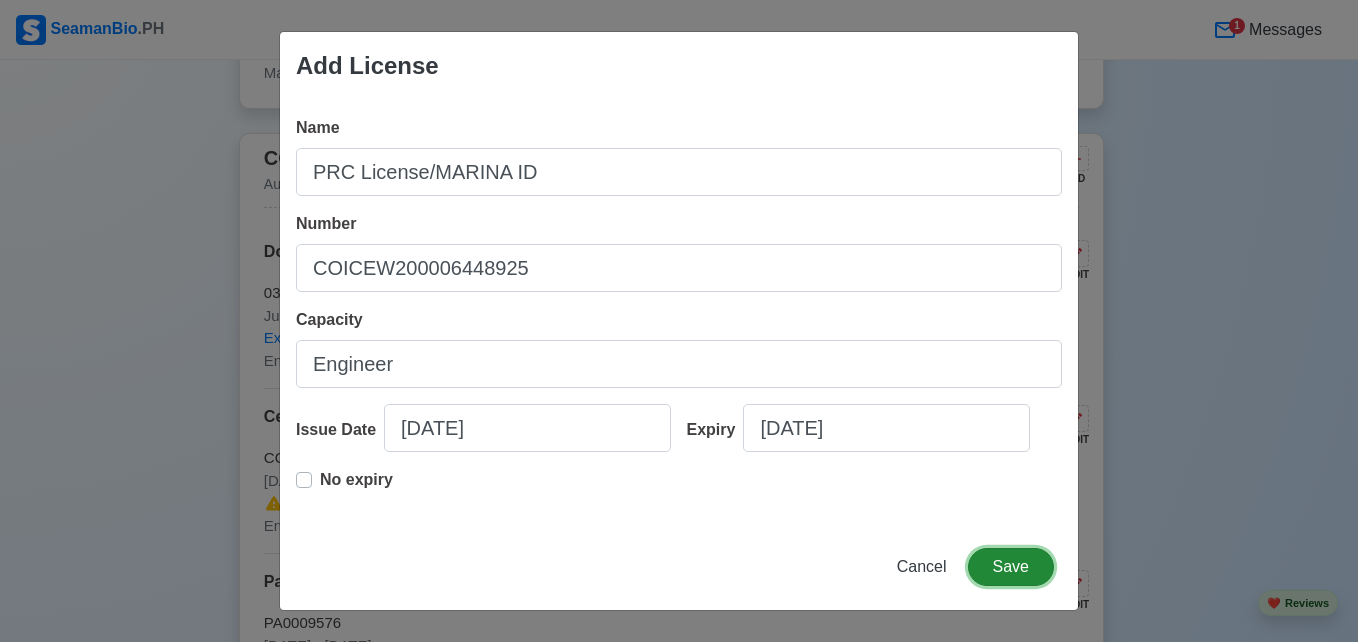 click on "Save" at bounding box center (1011, 567) 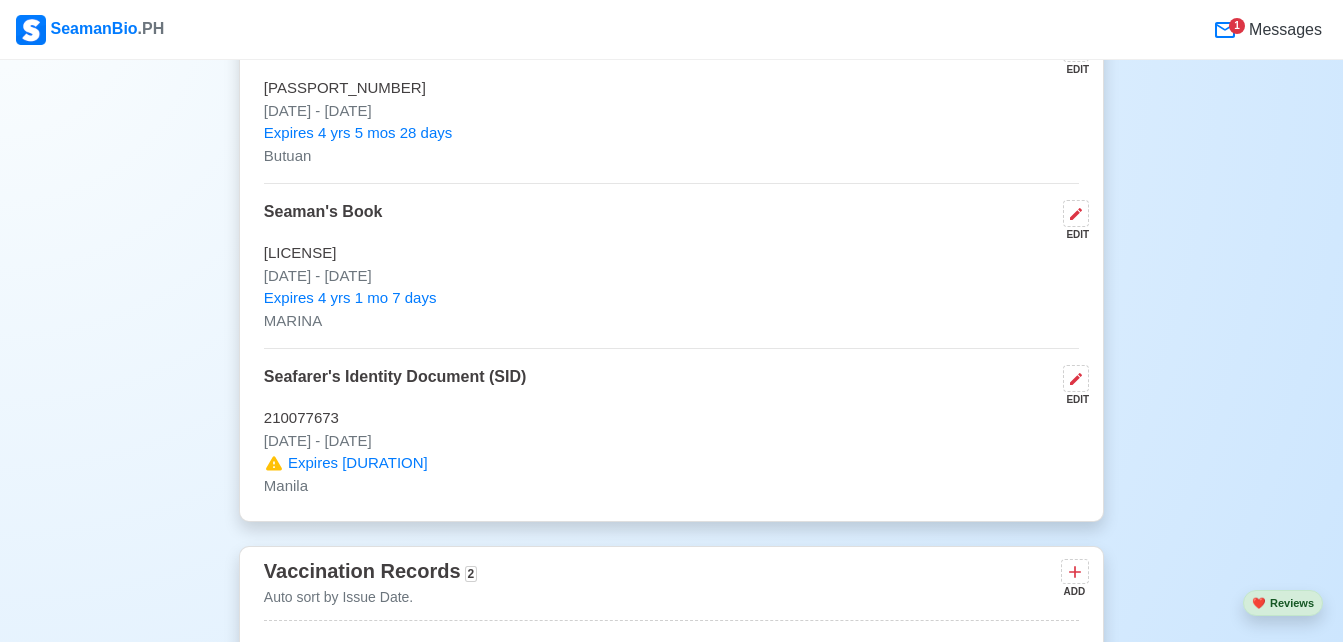 scroll, scrollTop: 1638, scrollLeft: 0, axis: vertical 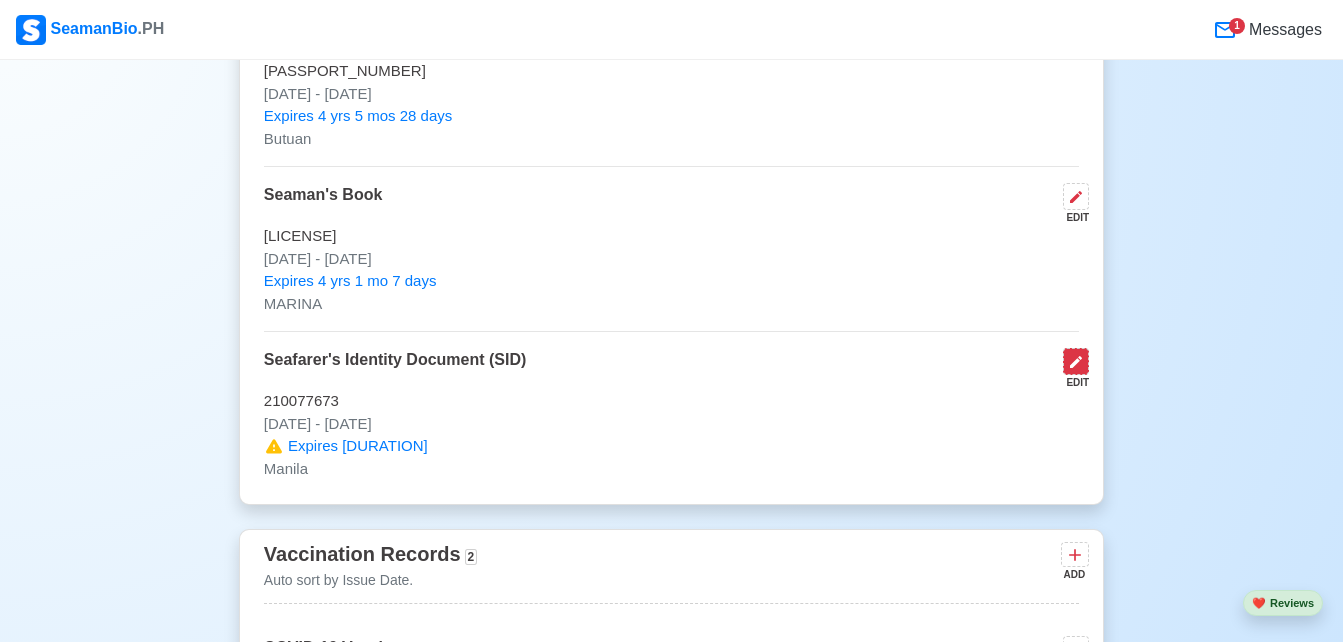 click at bounding box center (1076, 361) 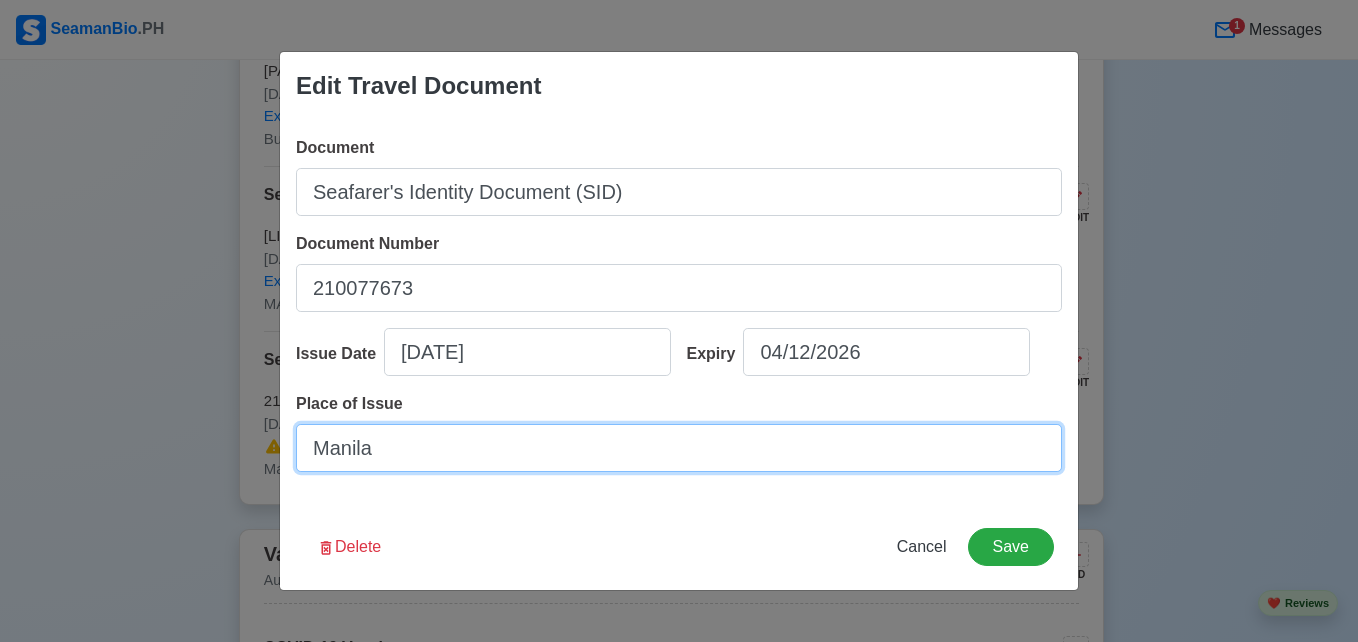 click on "Manila" at bounding box center [679, 448] 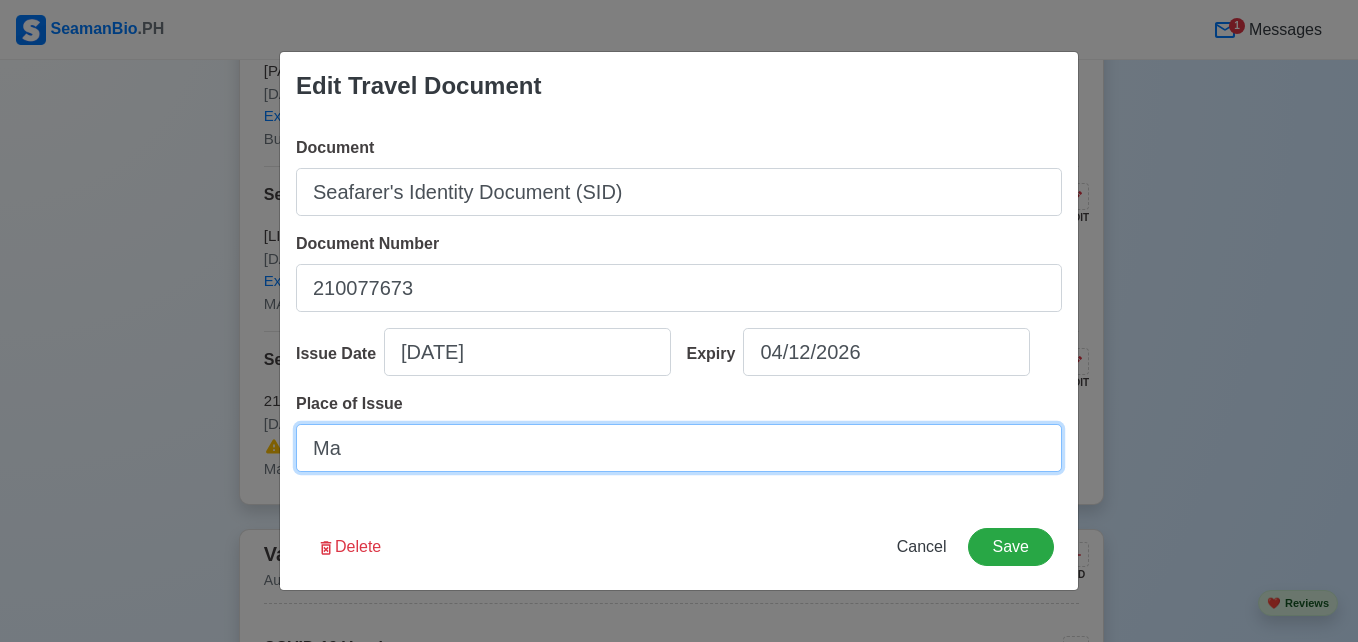 type on "M" 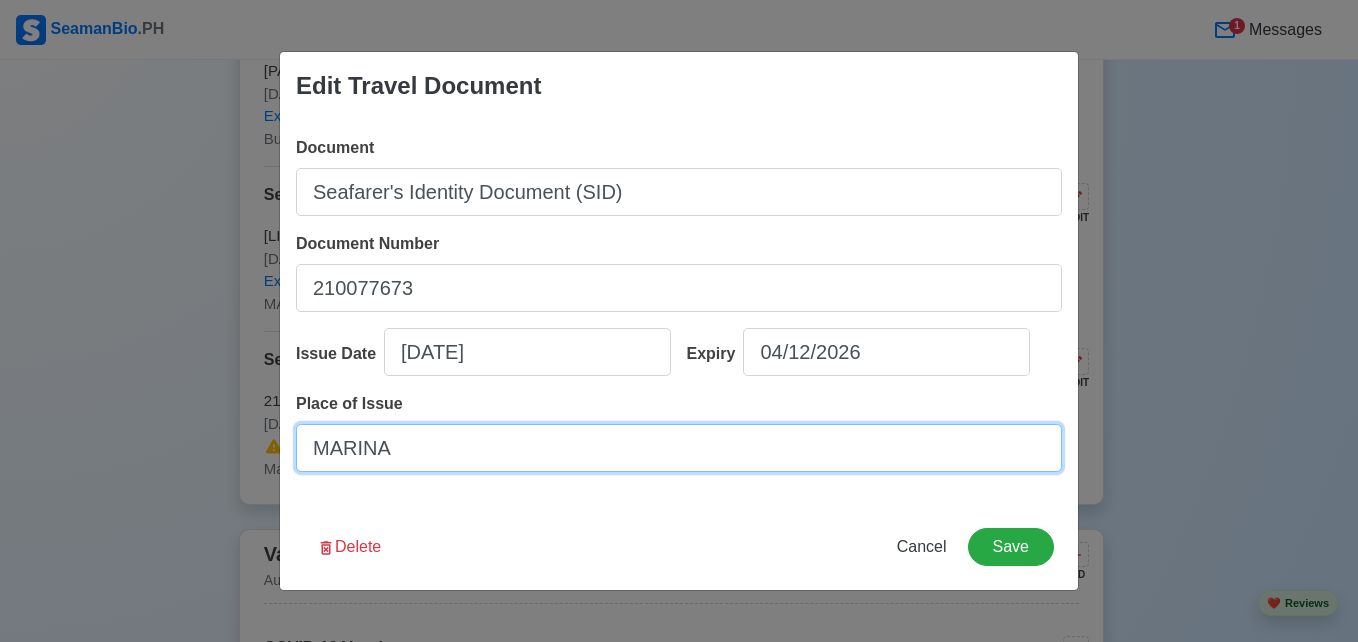 type on "MARINA" 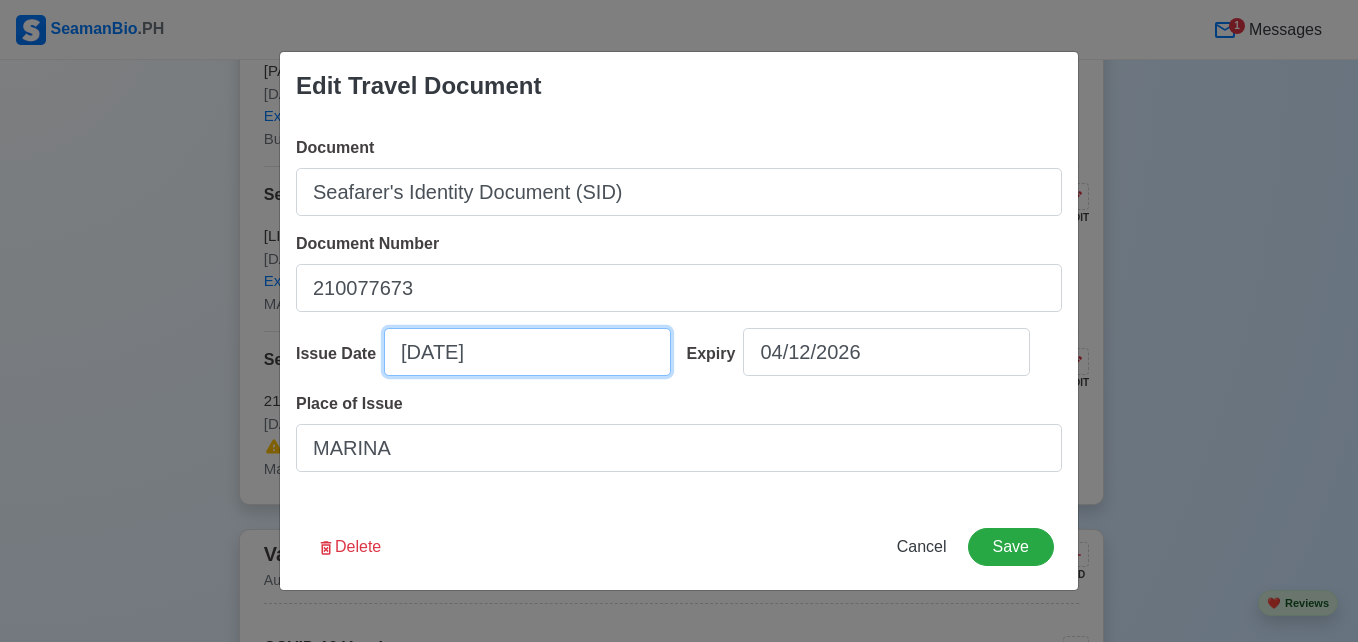 select on "****" 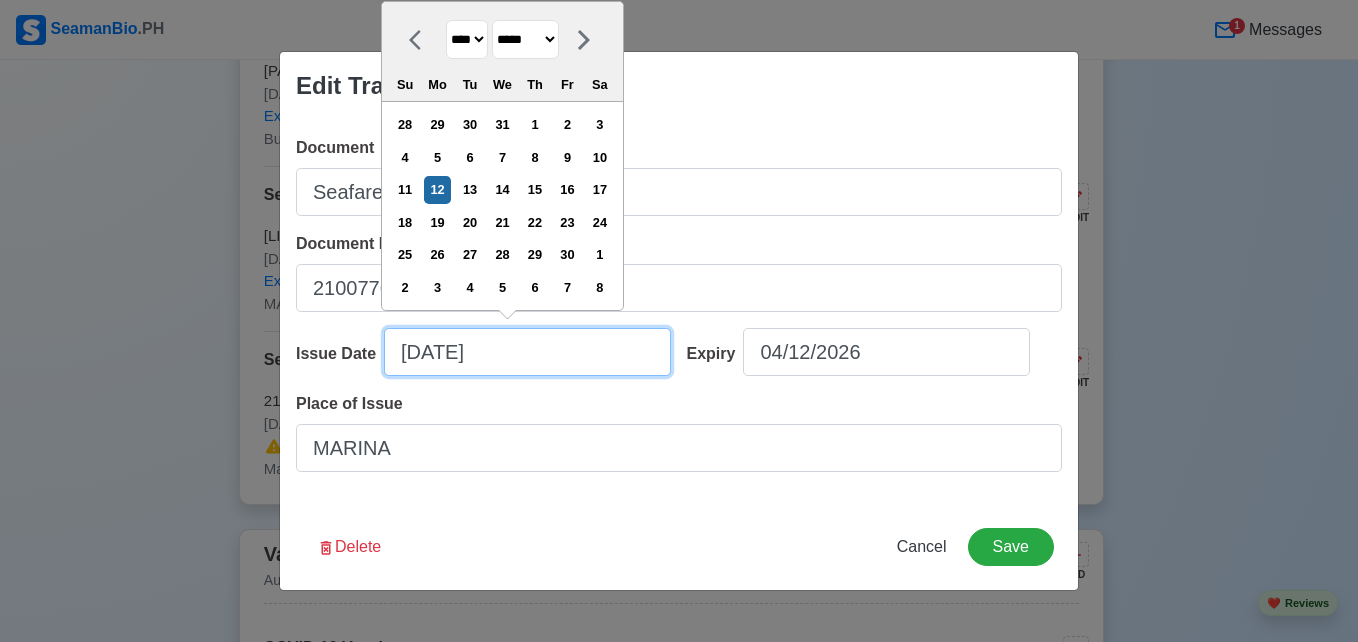 click on "[DATE]" at bounding box center (527, 352) 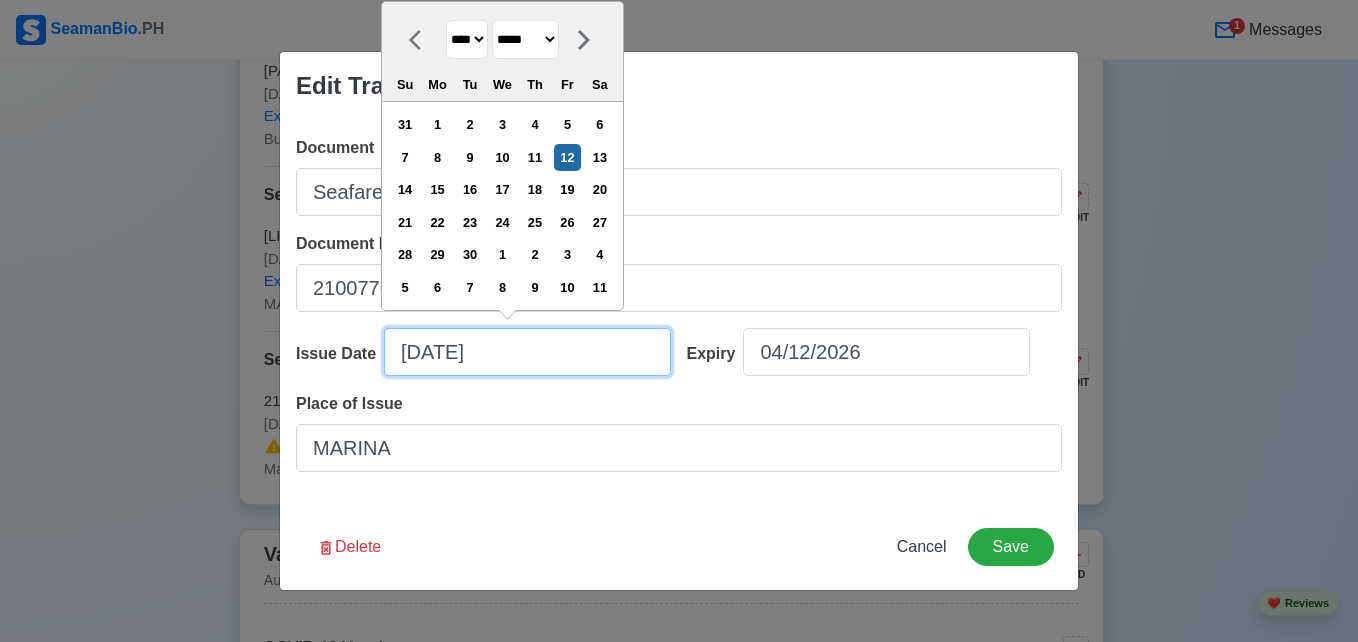 type on "[DATE]" 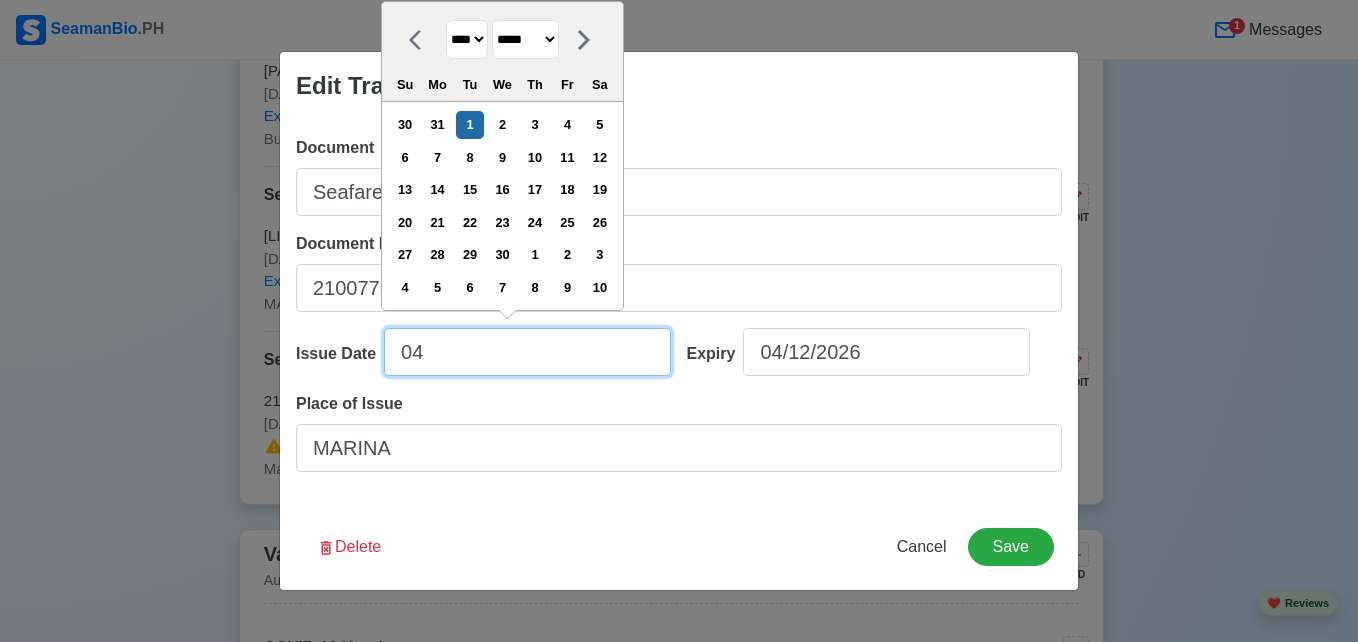 type on "0" 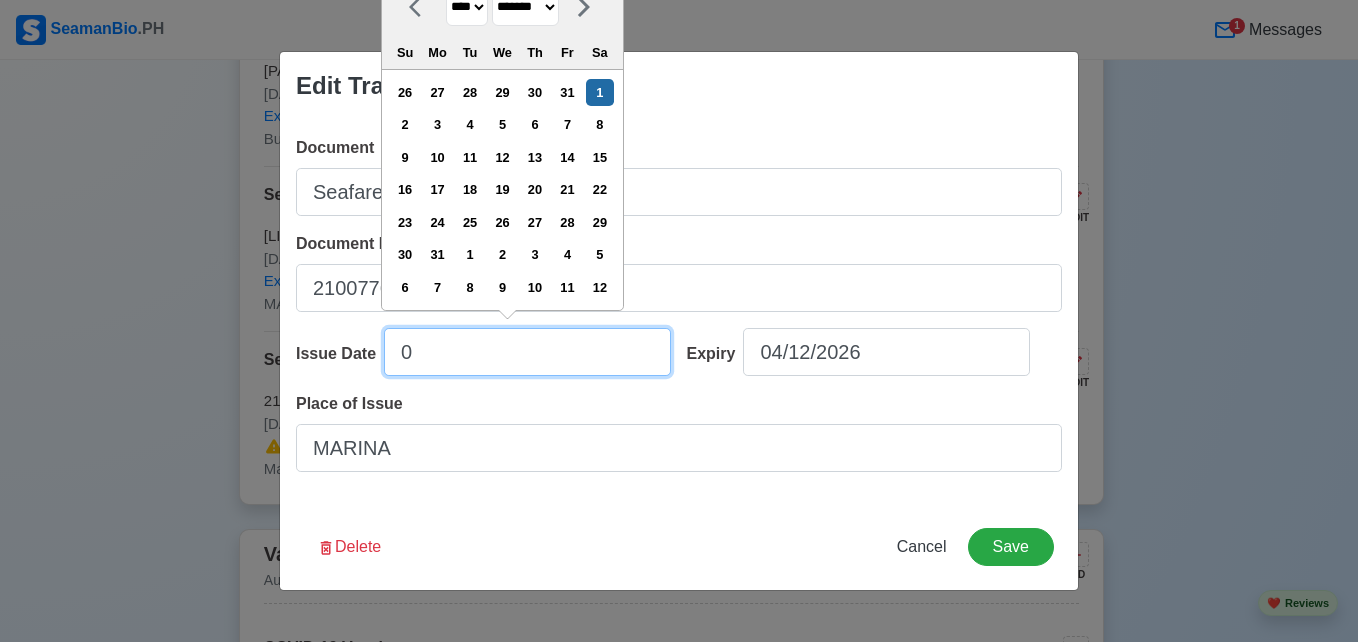 type on "06" 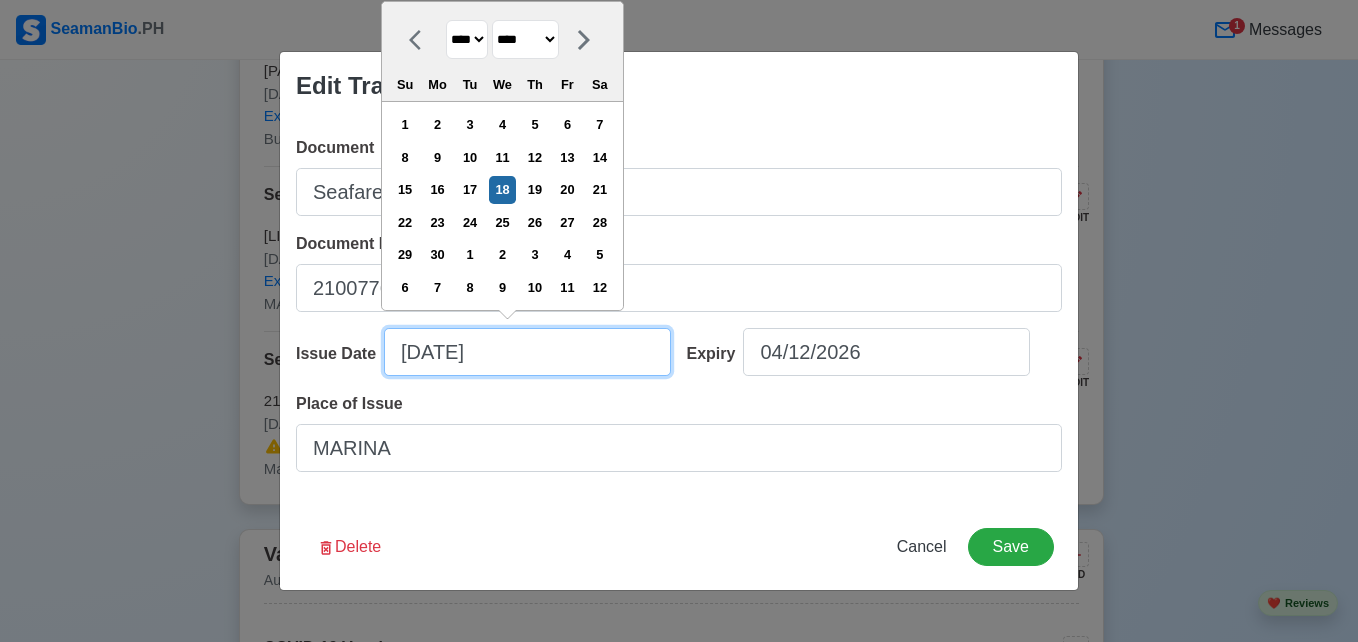 type on "[DATE]" 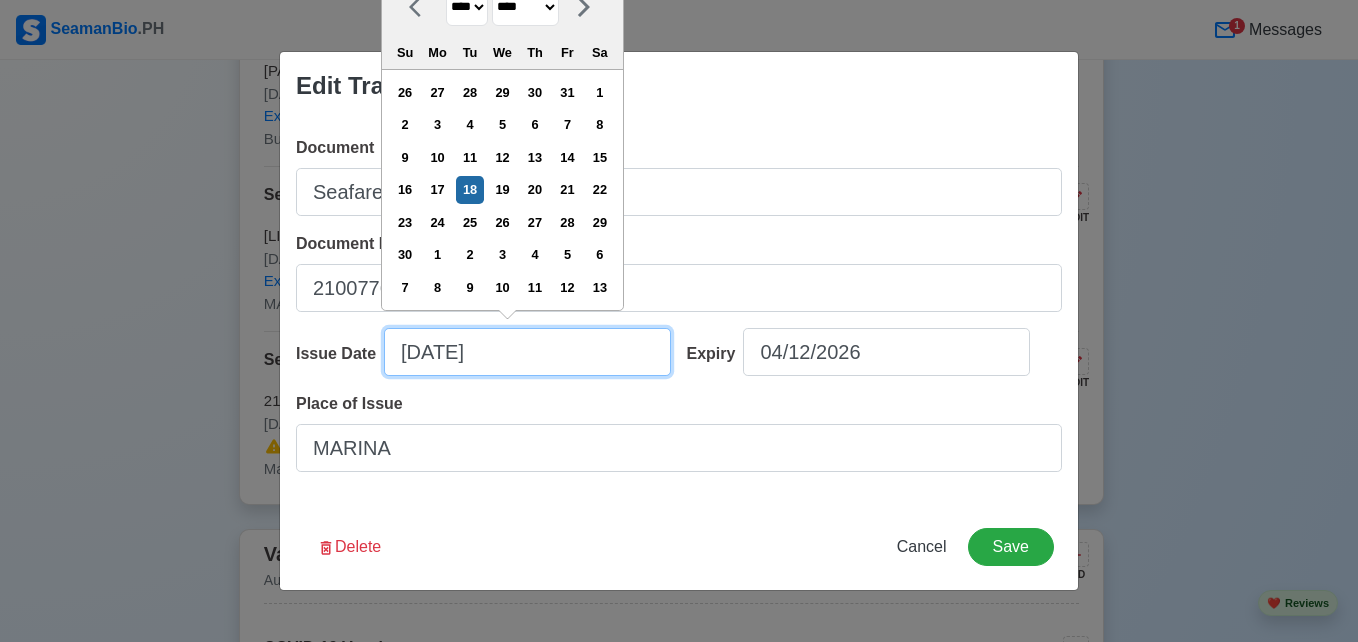 type on "[DATE]" 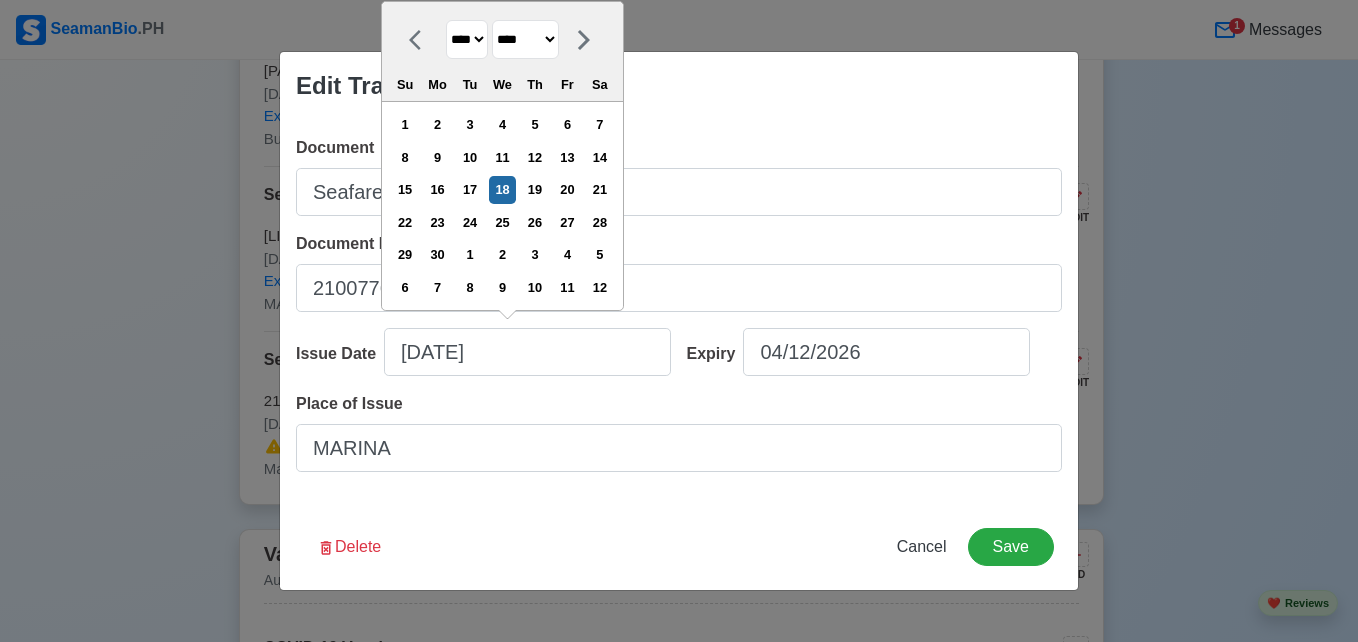 type on "[DATE]" 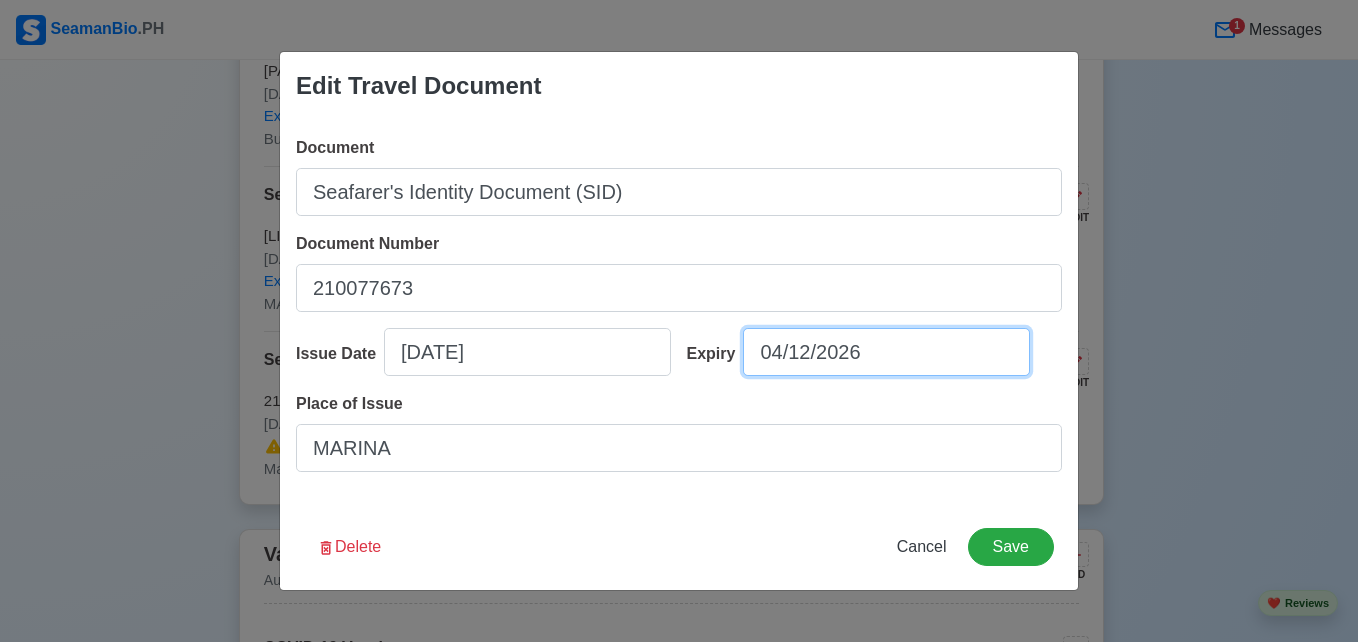 select on "****" 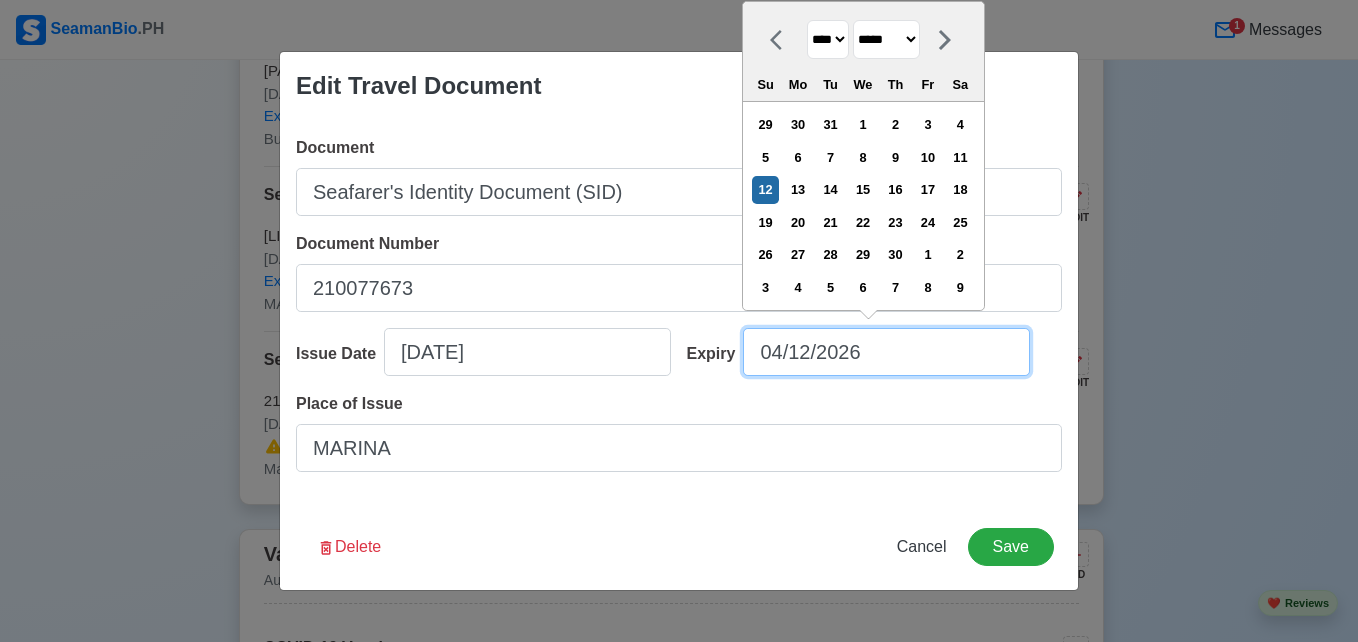 click on "04/12/2026" at bounding box center [886, 352] 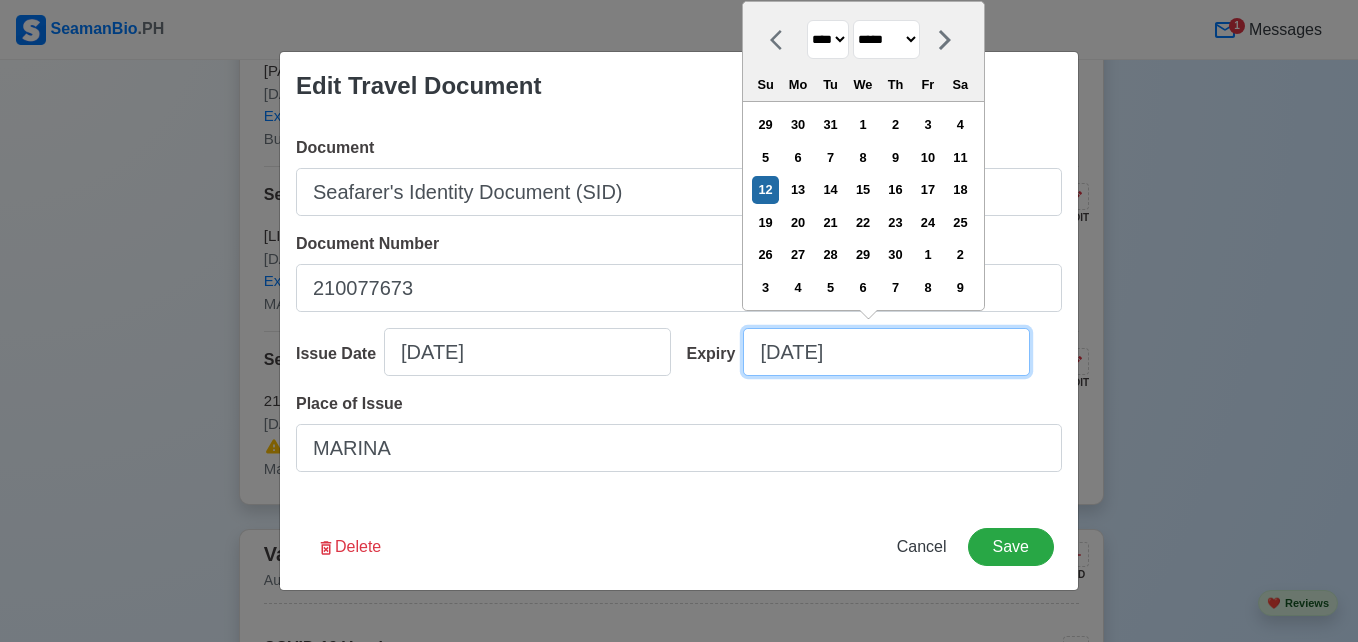 type on "[DATE]" 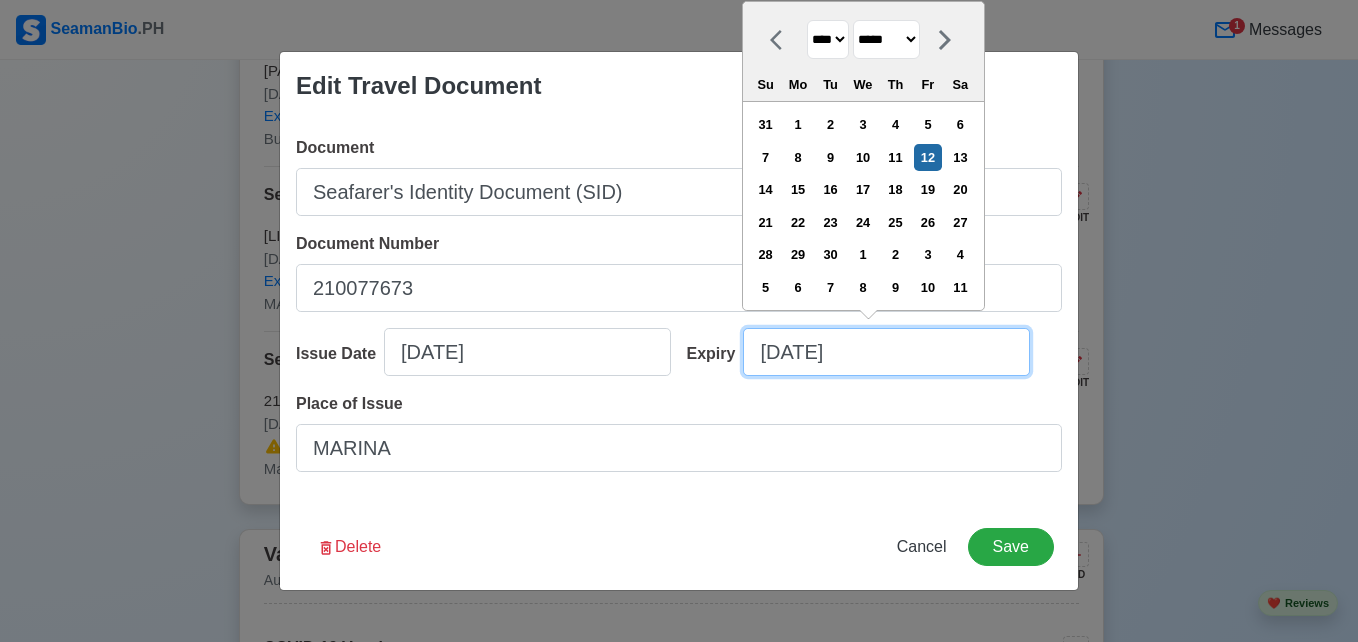 type on "[DATE]" 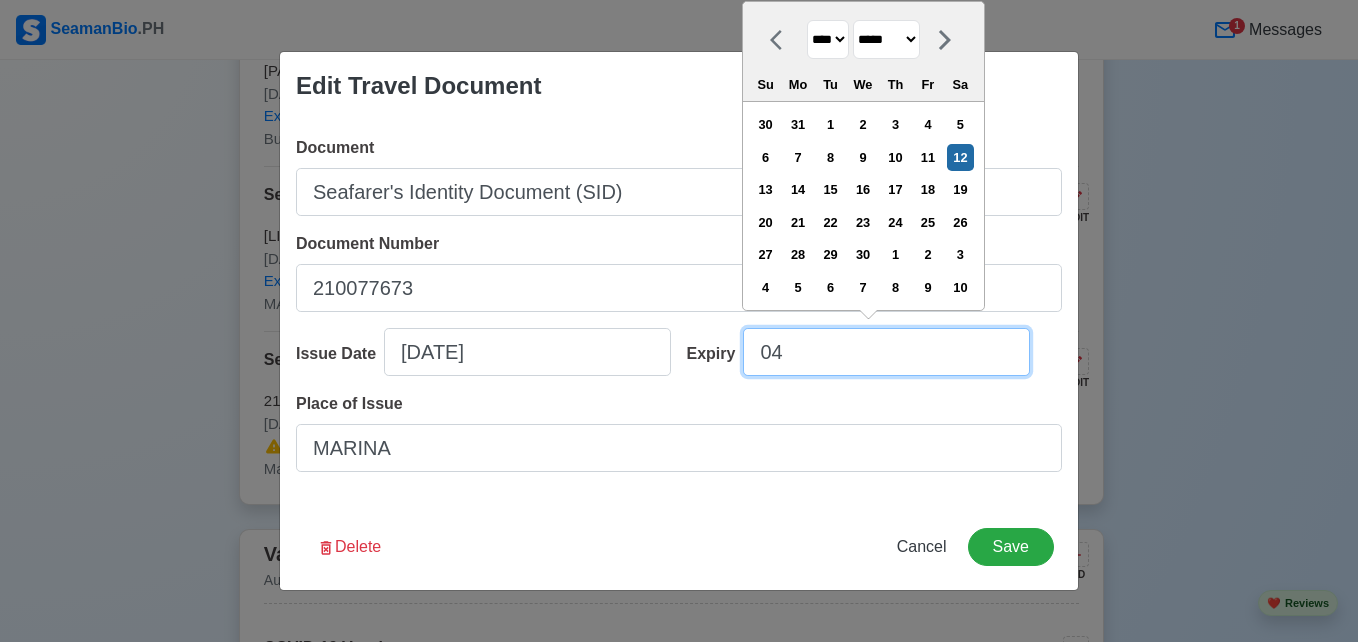 type on "0" 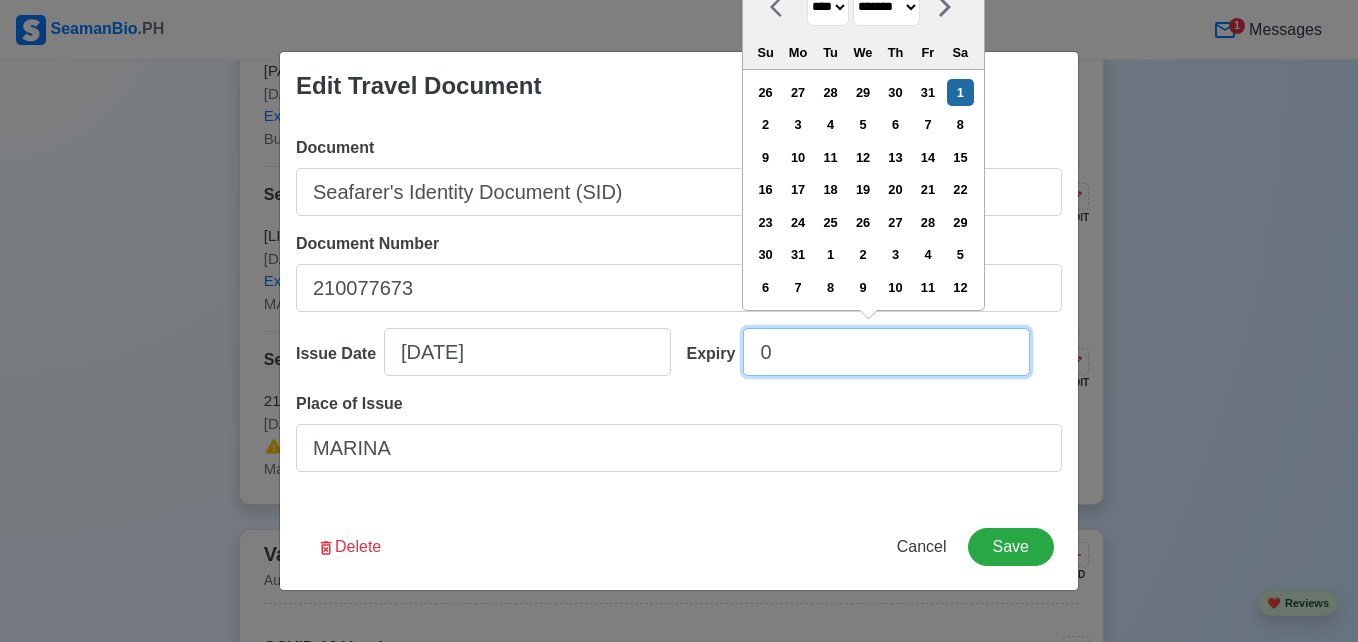 type on "06" 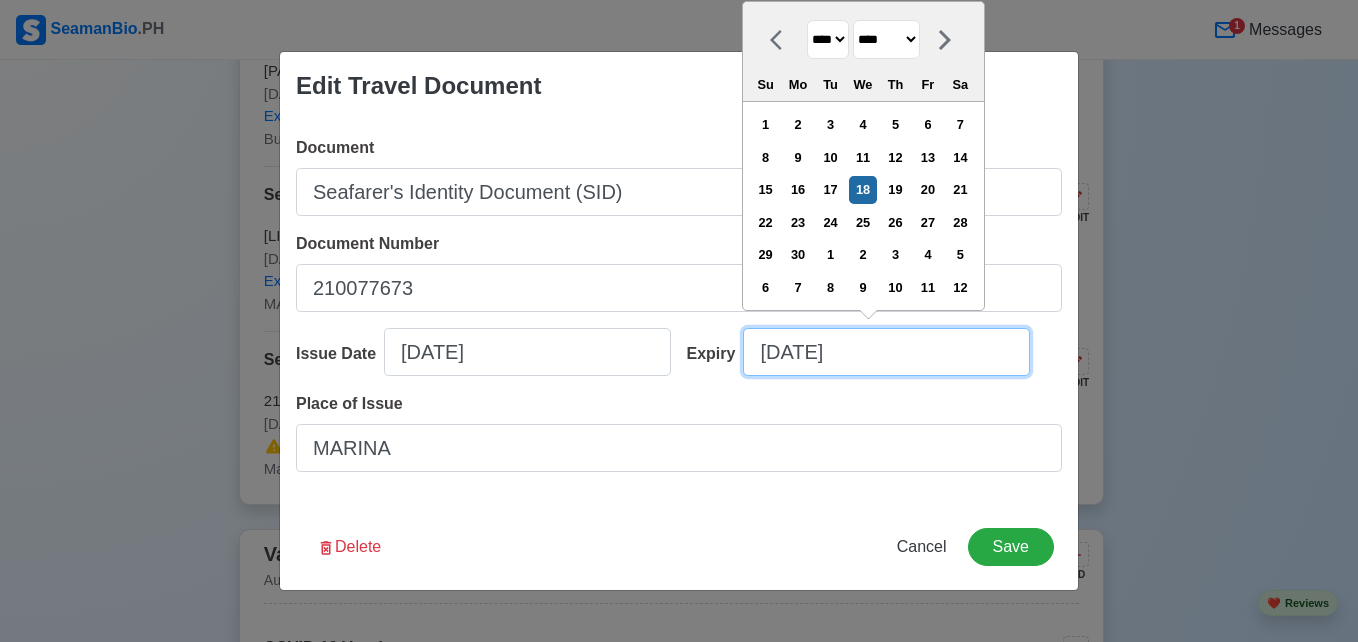 type on "[DATE]" 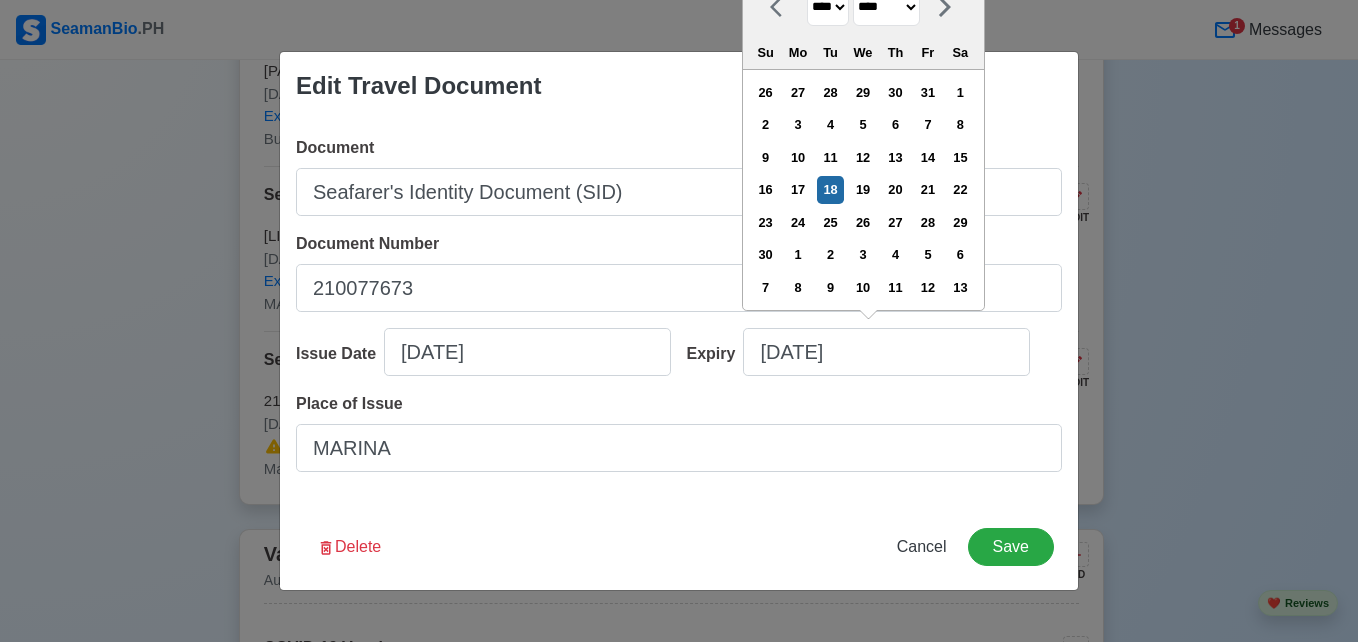 type on "[DATE]" 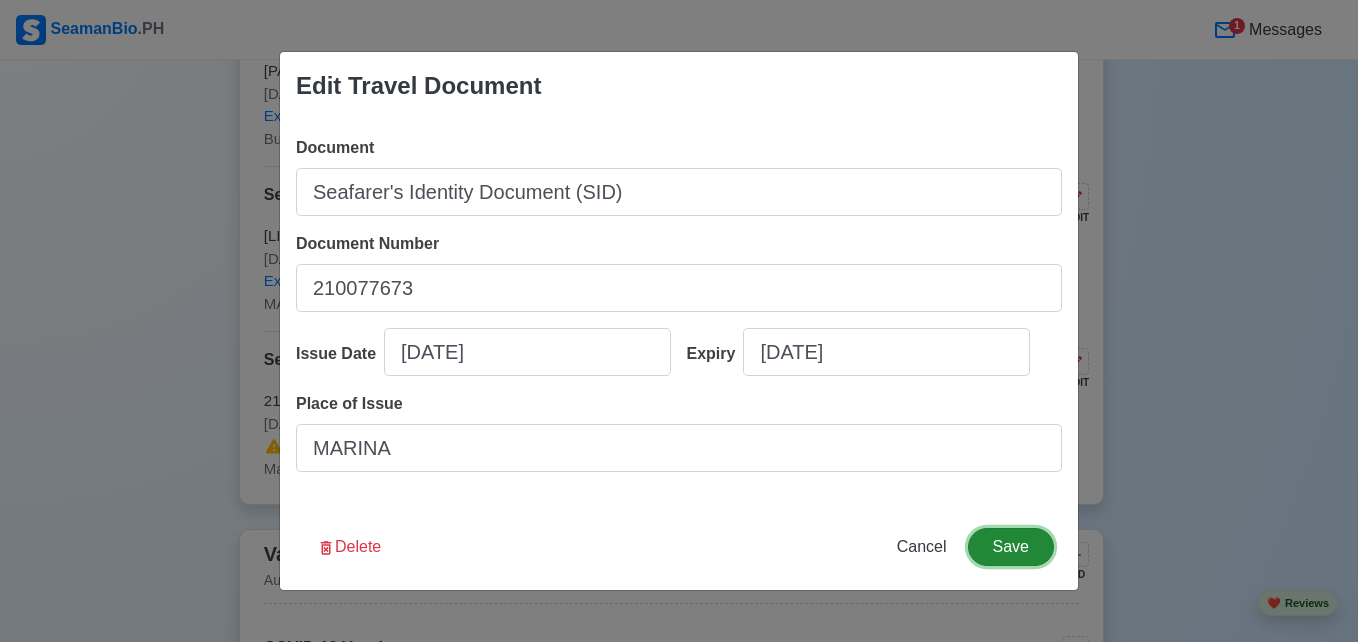 click on "Save" at bounding box center (1011, 547) 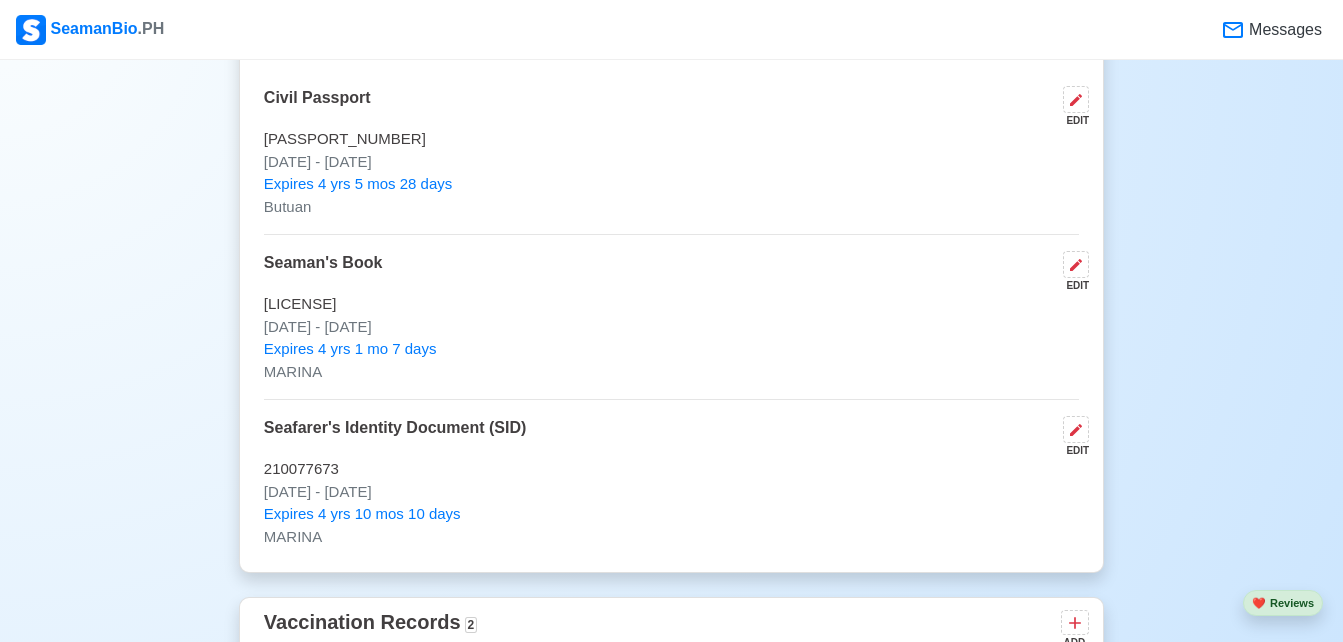 scroll, scrollTop: 1519, scrollLeft: 0, axis: vertical 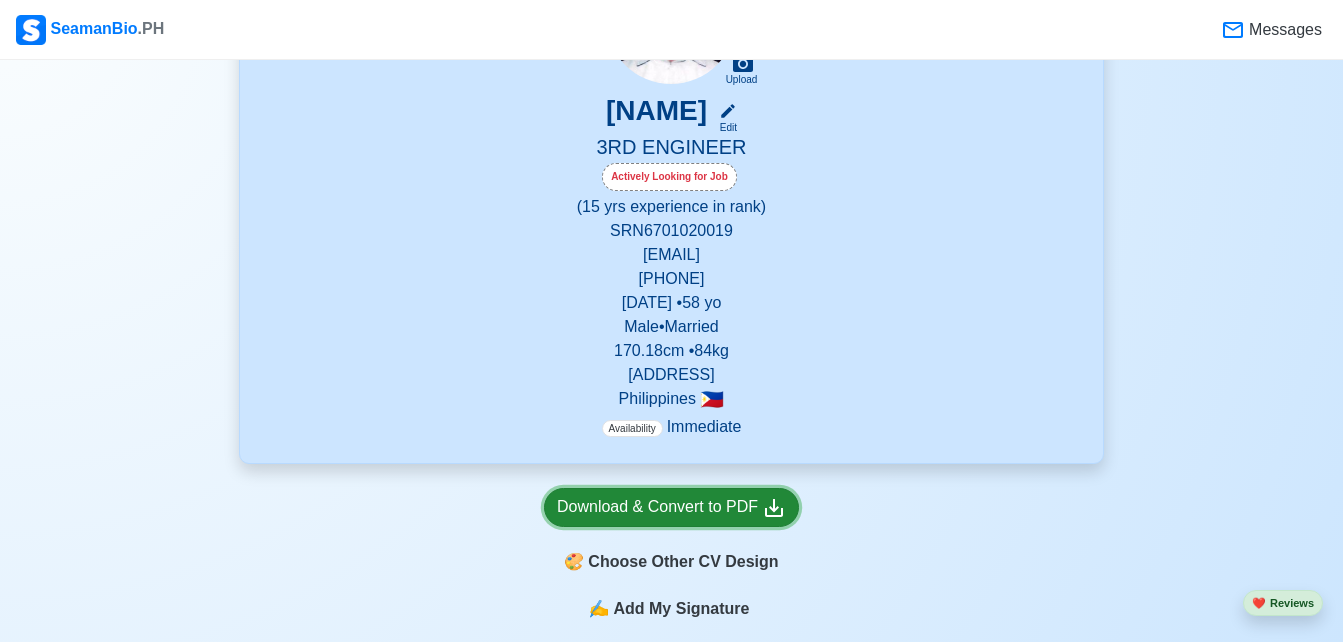 click on "Download & Convert to PDF" at bounding box center [671, 507] 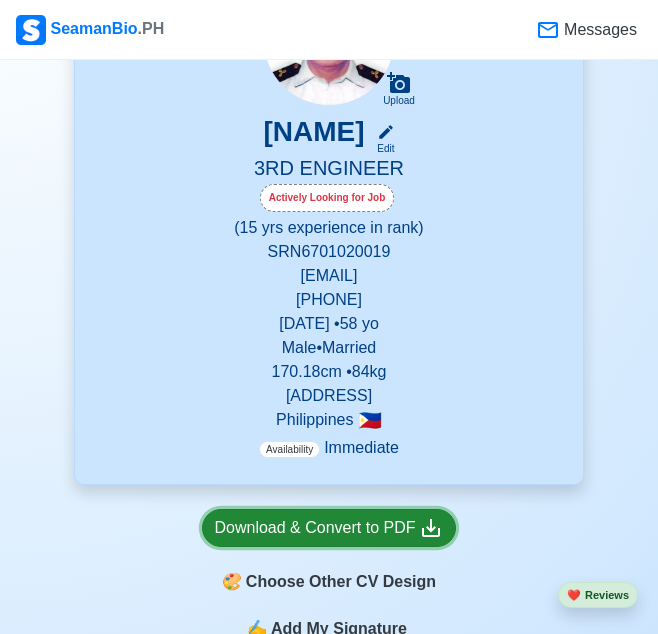 click on "Download & Convert to PDF" at bounding box center [329, 528] 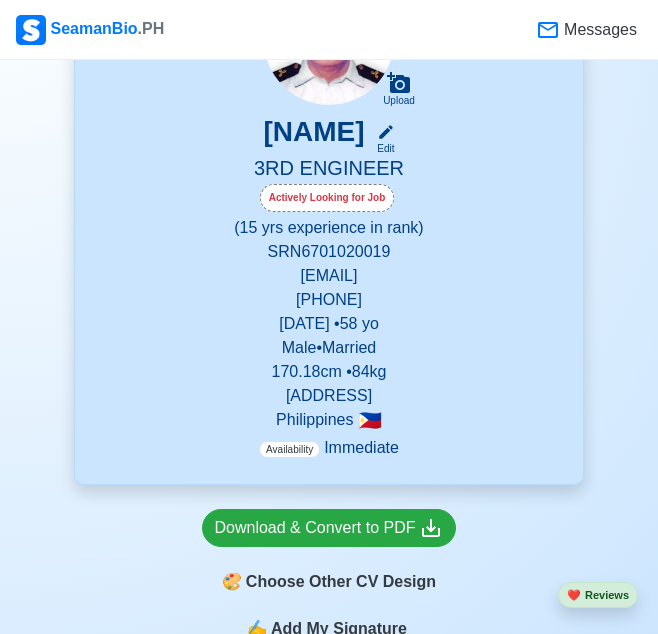 click on "New 🧑🏻‍💻   Practice Interview 🏬   Apply to Agencies 🔥 Apply Jobs 🚢   Log My Travels Change Upload [NAME] Edit 3RD ENGINEER Actively Looking for Job (15 yrs experience in rank) SRN  [NUMBER] [EMAIL] [PHONE] [DATE]   •  [AGE]   yo Male  •  Married [HEIGHT]  cm •  [WEIGHT]  kg [ADDRESS]   🇵🇭 Availability Immediate Download & Convert to PDF 🎨 Choose Other CV Design ✍️ Add My Signature Objective To apply my extensive experience and remain committed in upholding safety standards and contributing reliably within the changing marine industry. EDIT Statutory Info EDIT SSS: [LICENSE] TIN: [TIN] Pag-IBIG: [PAGIBIG] PhilHealth: [PHILHEALTH] Education 1 Auto sort by Start Date. ADD University of the Visayas EDIT Associate in Marine Engineering [DATE] - [DATE] Travel Documents 3 Passport, US Visa, Seaman Book, etc. ADD [PASSPORT_TYPE] [PASSPORT_NUMBER] [DATE] - [DATE] [CITY] EDIT 2" at bounding box center [329, 4853] 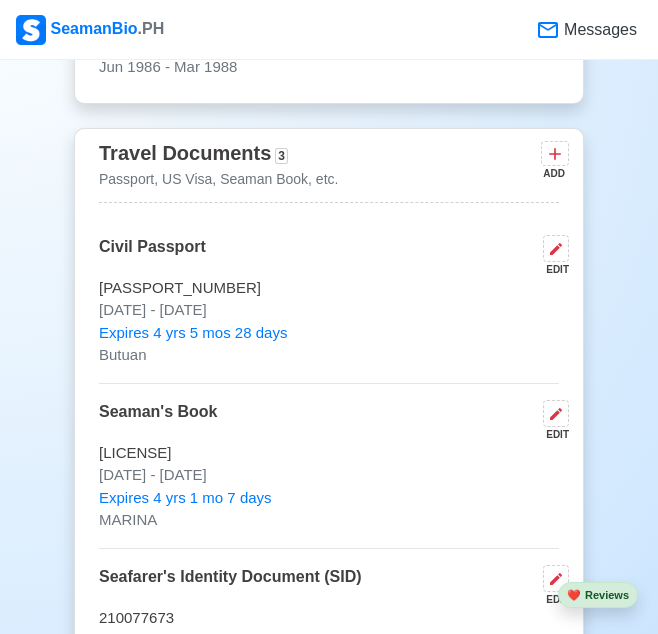 scroll, scrollTop: 1478, scrollLeft: 0, axis: vertical 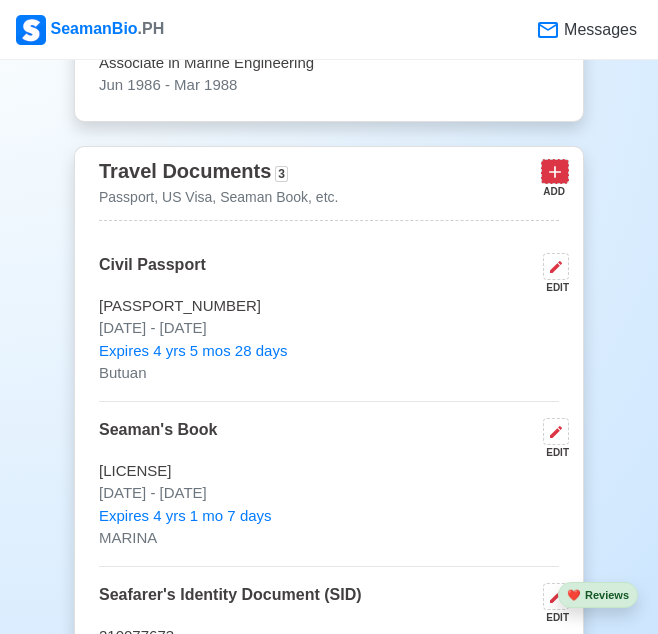 click 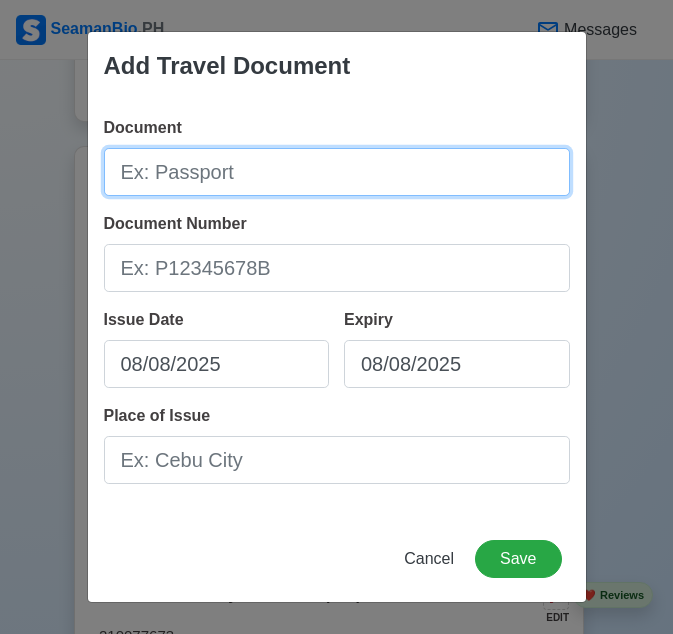 click on "Document" at bounding box center (337, 172) 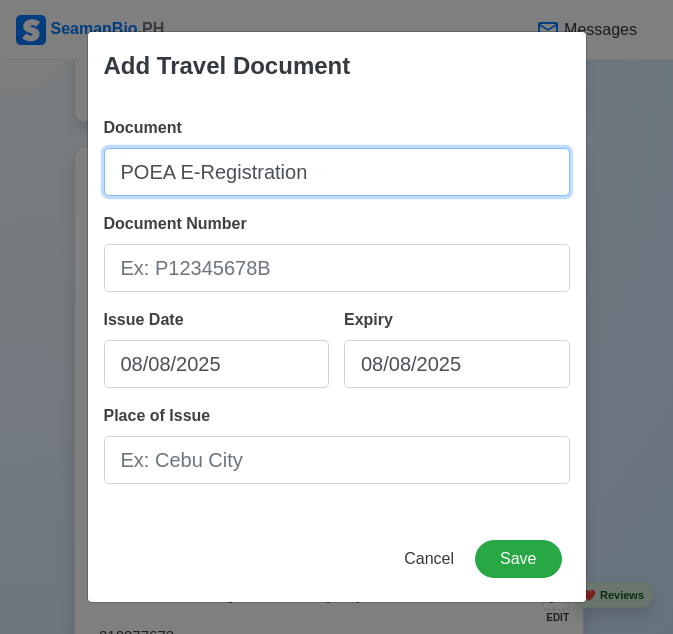 type on "POEA E-Registration" 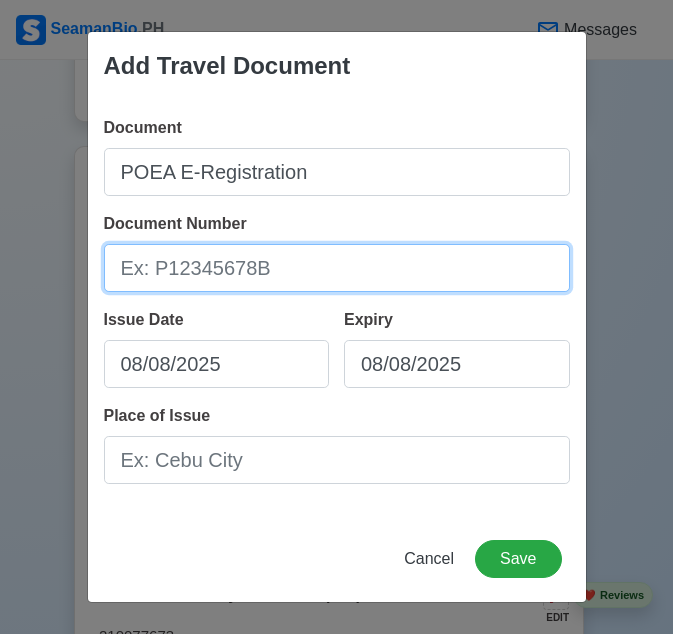 click on "Document Number" at bounding box center (337, 268) 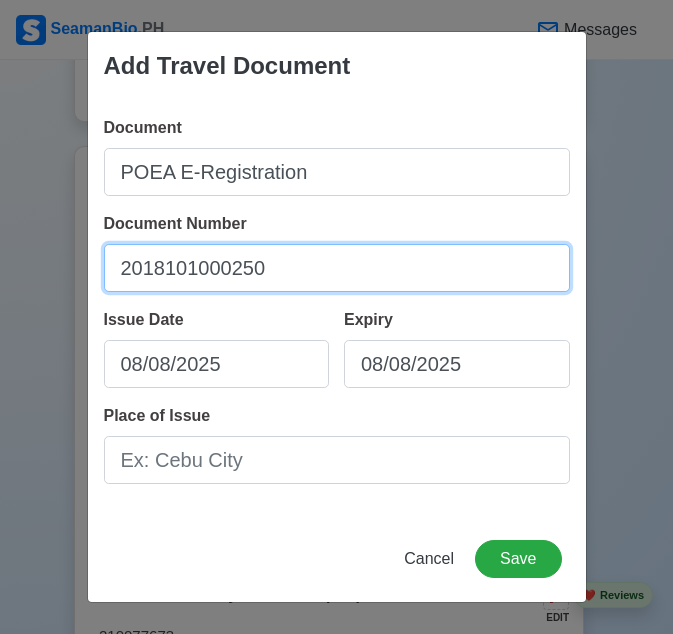 type on "2018101000250" 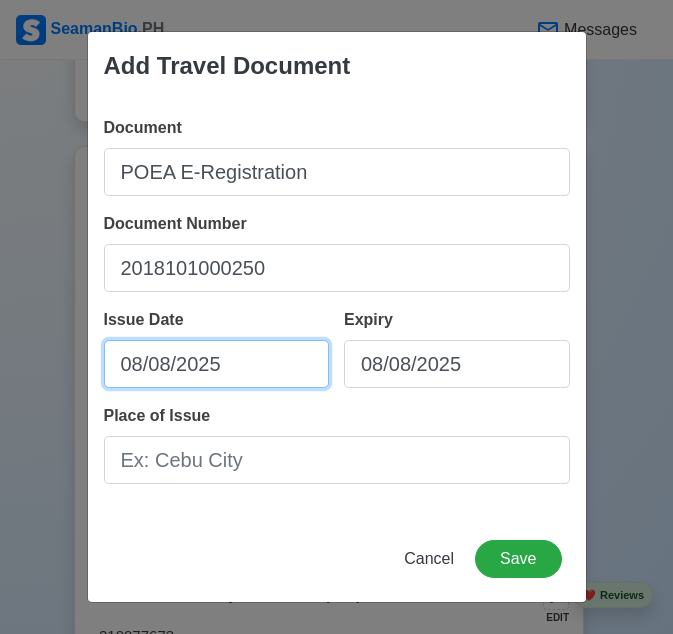 click on "08/08/2025" at bounding box center [217, 364] 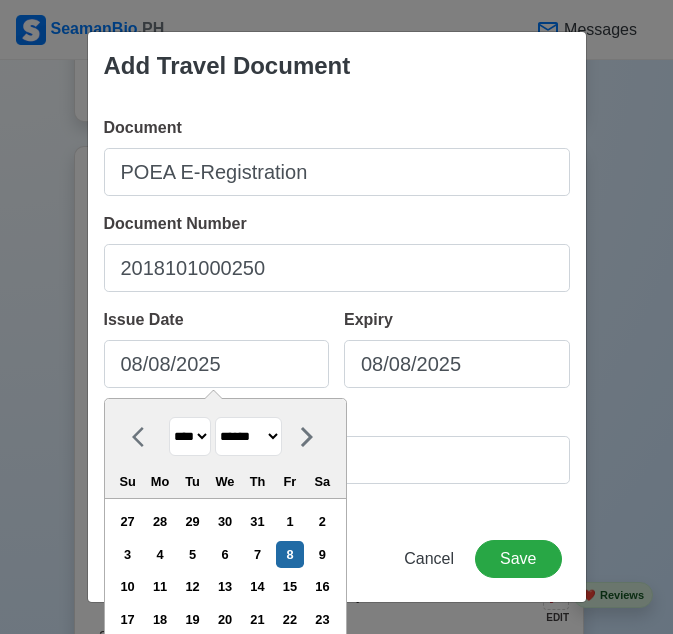 click on "Place of Issue" at bounding box center [337, 444] 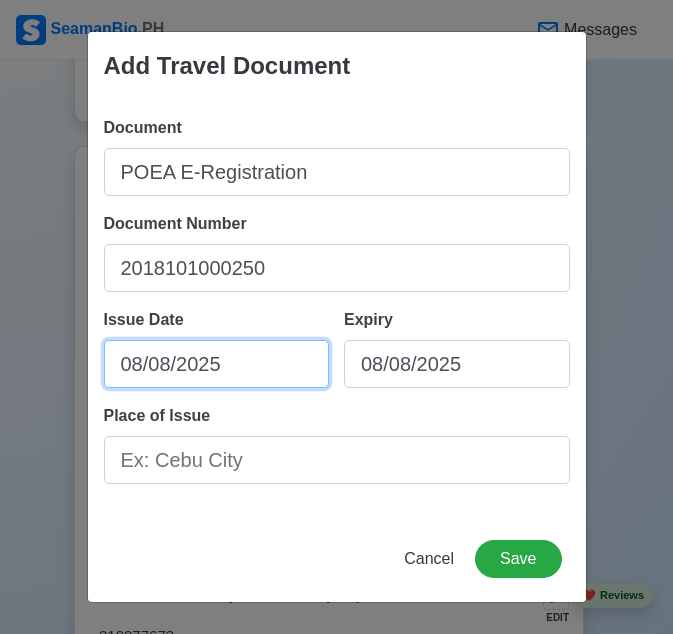 select on "****" 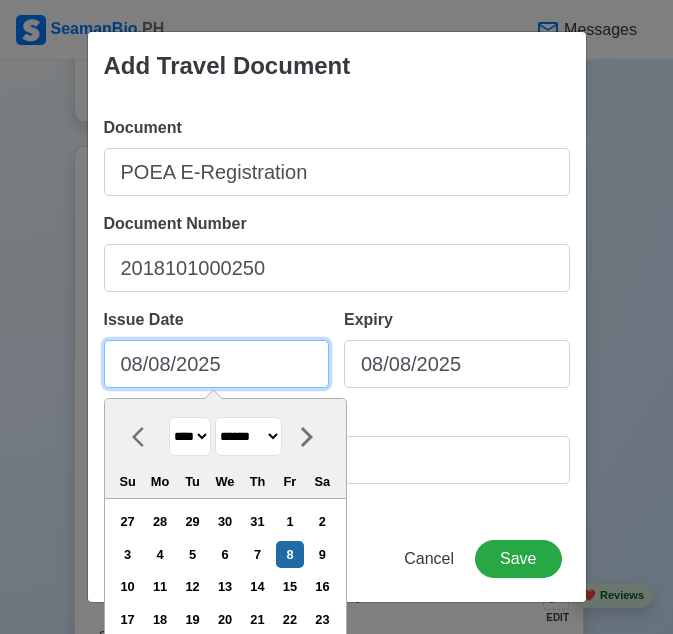 click on "08/08/2025" at bounding box center (217, 364) 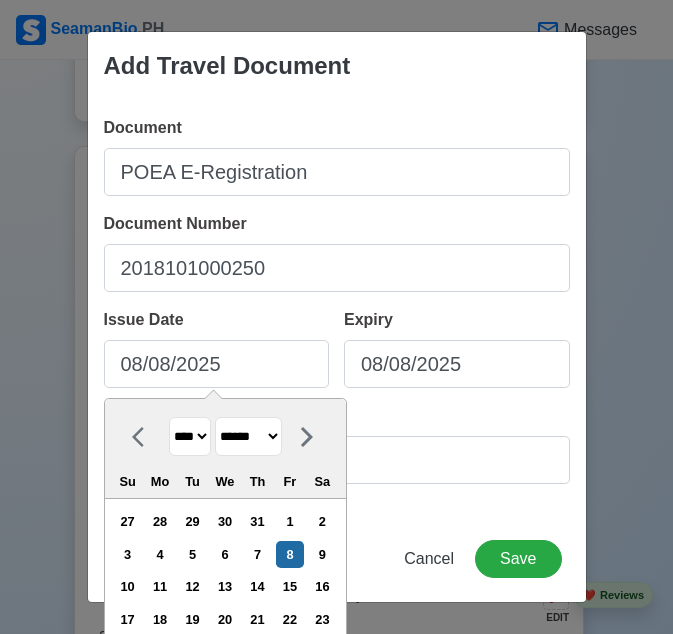 click on "Place of Issue" at bounding box center (337, 444) 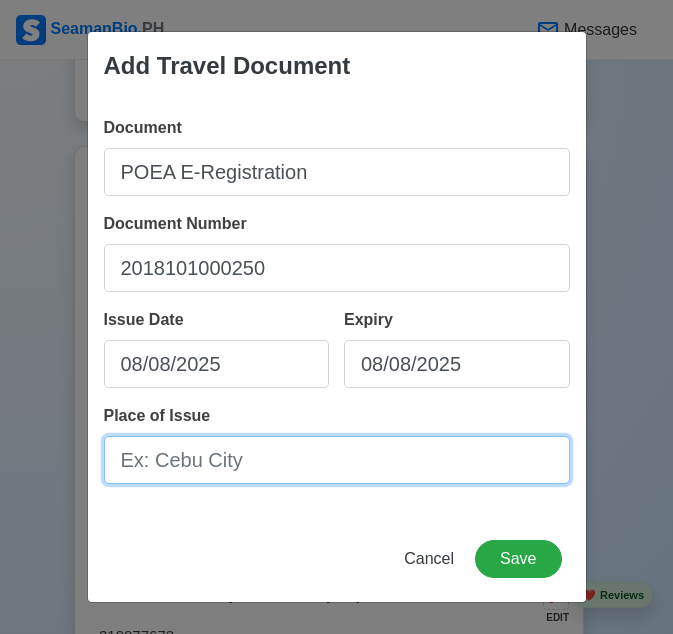 click on "Place of Issue" at bounding box center (337, 460) 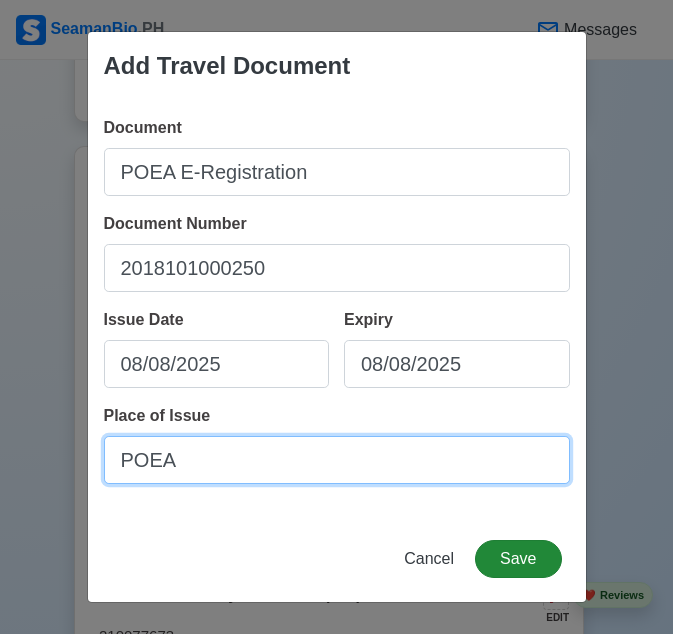 type on "POEA" 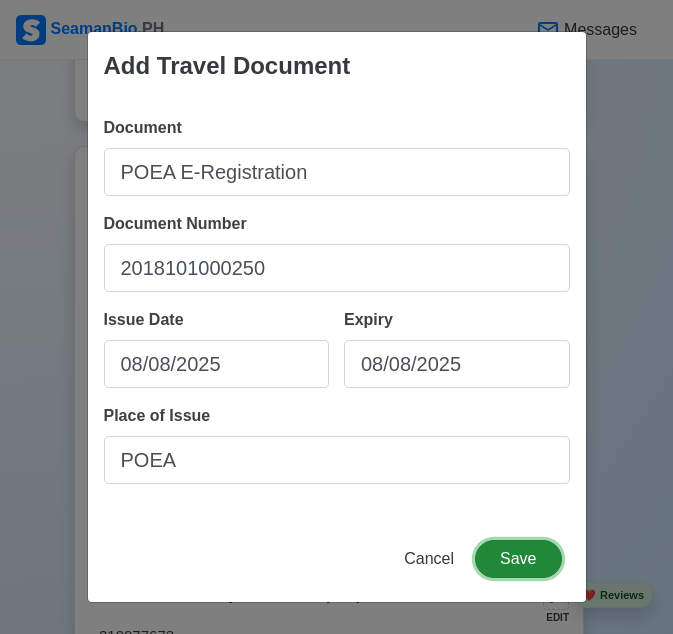 click on "Save" at bounding box center (518, 559) 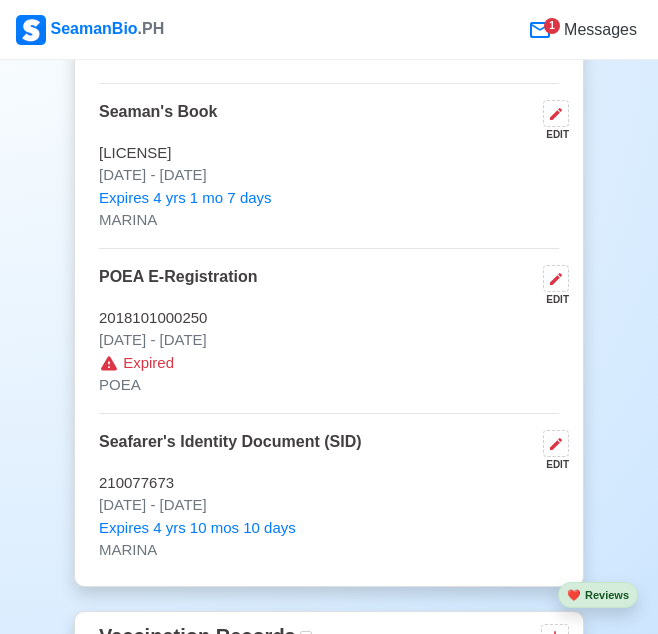 scroll, scrollTop: 1813, scrollLeft: 0, axis: vertical 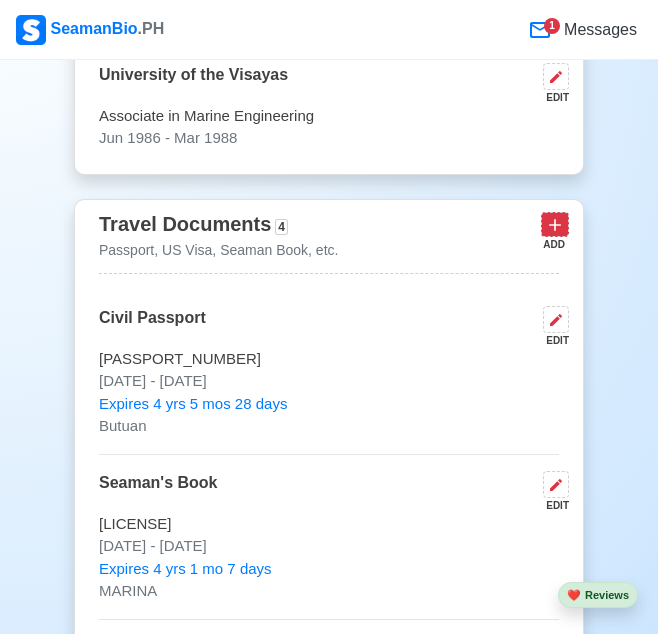 click 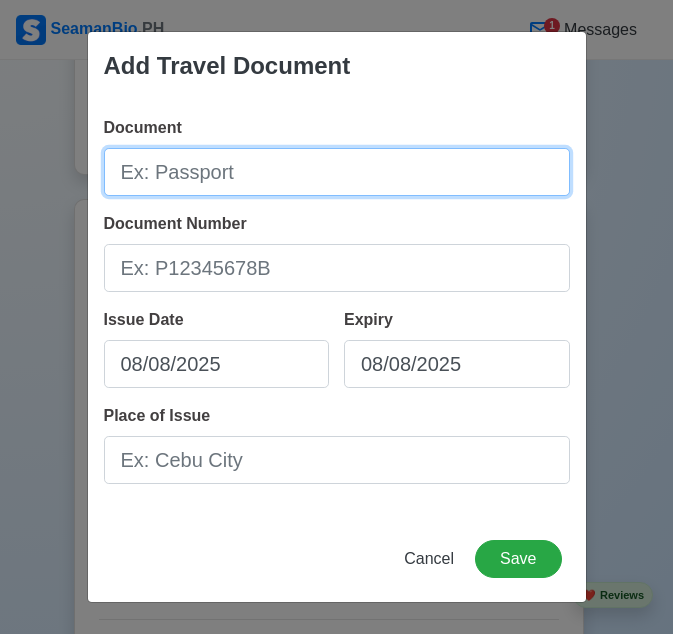 click on "Document" at bounding box center [337, 172] 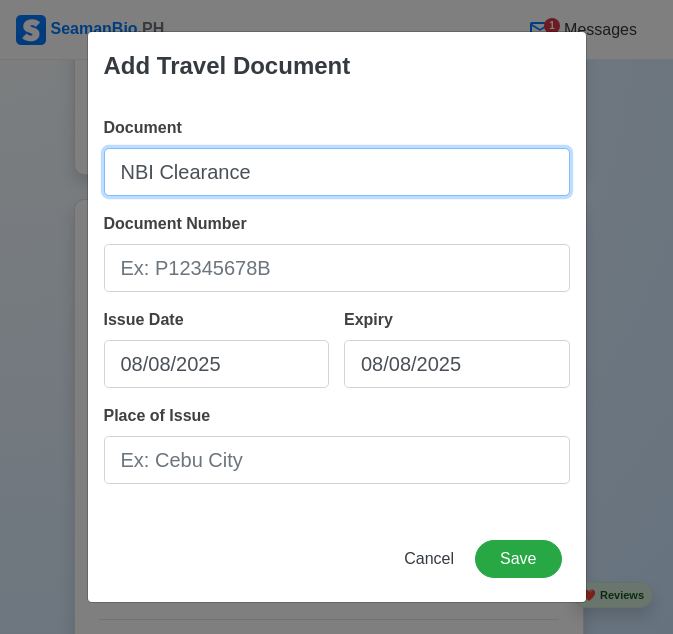 type on "NBI Clearance" 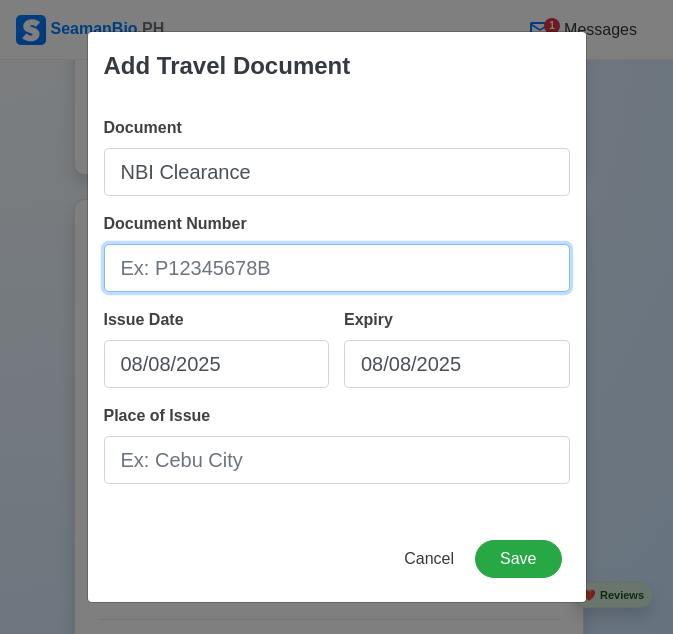 click on "Document Number" at bounding box center (337, 268) 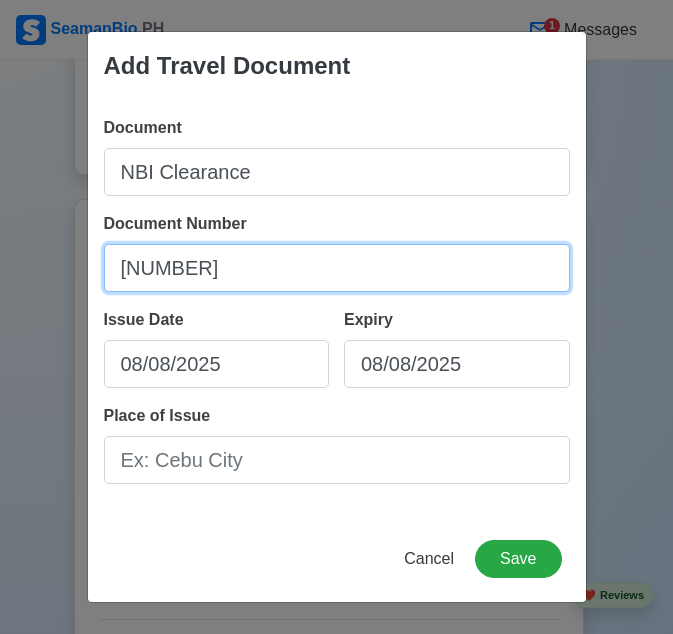 type on "[NUMBER]" 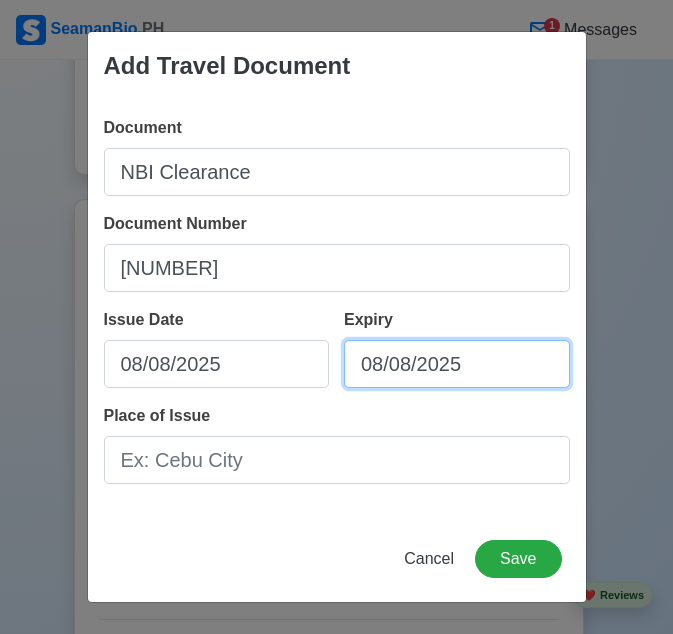 select on "****" 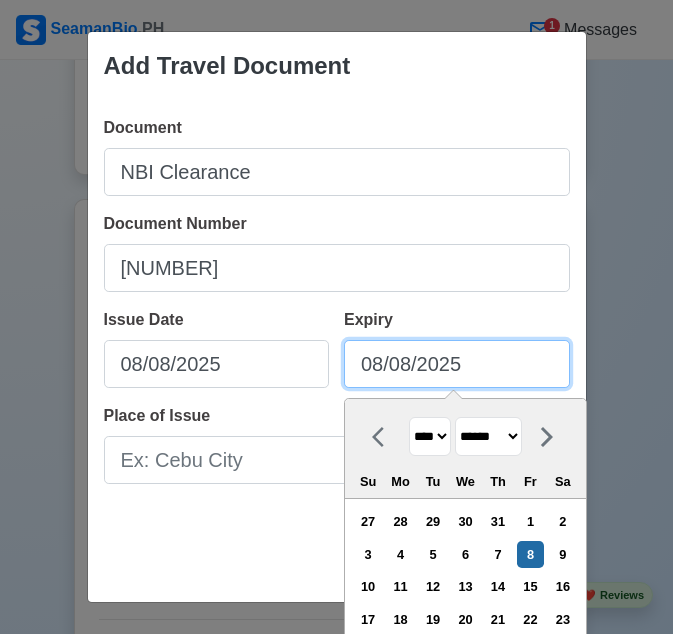 click on "08/08/2025" at bounding box center (457, 364) 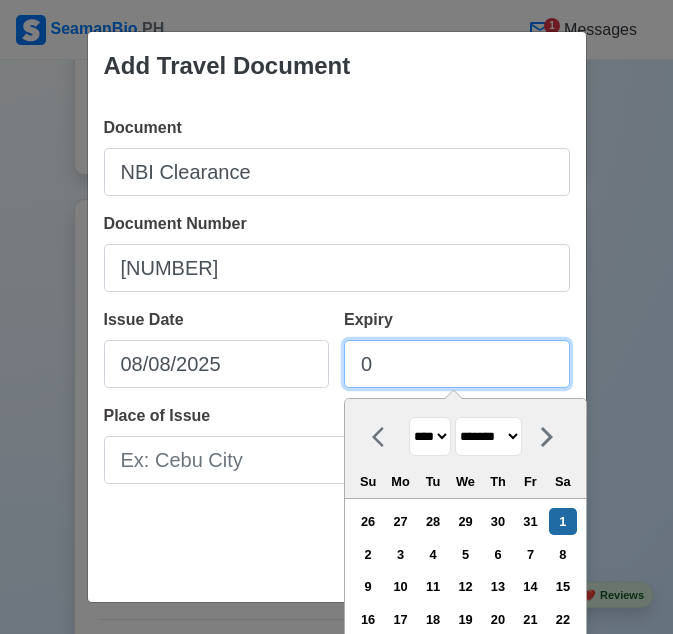 type on "08" 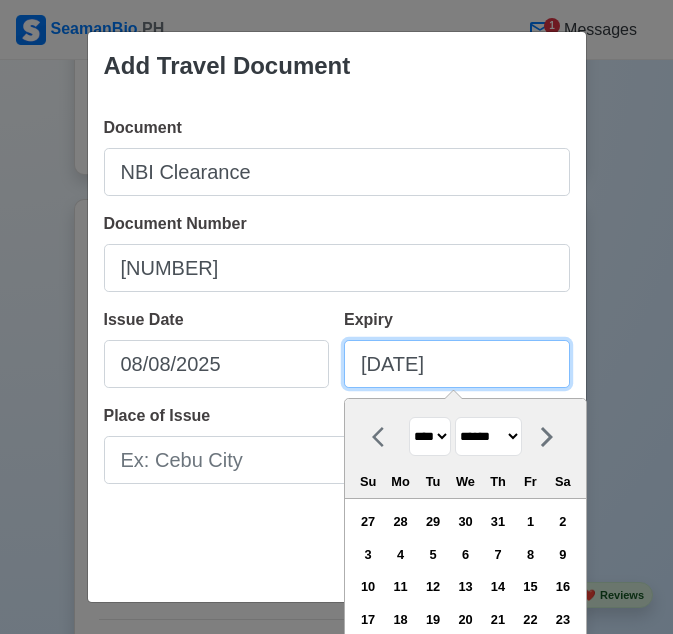 type on "[DATE]" 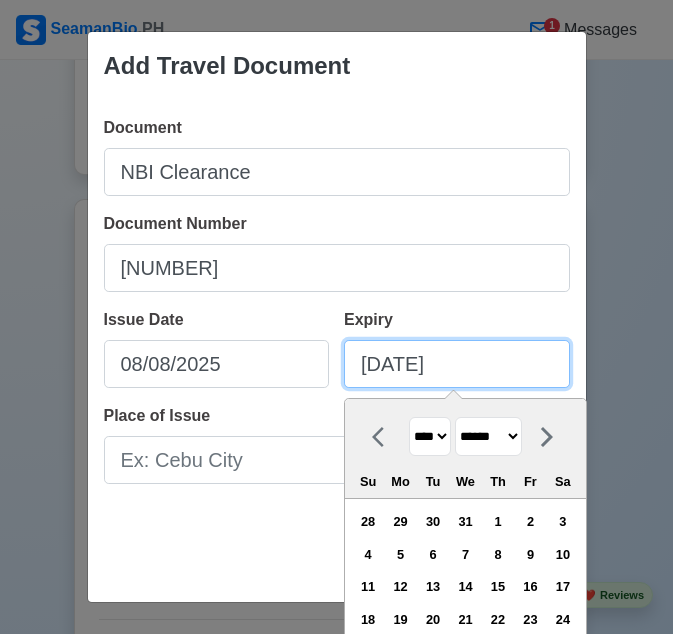 type on "[DATE]" 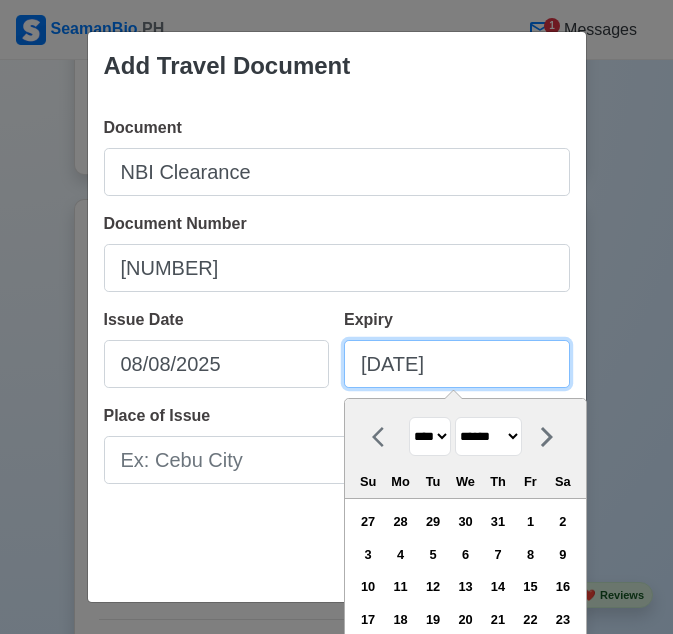 drag, startPoint x: 434, startPoint y: 362, endPoint x: 344, endPoint y: 371, distance: 90.44888 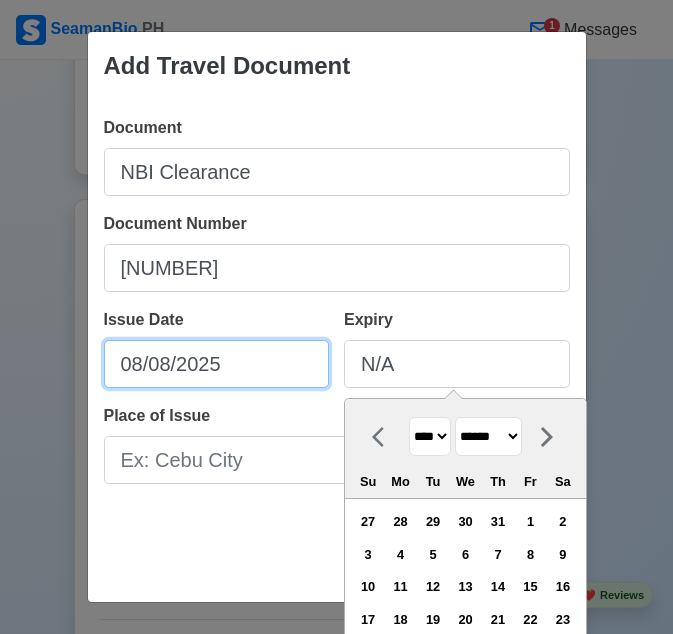 type on "[DATE]" 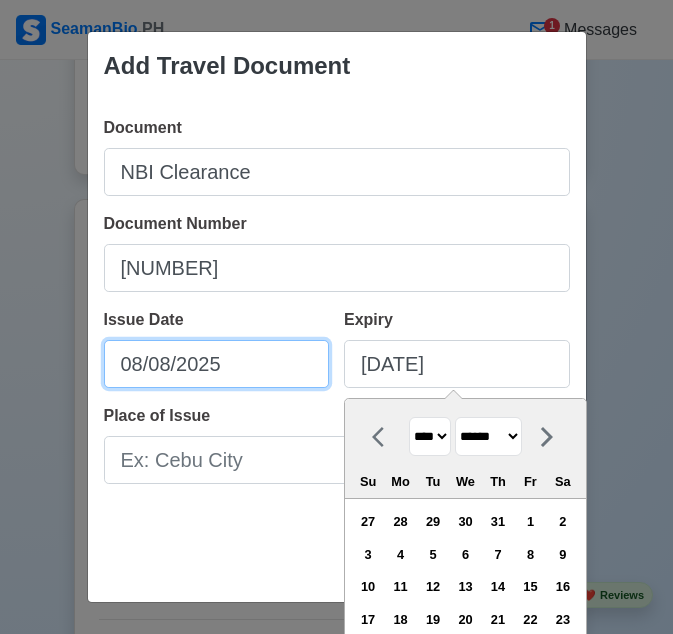 select on "****" 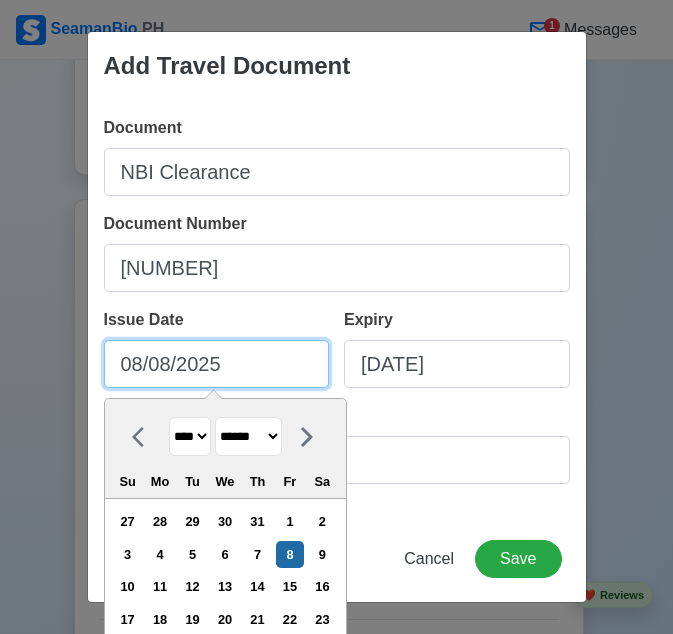 click on "08/08/2025" at bounding box center (217, 364) 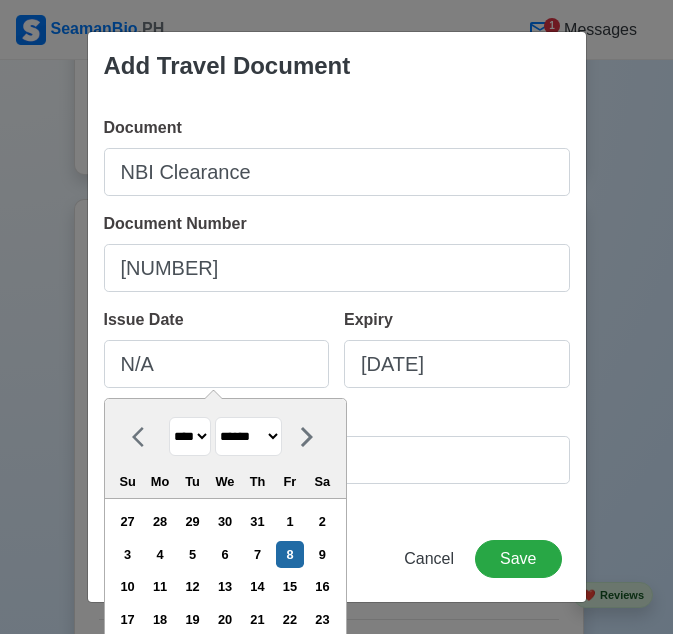 type on "08/08/2025" 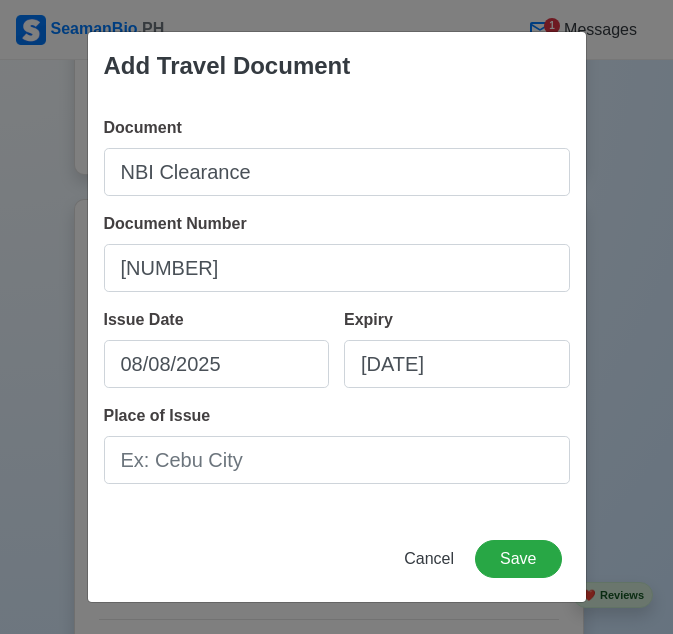click on "Place of Issue" at bounding box center [337, 444] 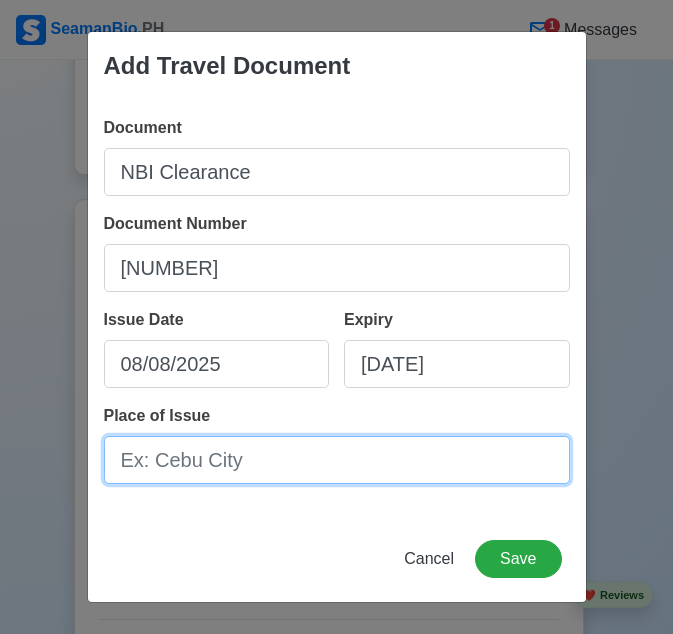 click on "Place of Issue" at bounding box center (337, 460) 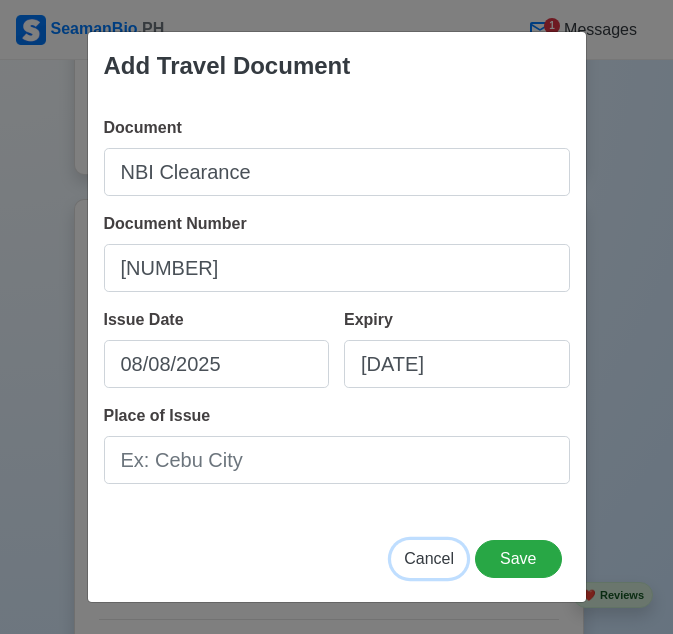 click on "Cancel" at bounding box center [429, 558] 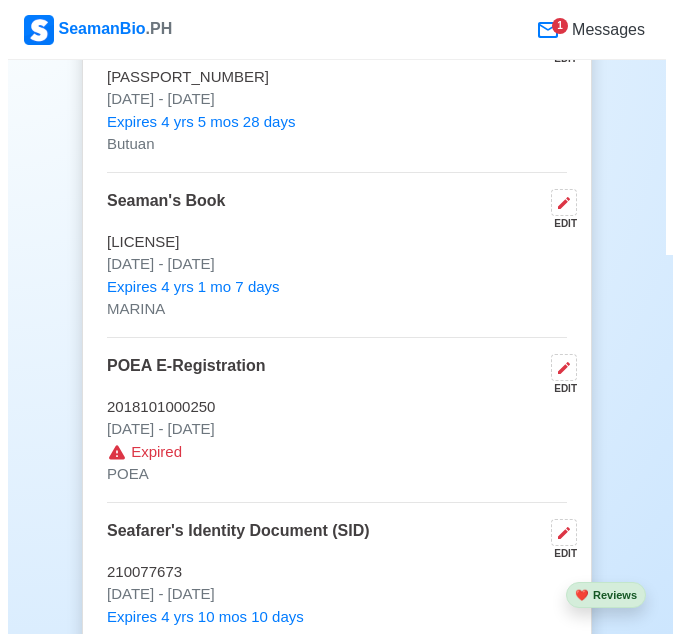 scroll, scrollTop: 1743, scrollLeft: 0, axis: vertical 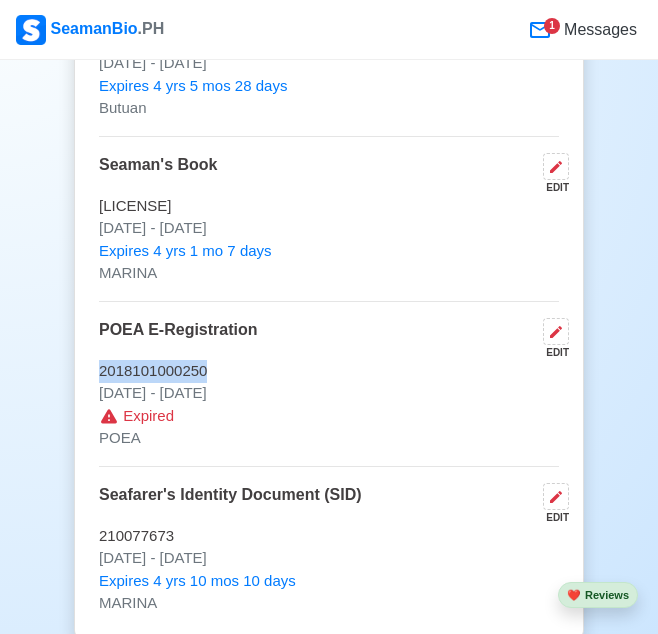 drag, startPoint x: 205, startPoint y: 372, endPoint x: 101, endPoint y: 369, distance: 104.04326 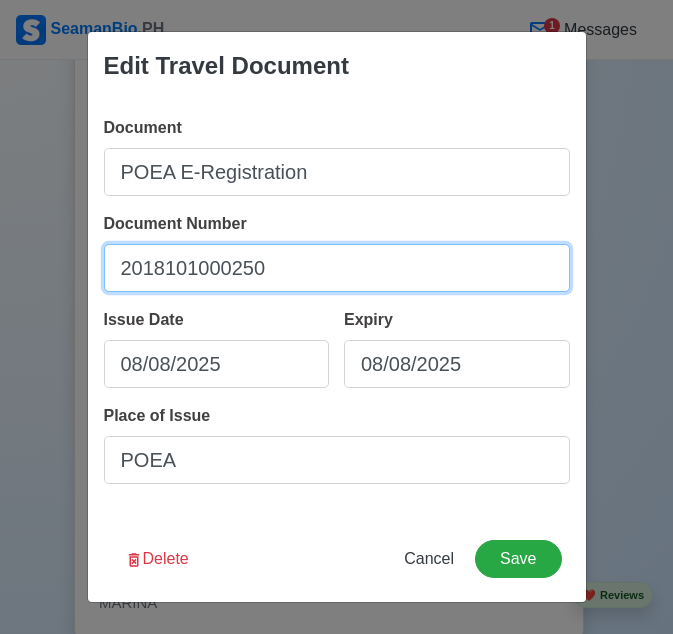 drag, startPoint x: 101, startPoint y: 369, endPoint x: 293, endPoint y: 247, distance: 227.48187 